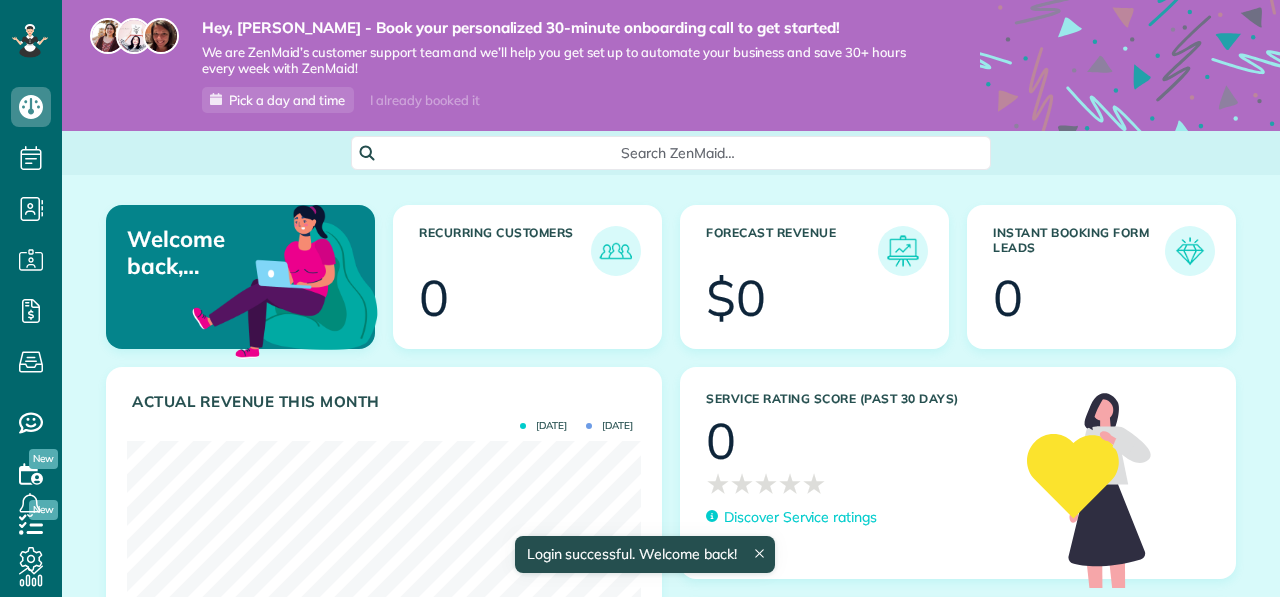 scroll, scrollTop: 0, scrollLeft: 0, axis: both 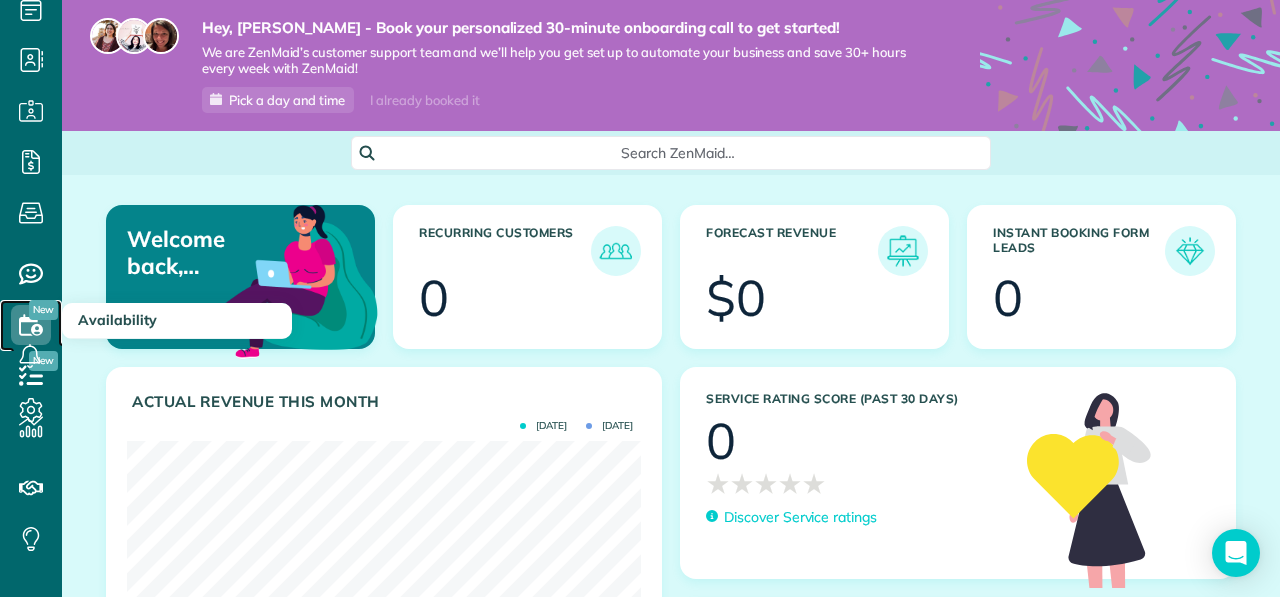 click 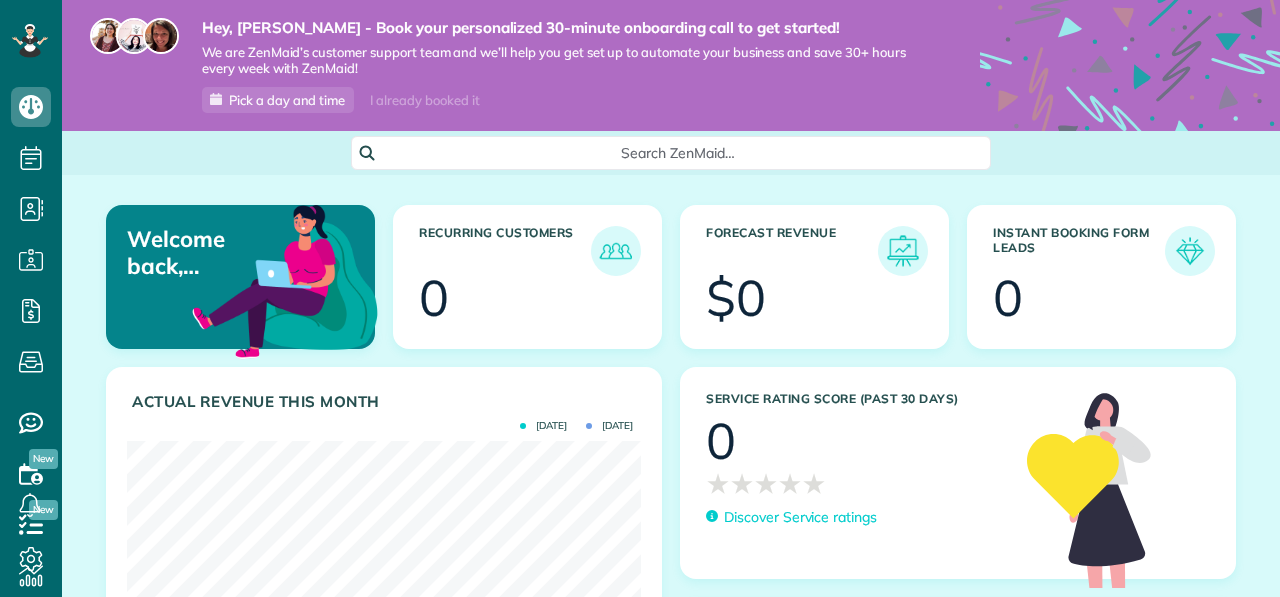 scroll, scrollTop: 0, scrollLeft: 0, axis: both 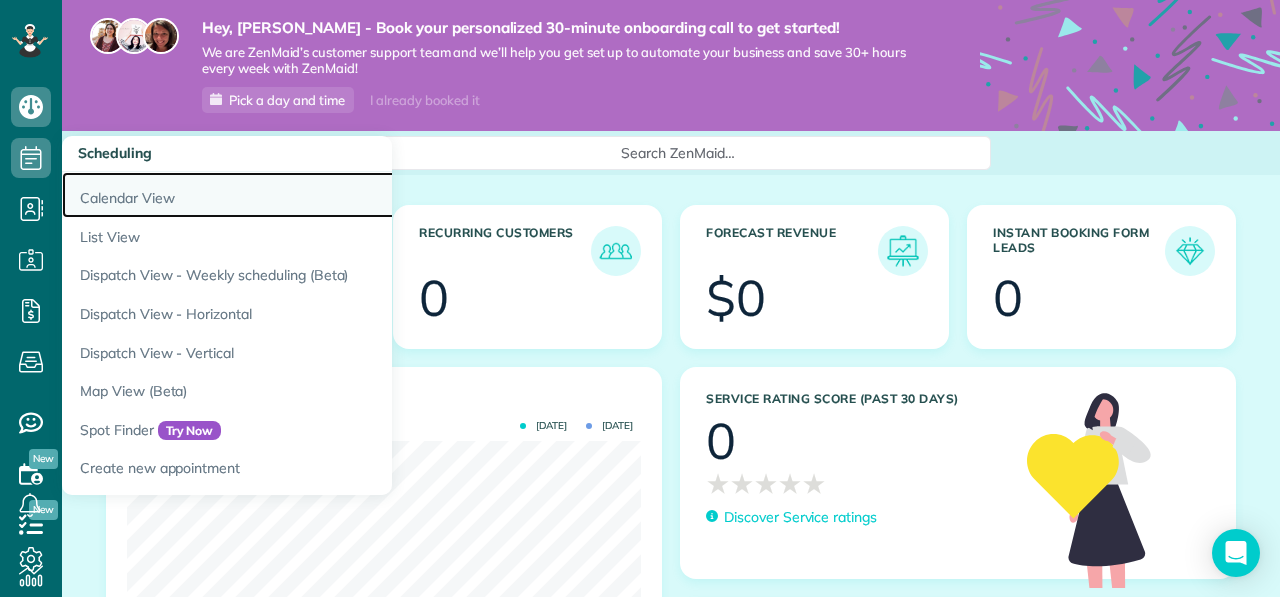 click on "Calendar View" at bounding box center [312, 195] 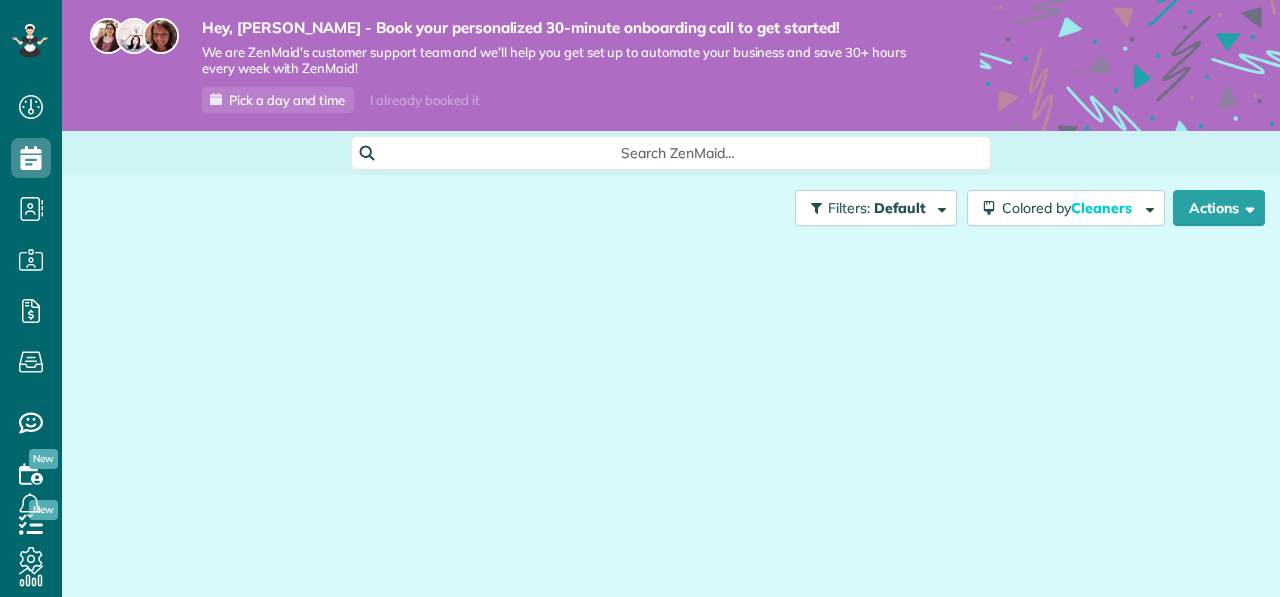 scroll, scrollTop: 0, scrollLeft: 0, axis: both 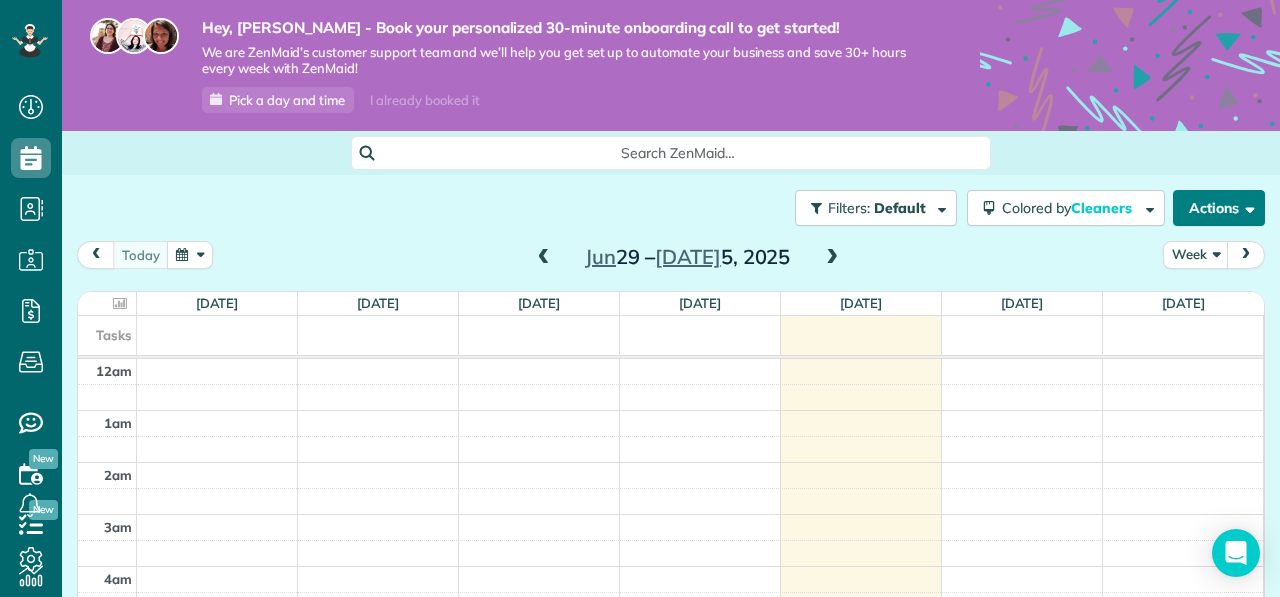 click at bounding box center [1246, 207] 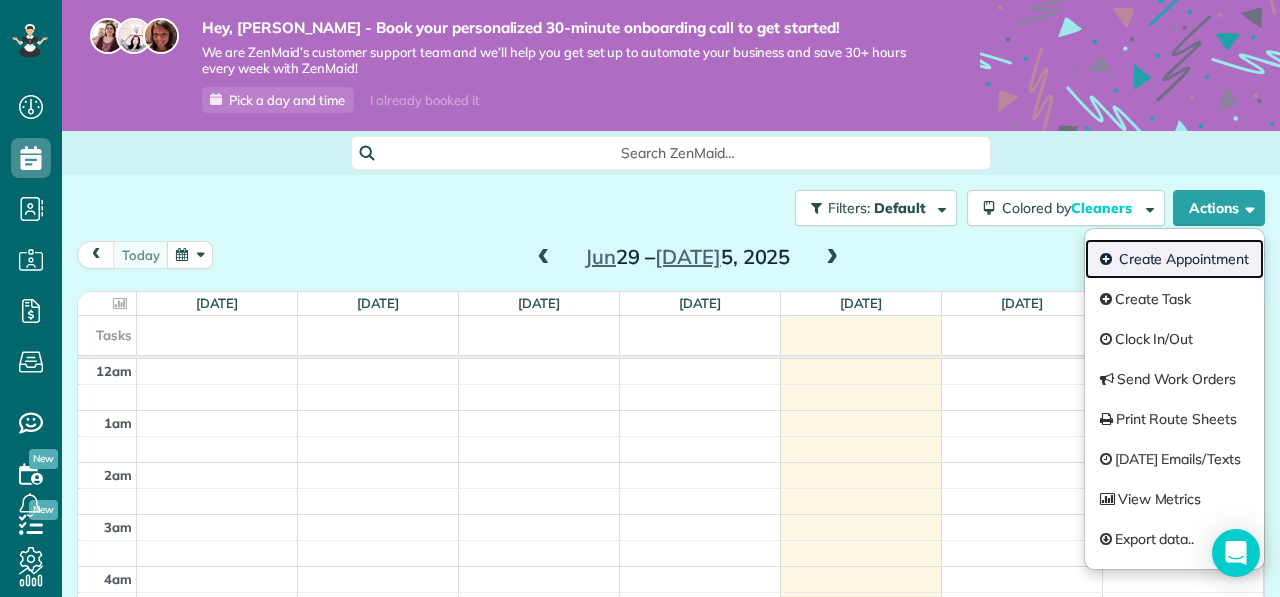 click on "Create Appointment" at bounding box center [1174, 259] 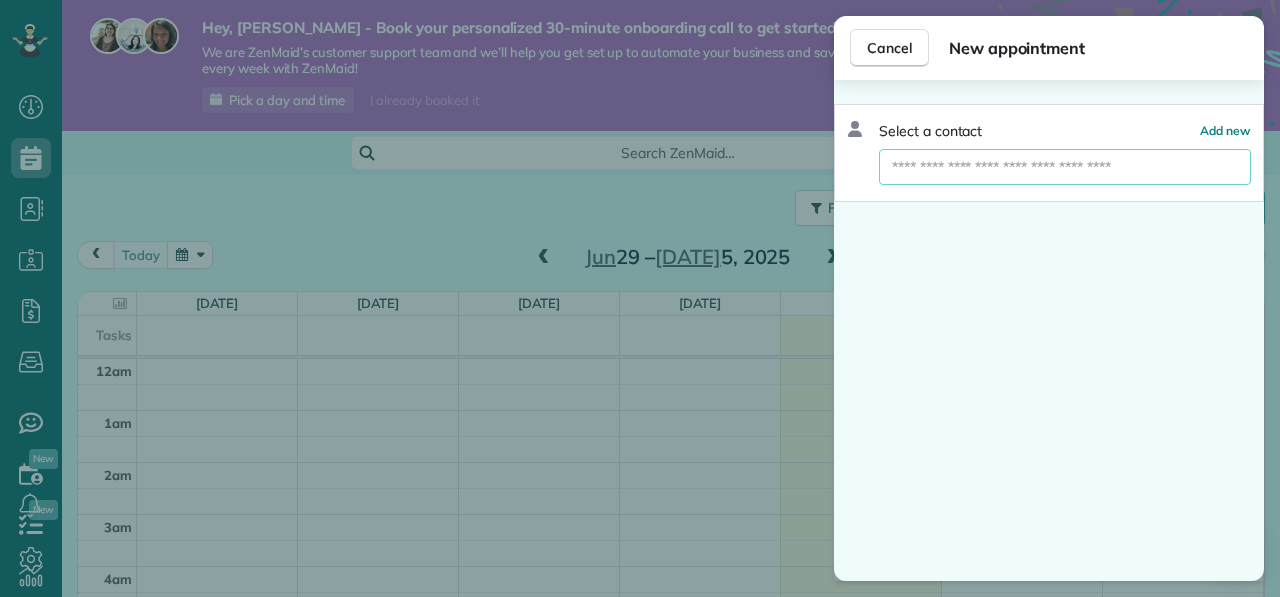 click at bounding box center [1065, 167] 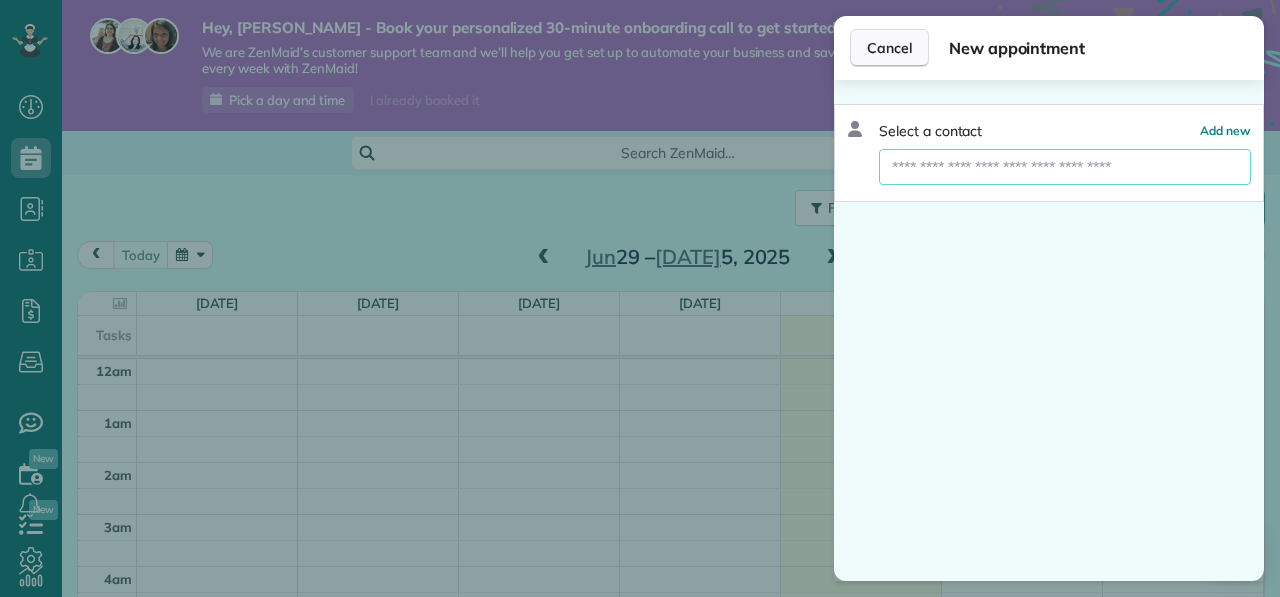 click on "Cancel" at bounding box center [889, 48] 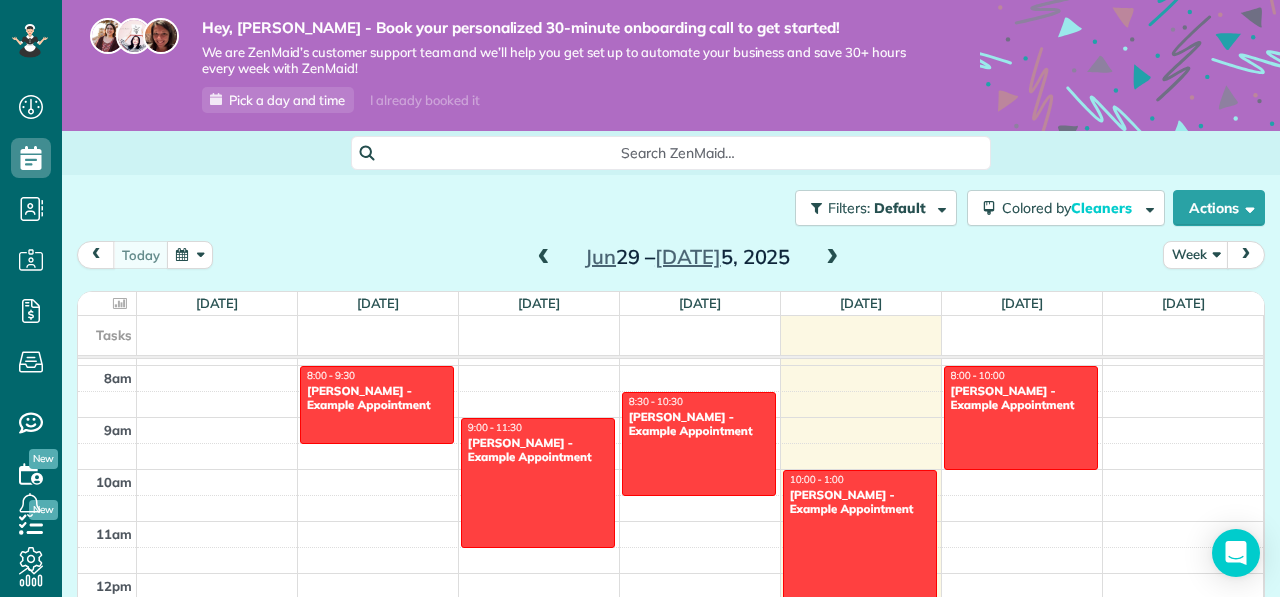scroll, scrollTop: 395, scrollLeft: 0, axis: vertical 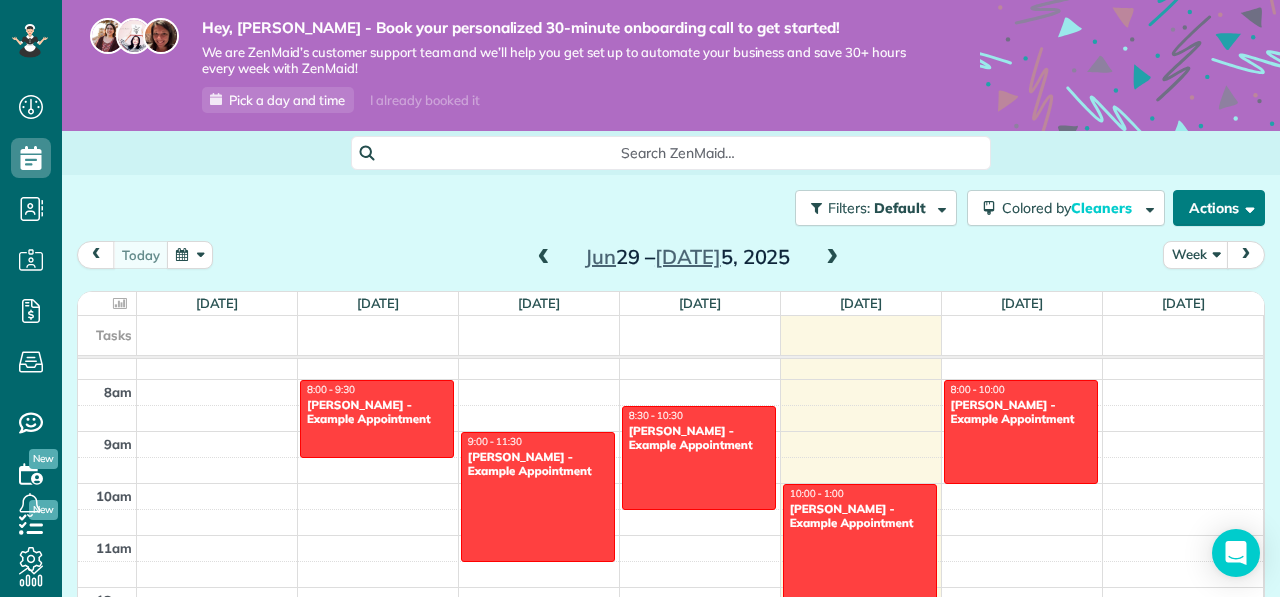 click on "Actions" at bounding box center [1219, 208] 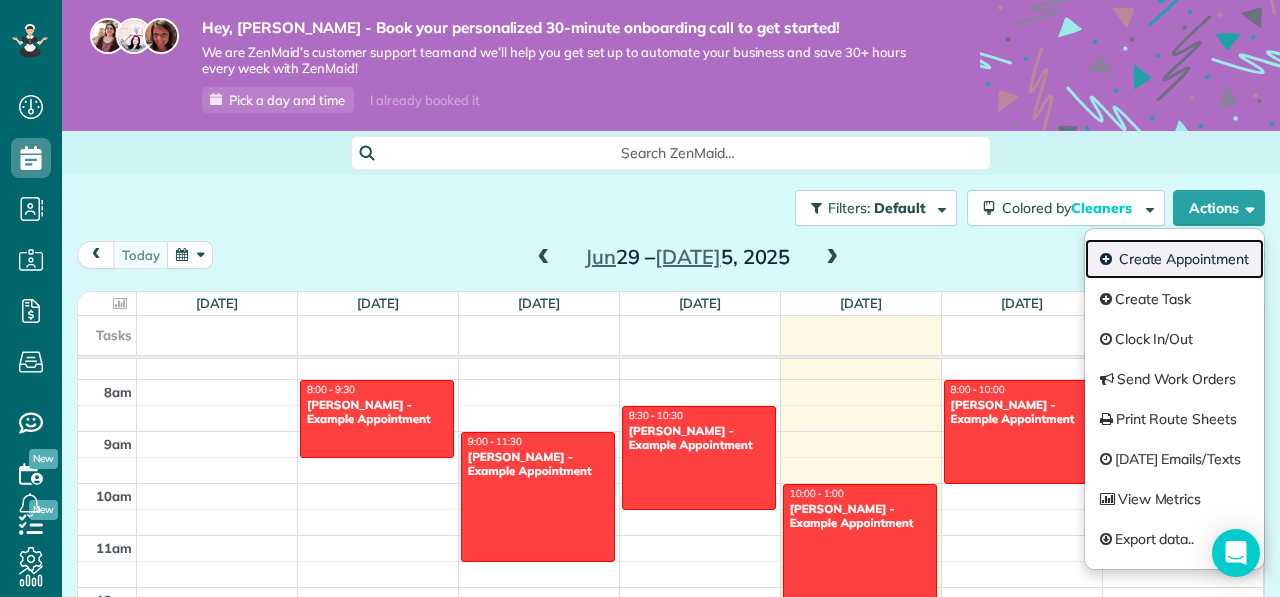 click on "Create Appointment" at bounding box center [1174, 259] 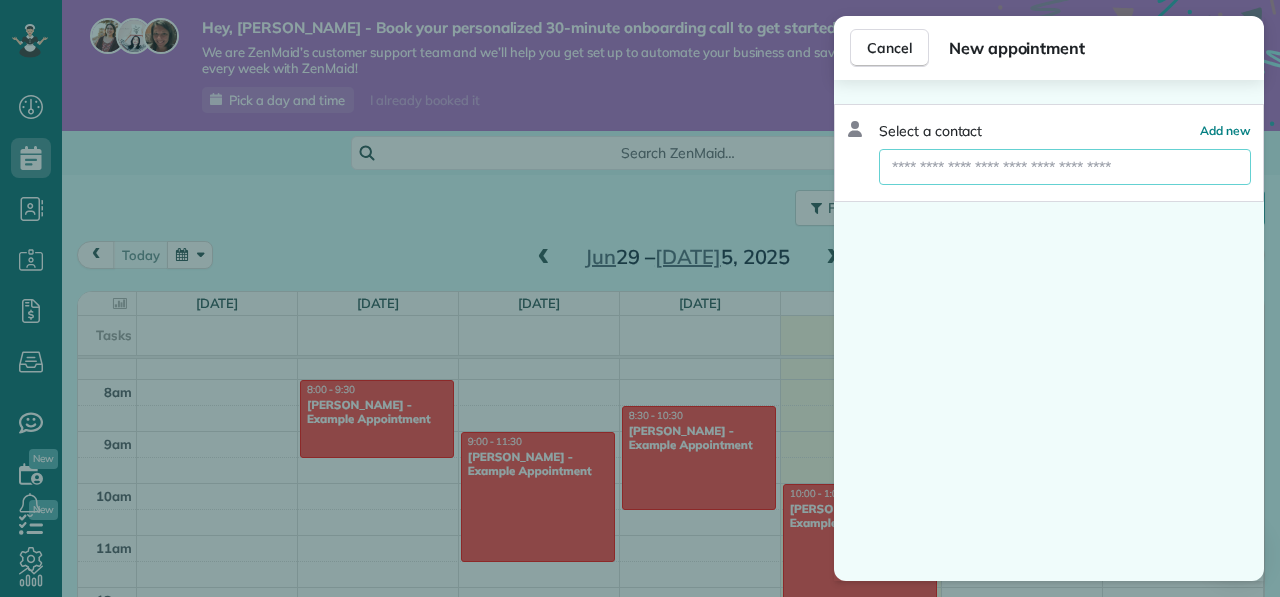 click at bounding box center [1065, 167] 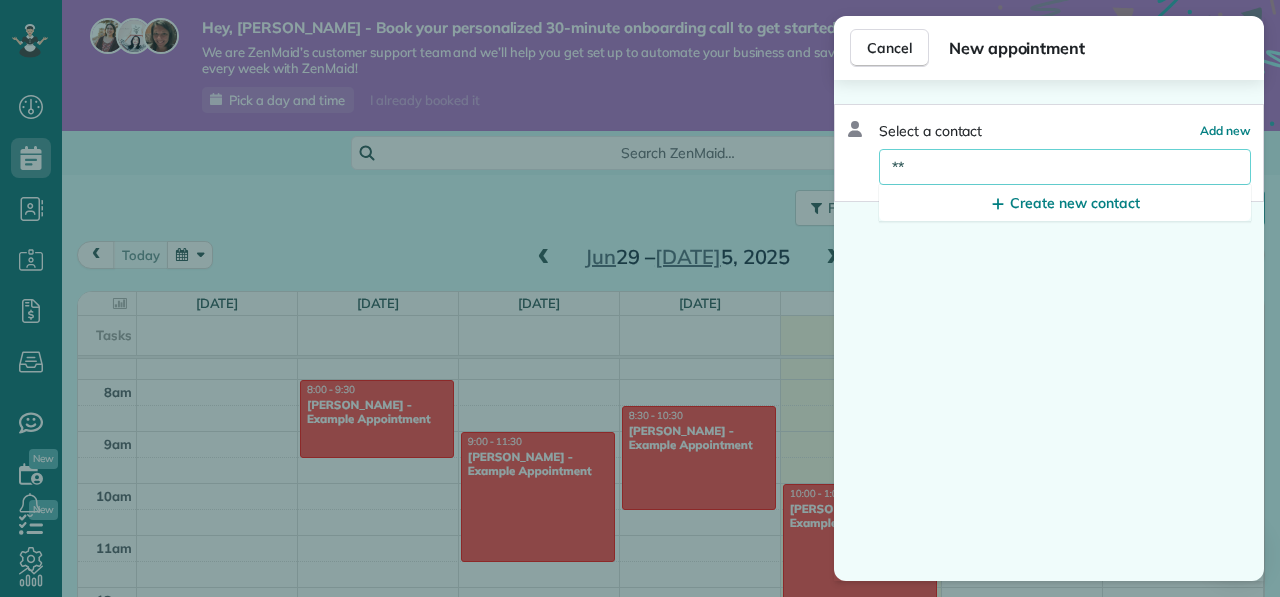 type on "*" 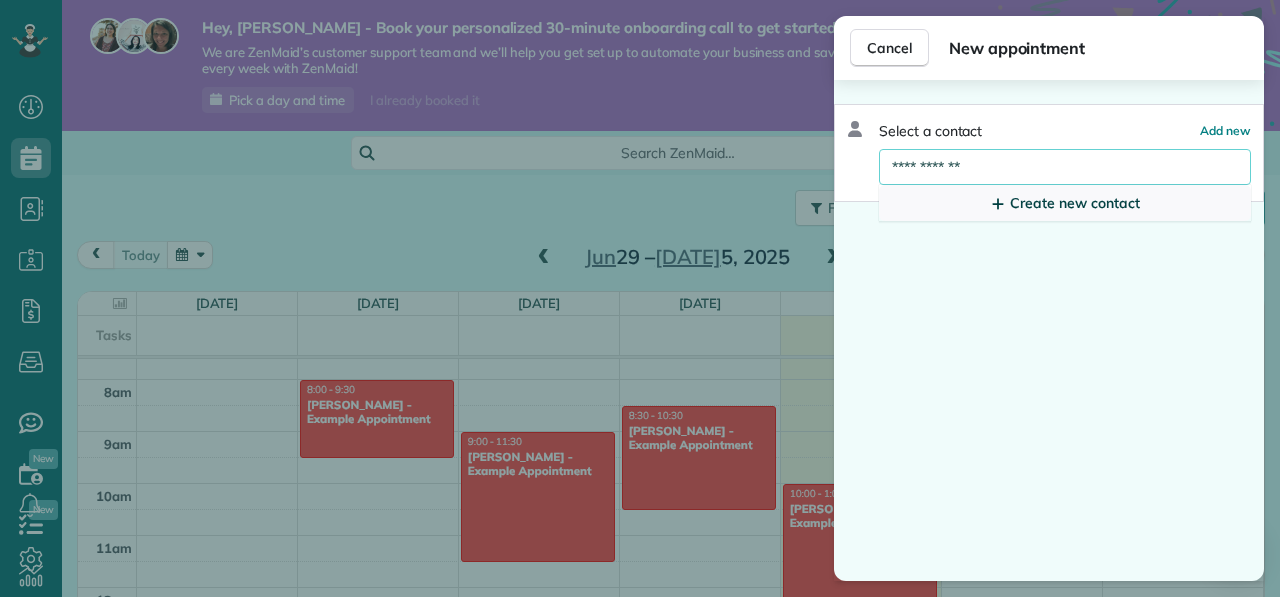 type on "**********" 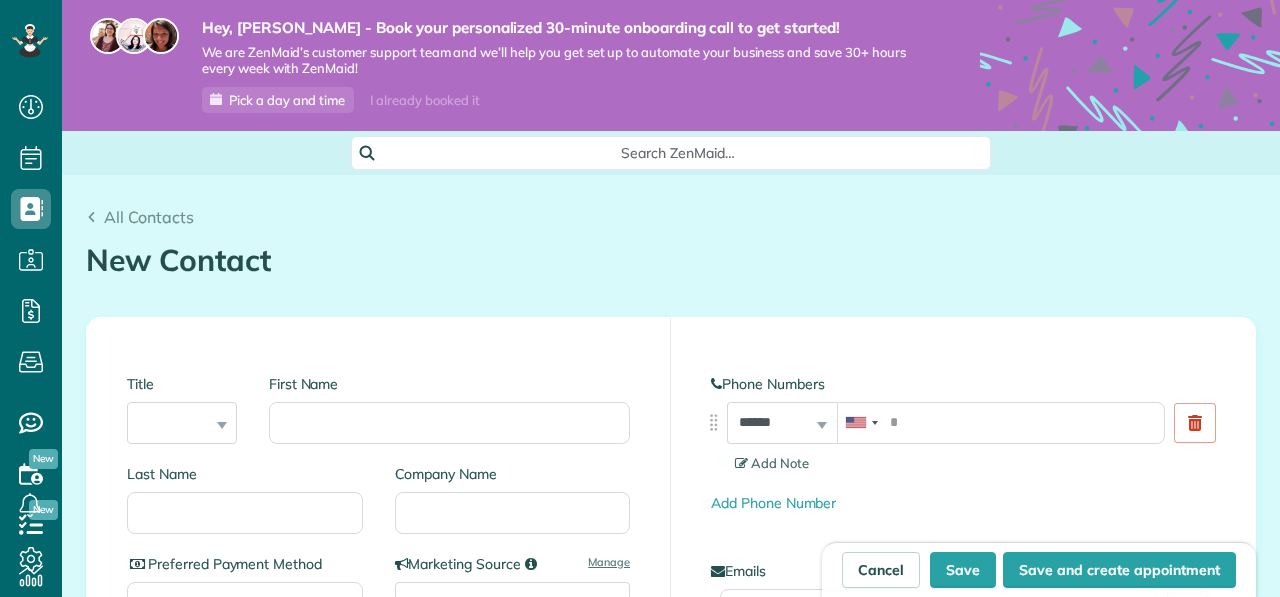 scroll, scrollTop: 0, scrollLeft: 0, axis: both 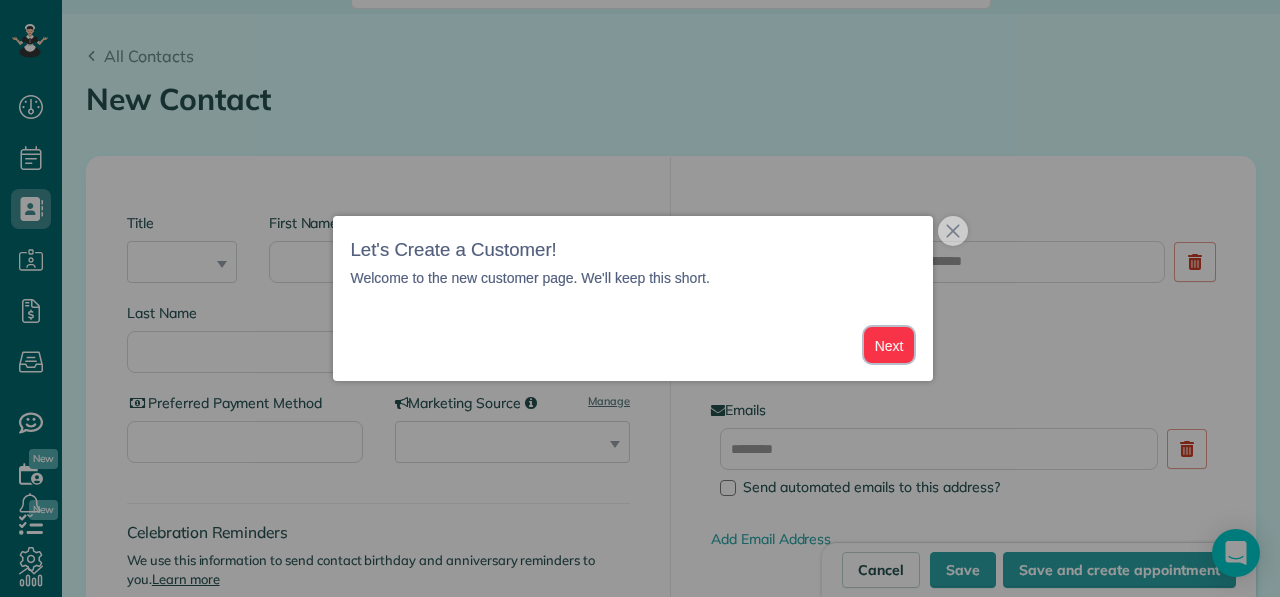 click on "Next" at bounding box center [889, 345] 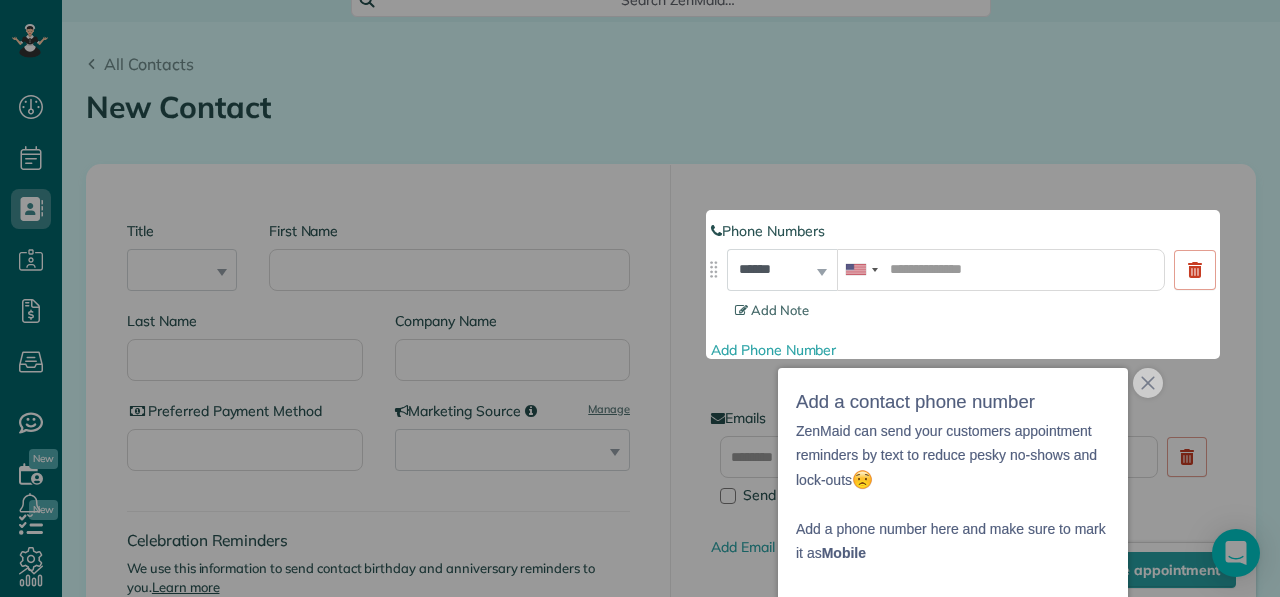 scroll, scrollTop: 144, scrollLeft: 0, axis: vertical 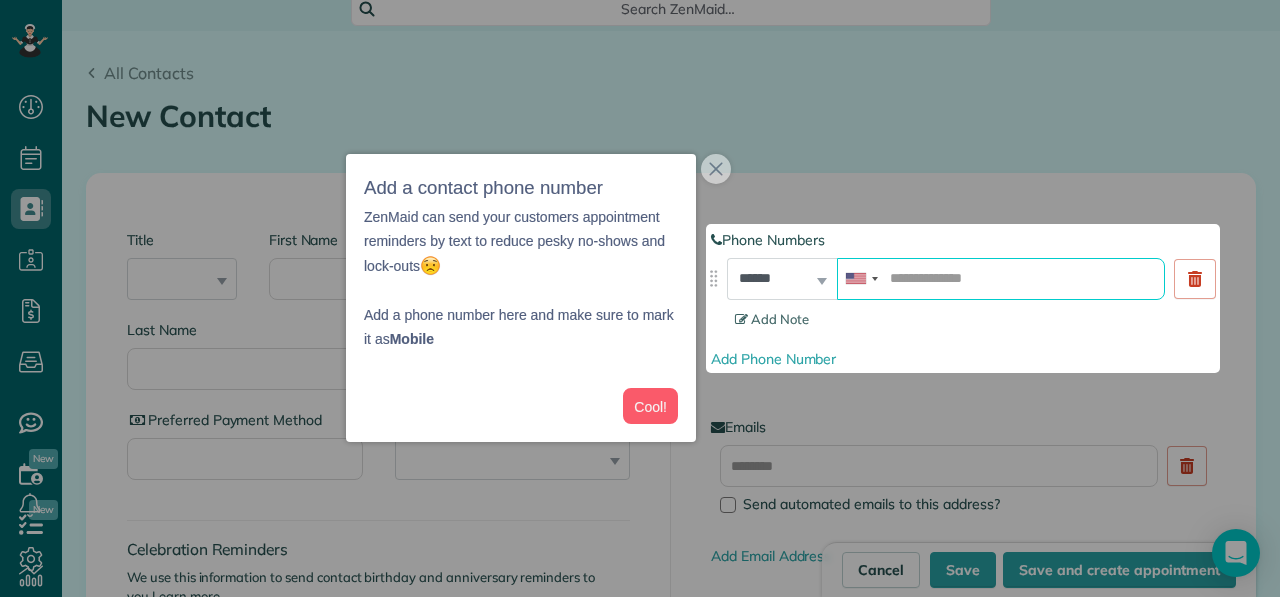 click at bounding box center [1001, 279] 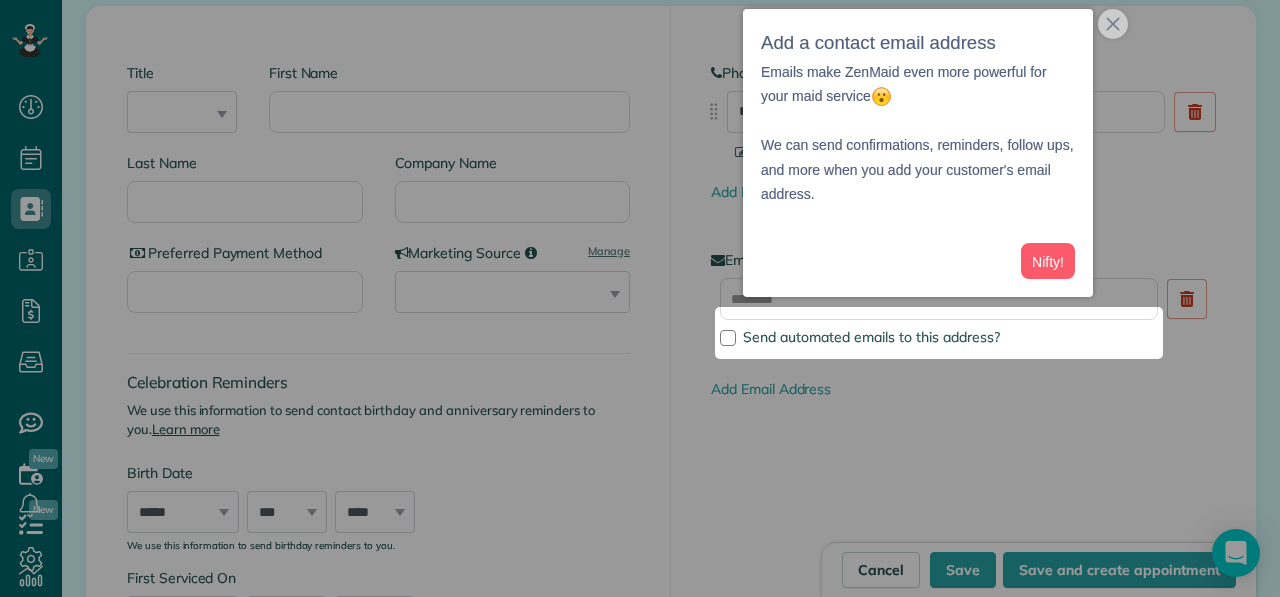 scroll, scrollTop: 311, scrollLeft: 0, axis: vertical 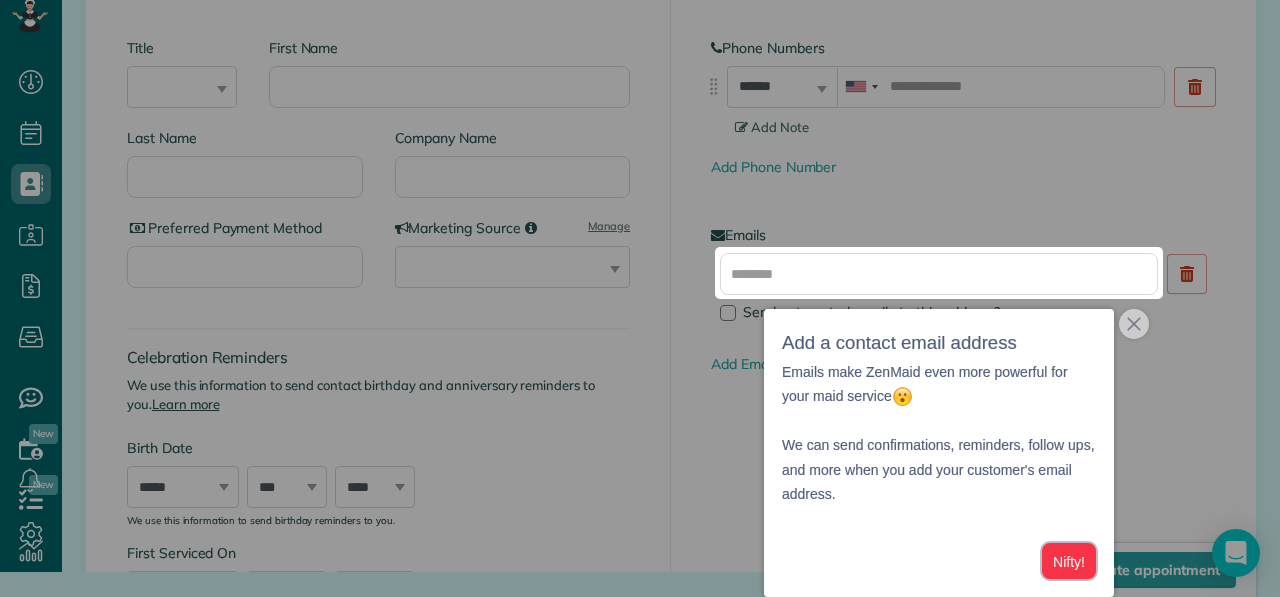 click on "Nifty!" at bounding box center [1069, 561] 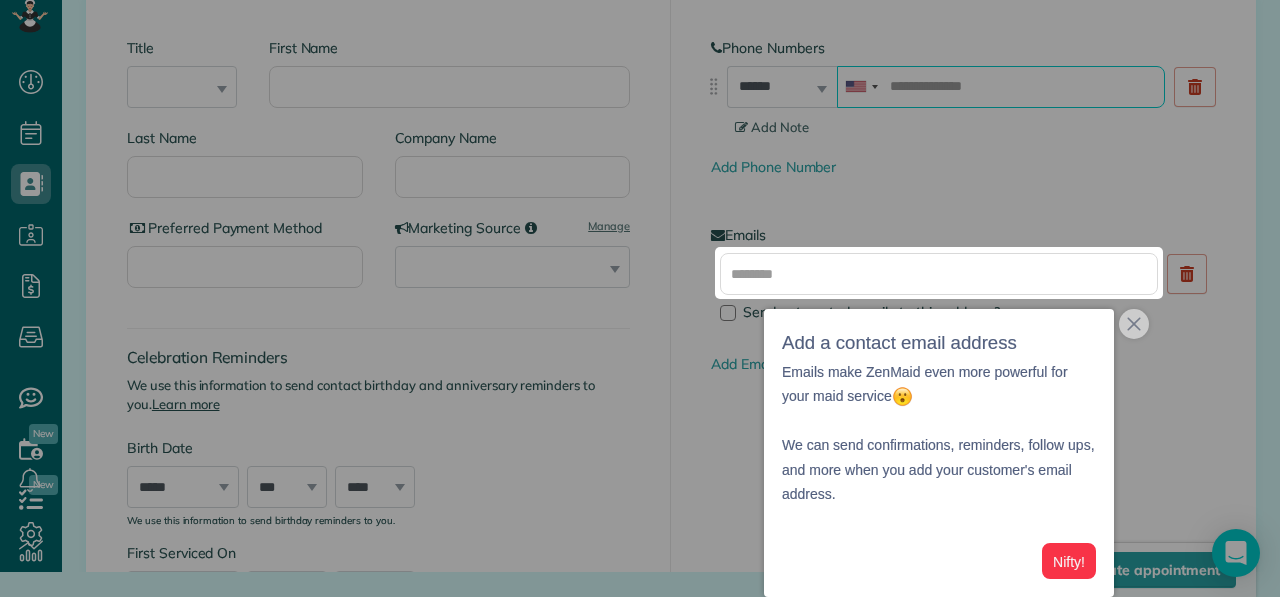 scroll, scrollTop: 0, scrollLeft: 0, axis: both 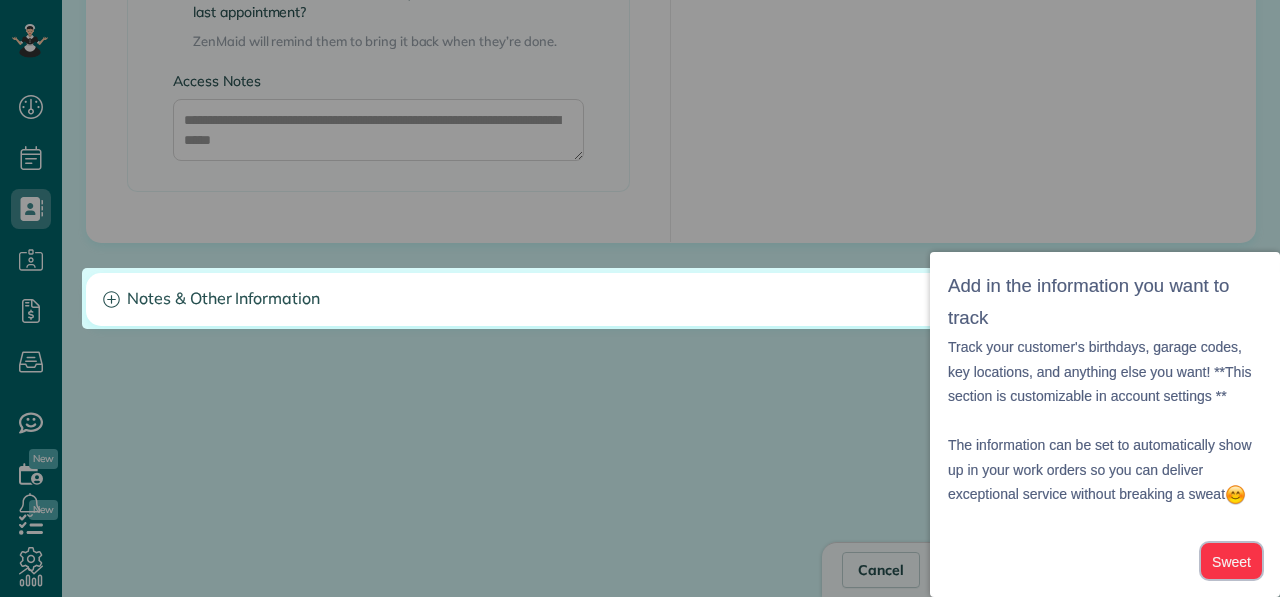 click on "Sweet" at bounding box center [1231, 561] 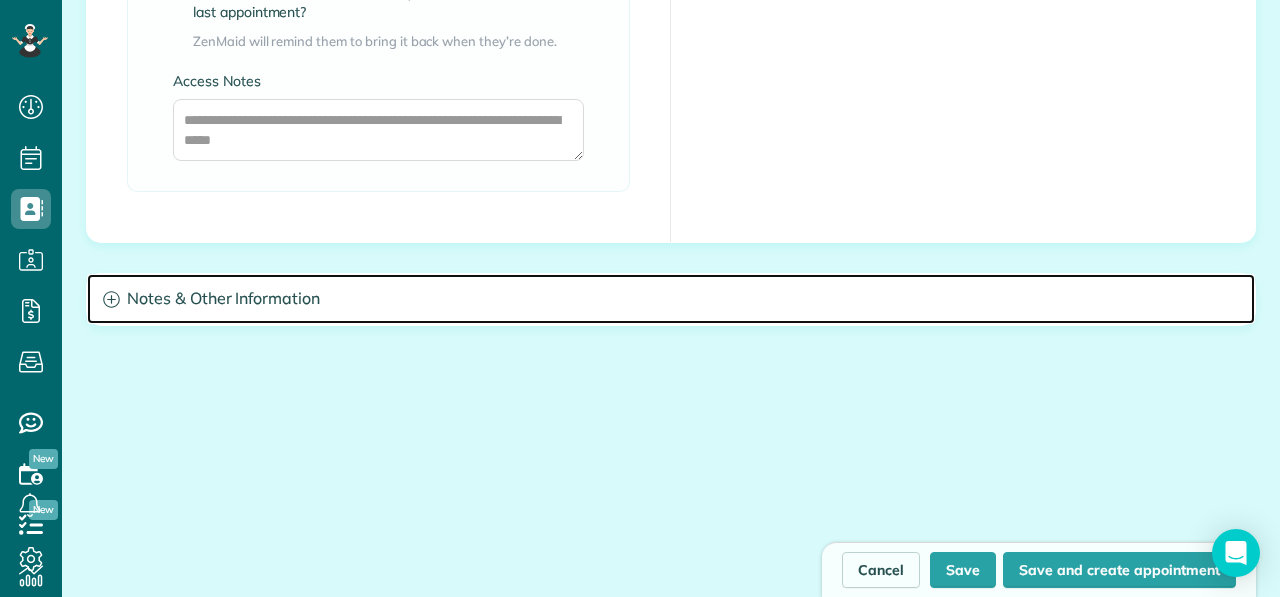 click 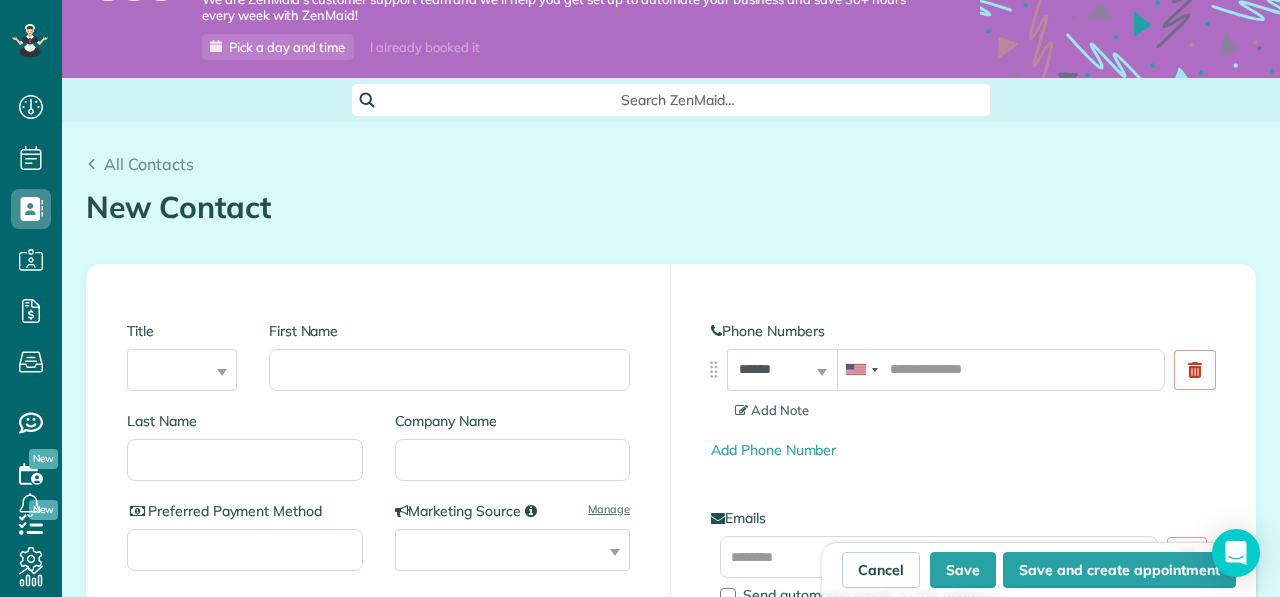 scroll, scrollTop: 55, scrollLeft: 0, axis: vertical 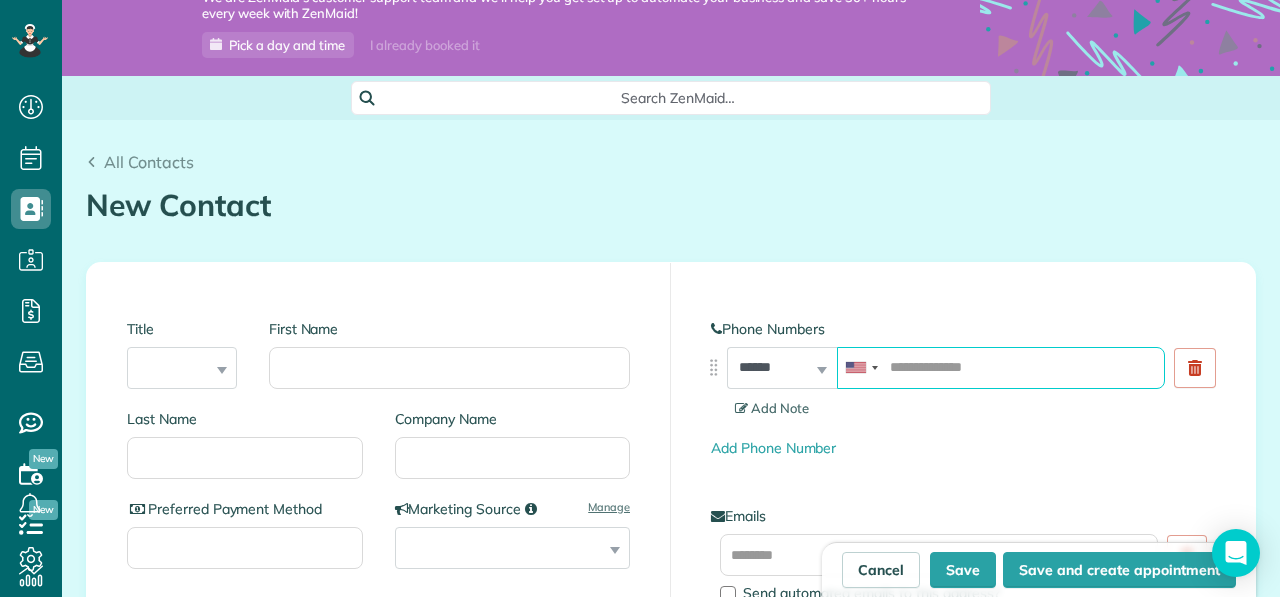 click at bounding box center (1001, 368) 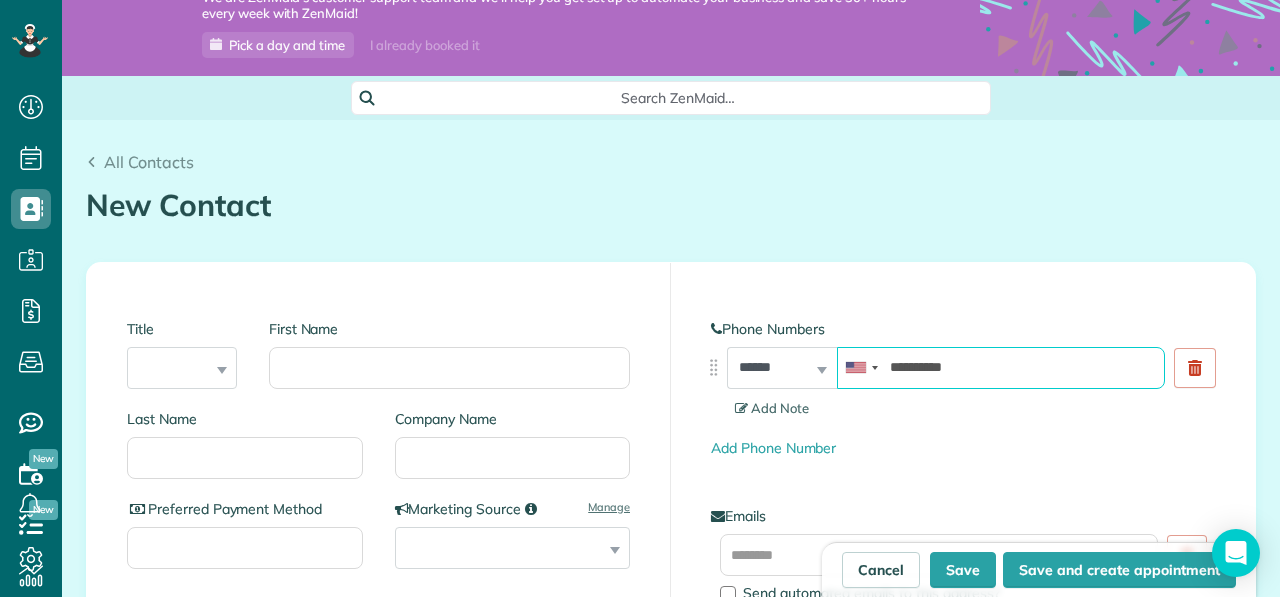 type on "**********" 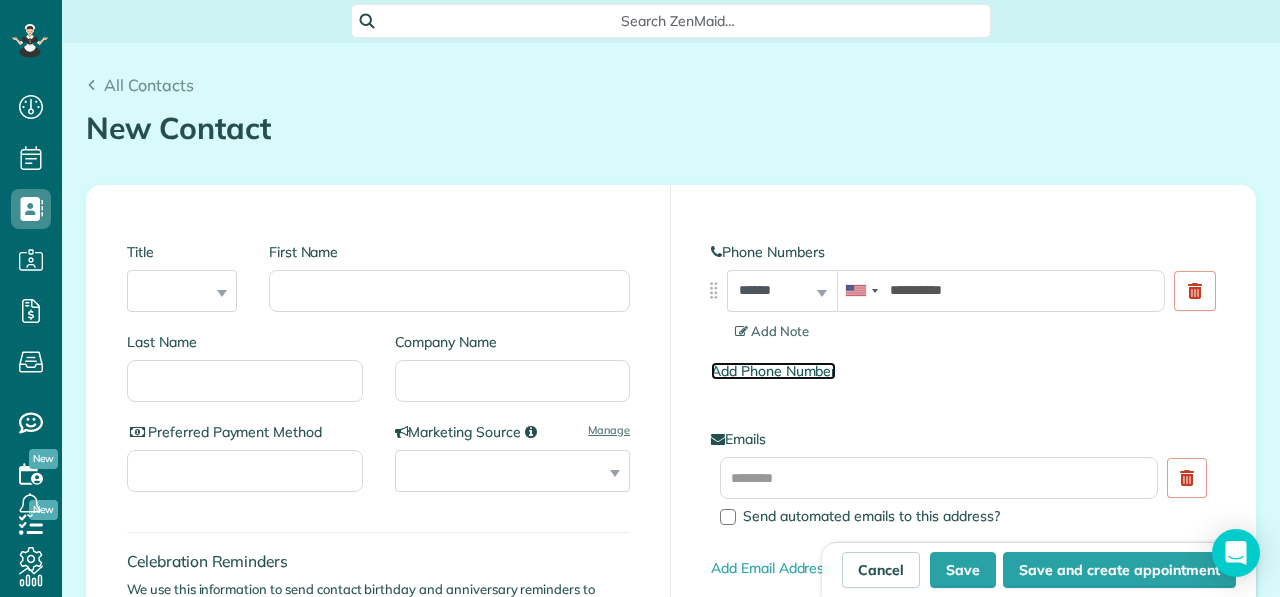 scroll, scrollTop: 154, scrollLeft: 0, axis: vertical 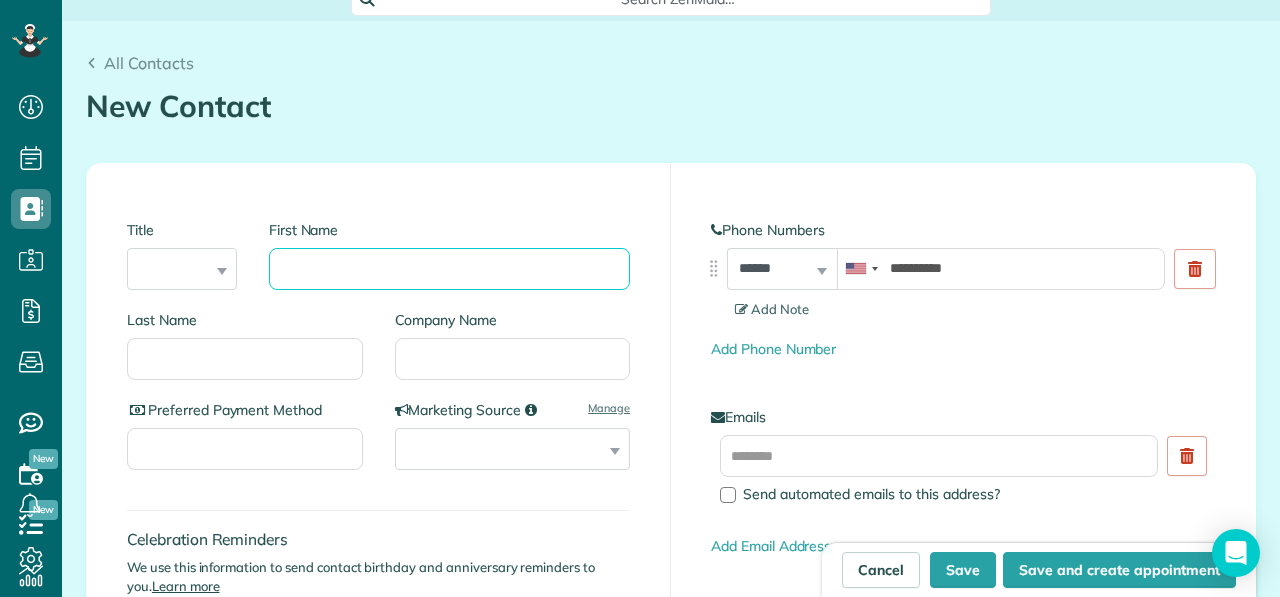 click on "First Name" at bounding box center (449, 269) 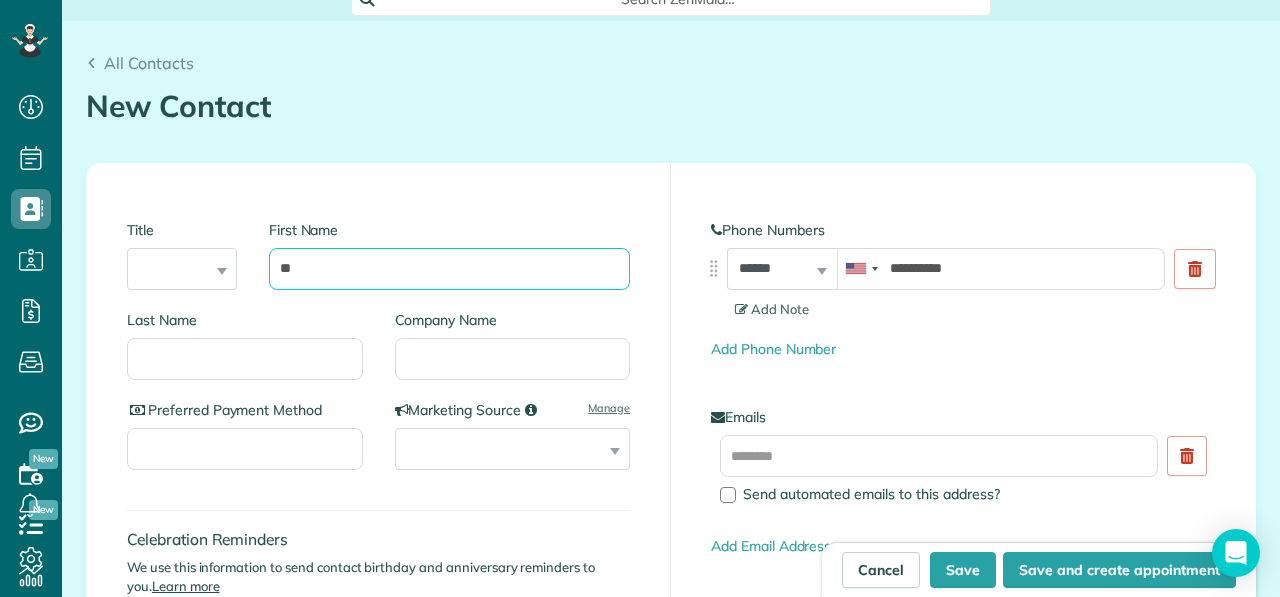 type on "*" 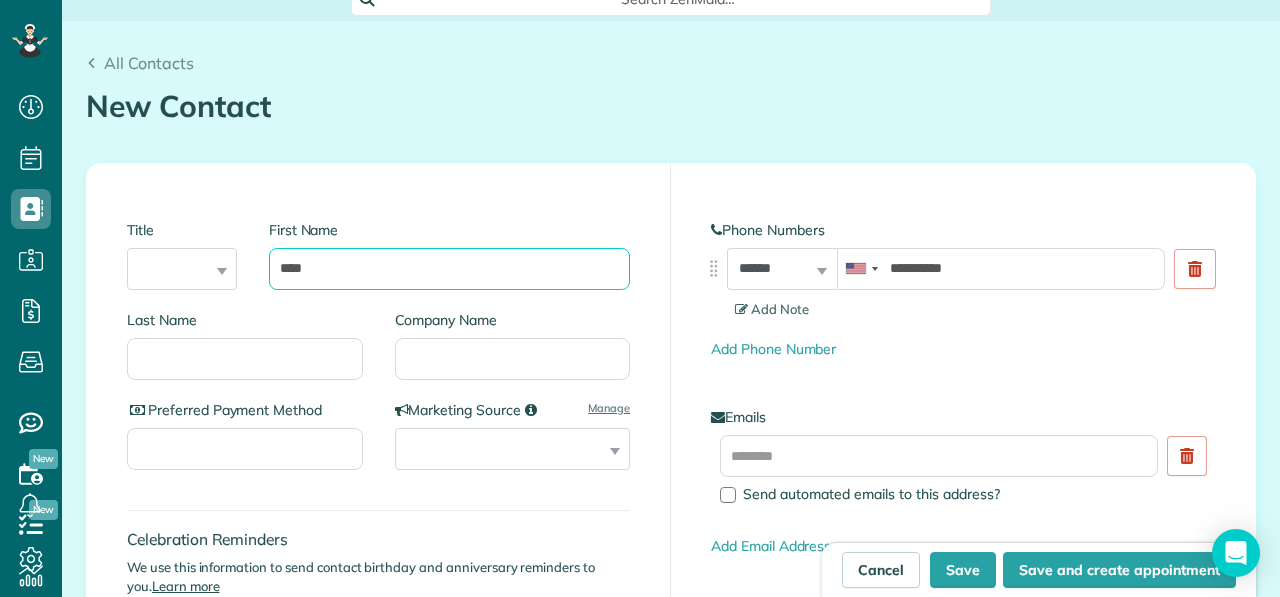 type on "****" 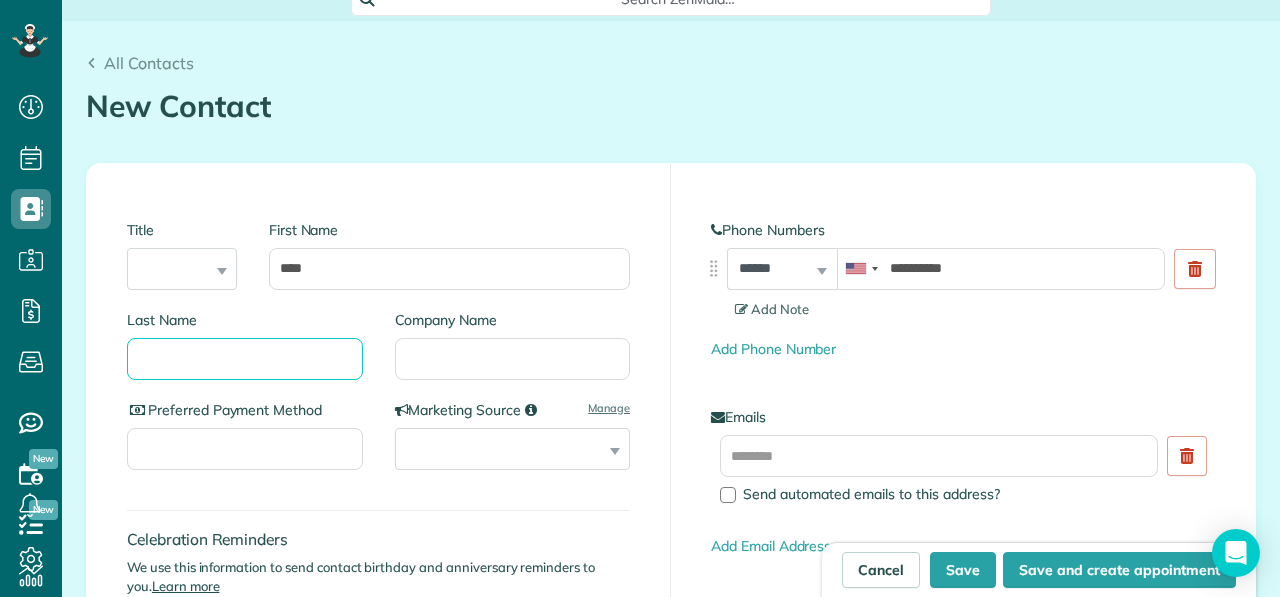 click on "Last Name" at bounding box center (245, 359) 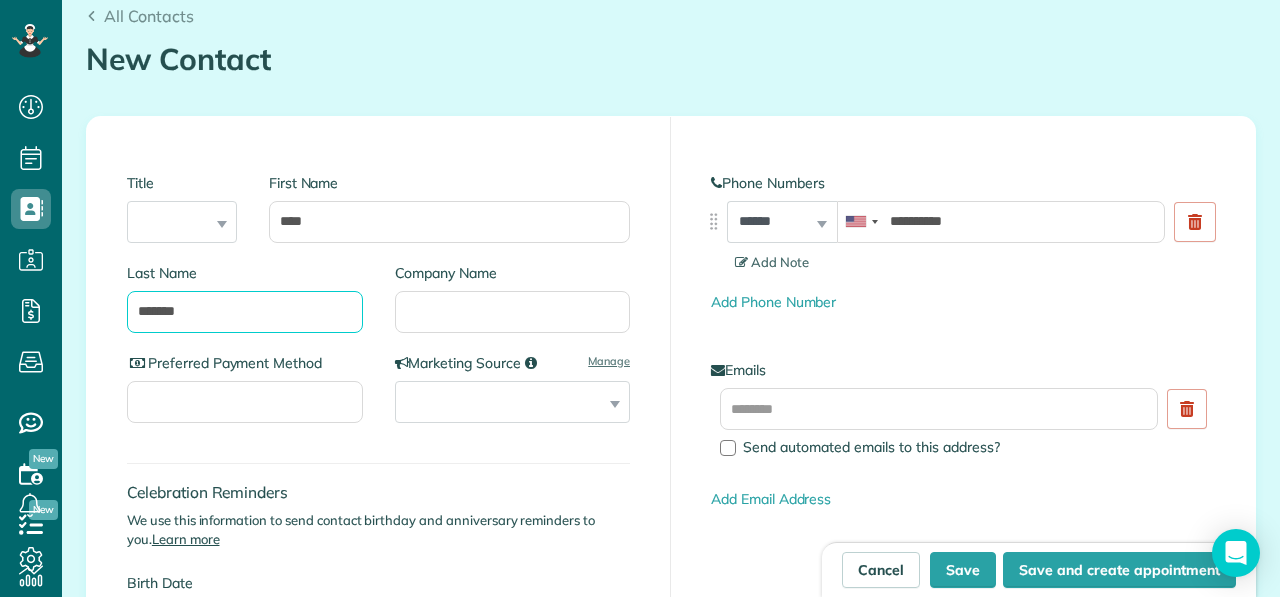 scroll, scrollTop: 210, scrollLeft: 0, axis: vertical 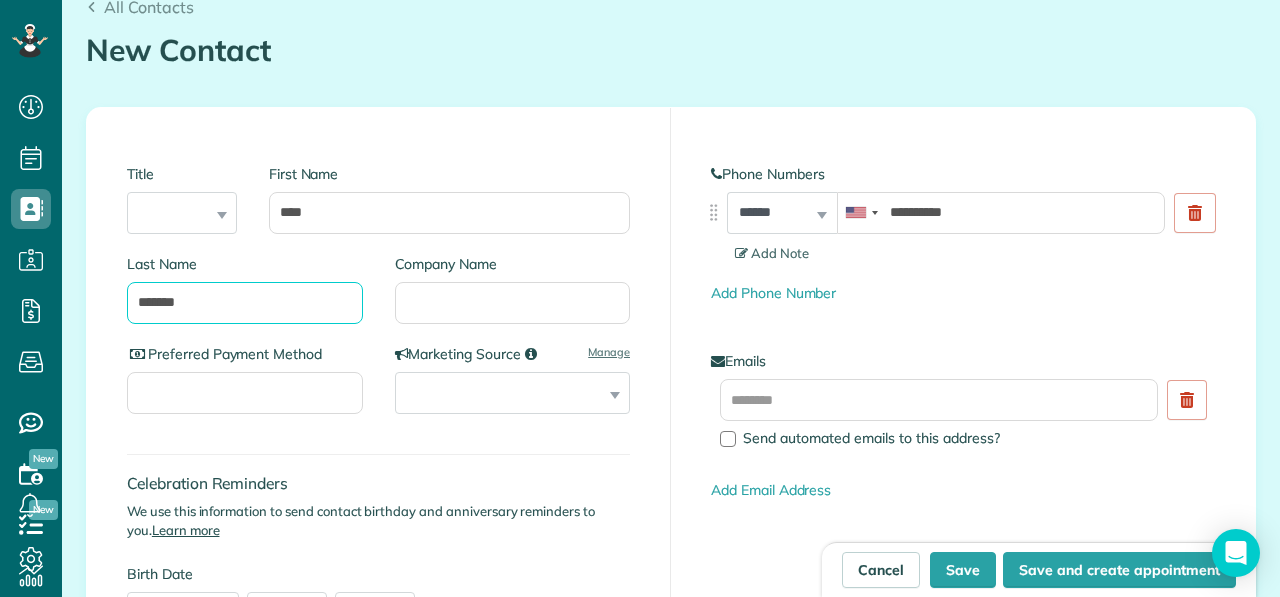 type on "*******" 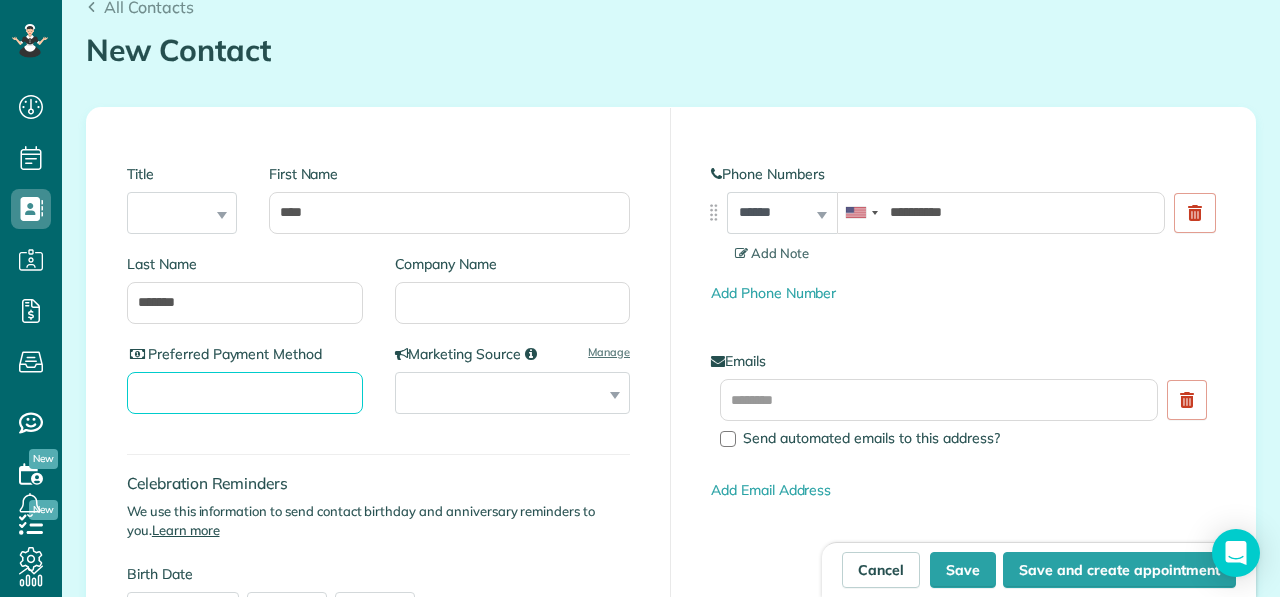 click on "Preferred Payment Method" at bounding box center [245, 393] 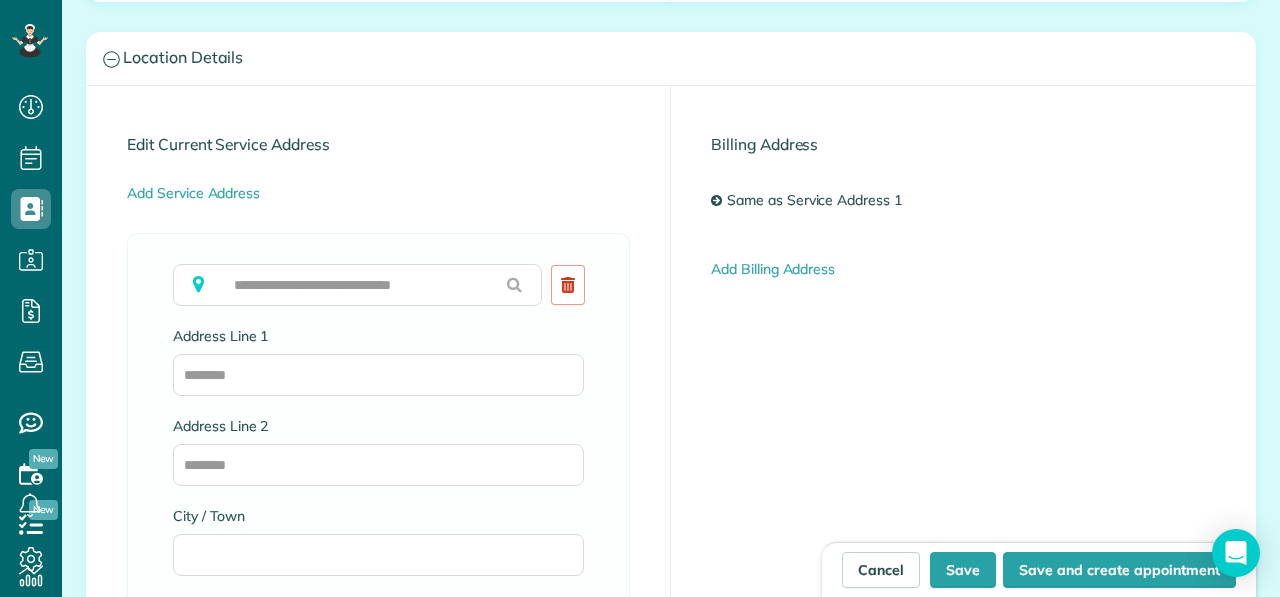 scroll, scrollTop: 1000, scrollLeft: 0, axis: vertical 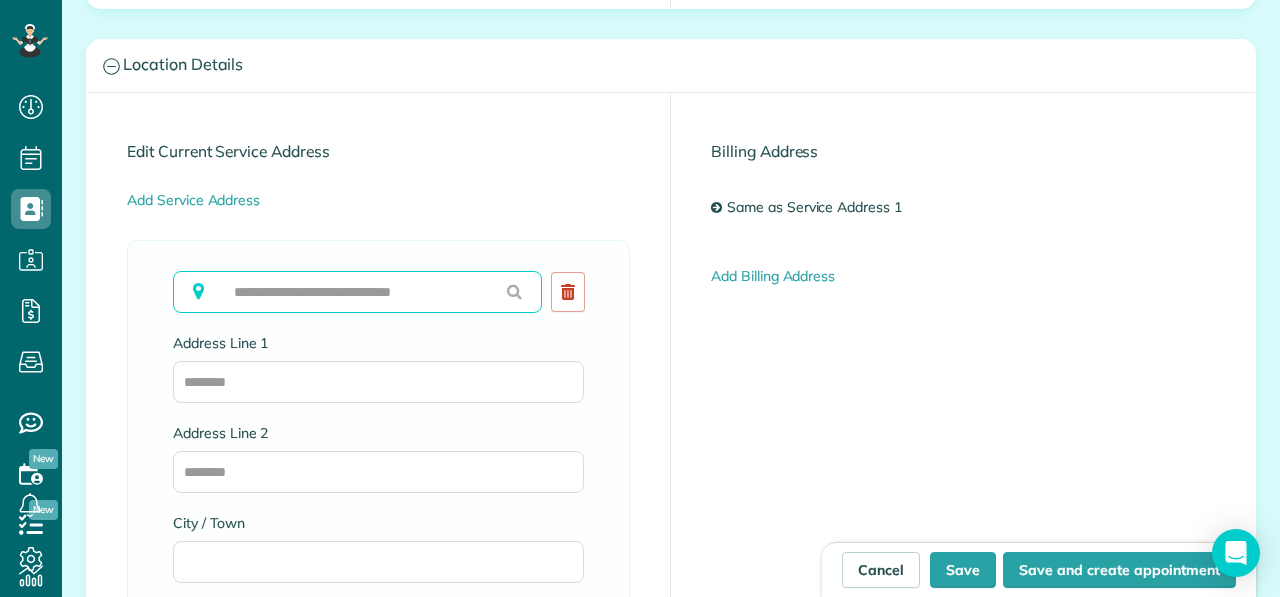 click at bounding box center (357, 292) 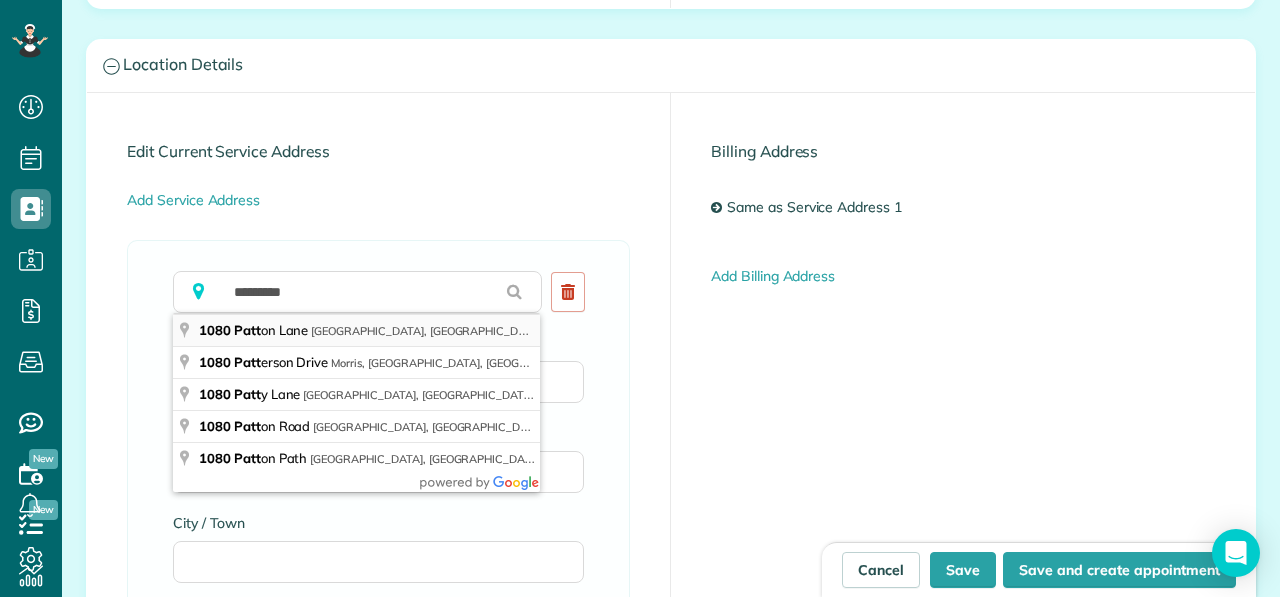 type on "**********" 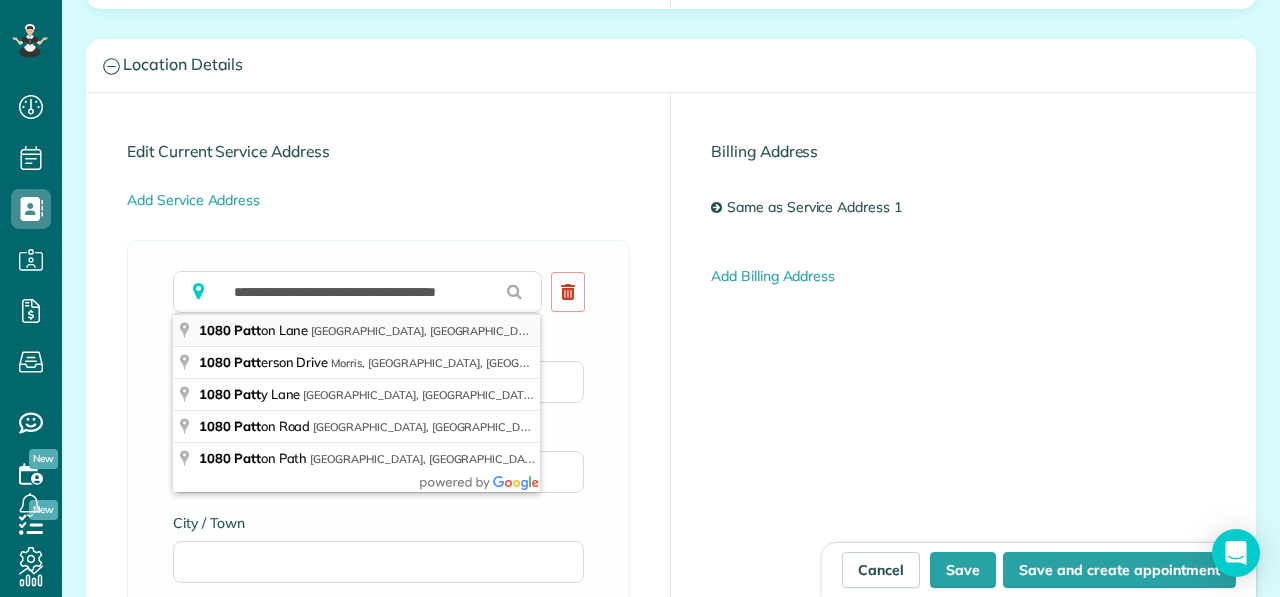 type on "**********" 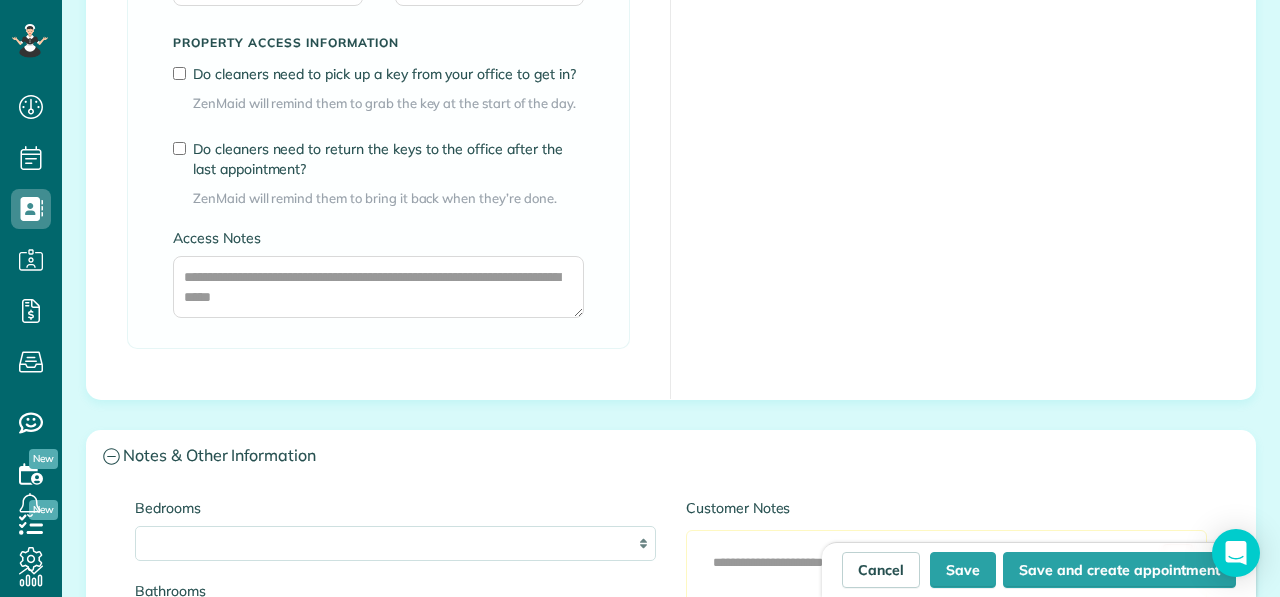 scroll, scrollTop: 1672, scrollLeft: 0, axis: vertical 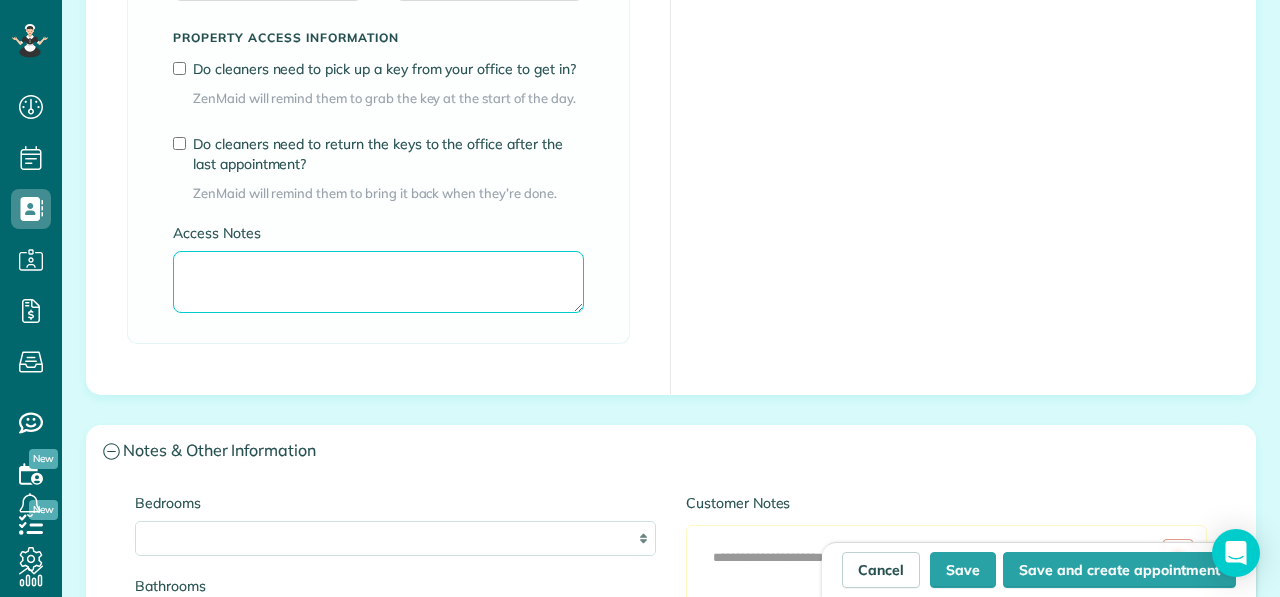 click on "Access Notes" at bounding box center (378, 282) 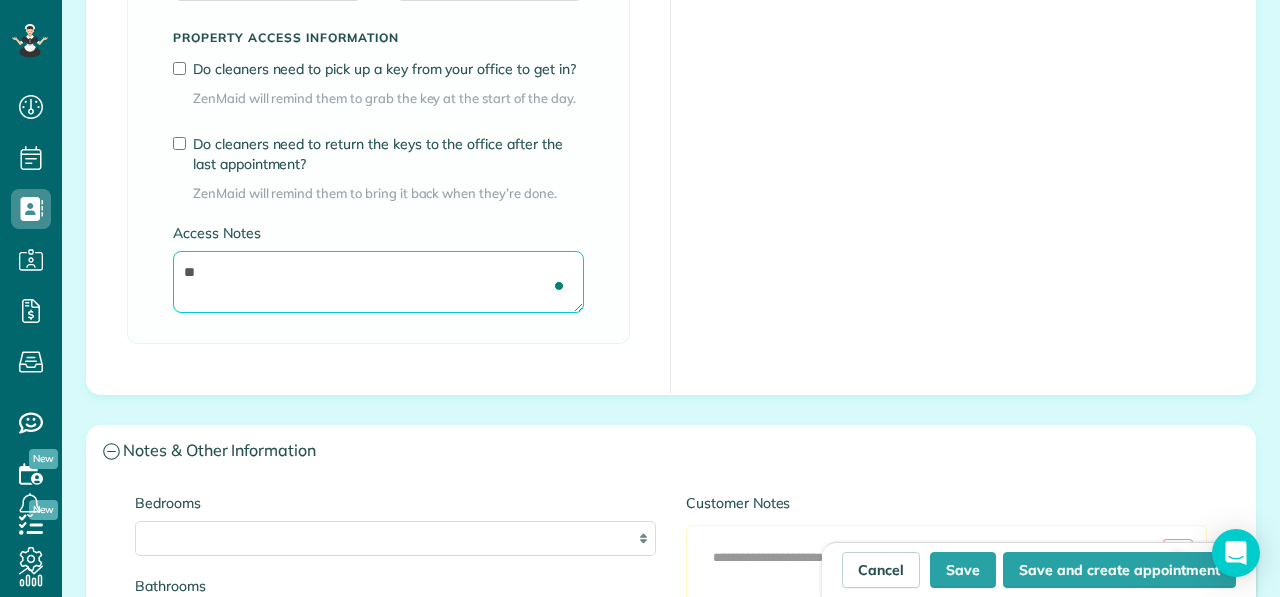 type on "*" 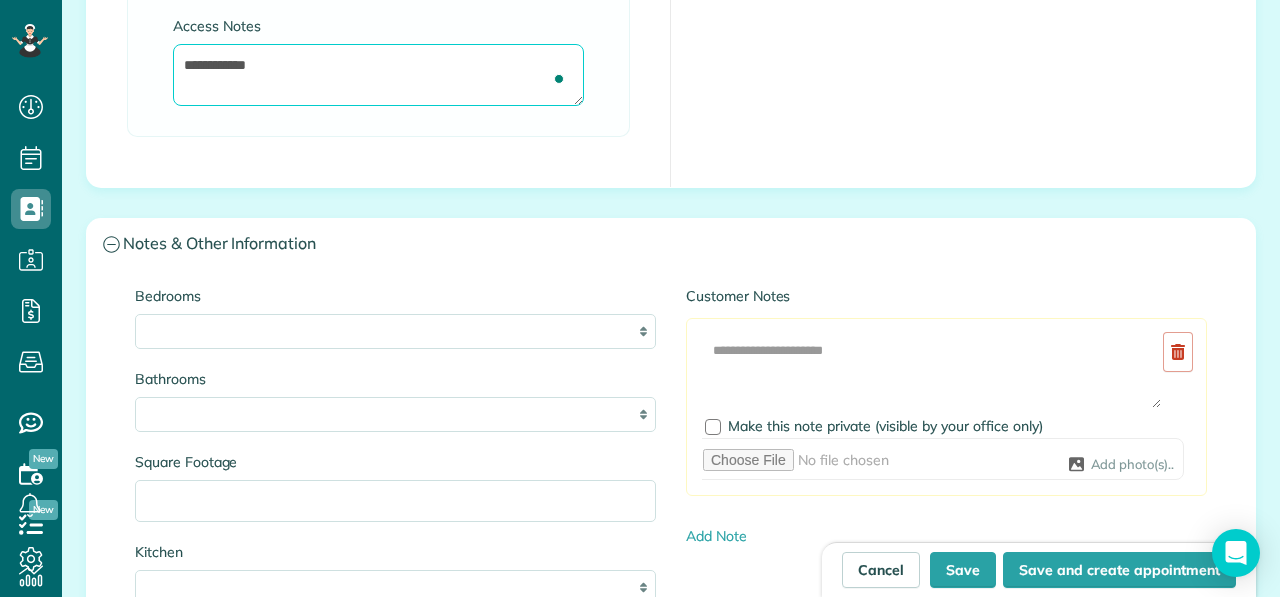 scroll, scrollTop: 1884, scrollLeft: 0, axis: vertical 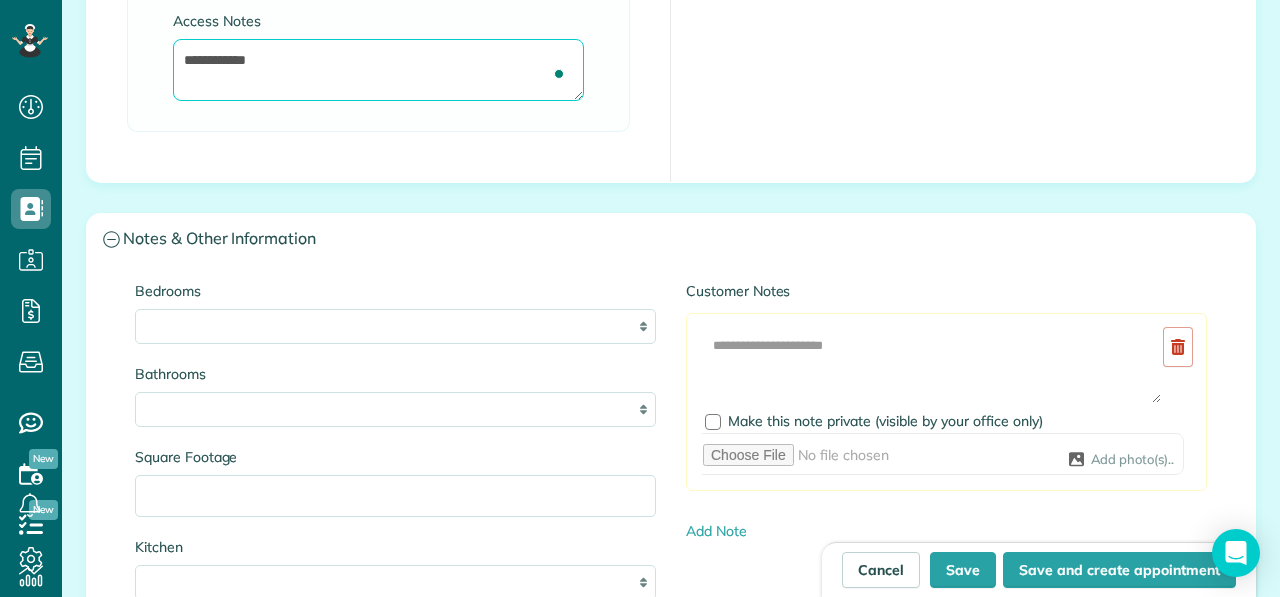 type on "**********" 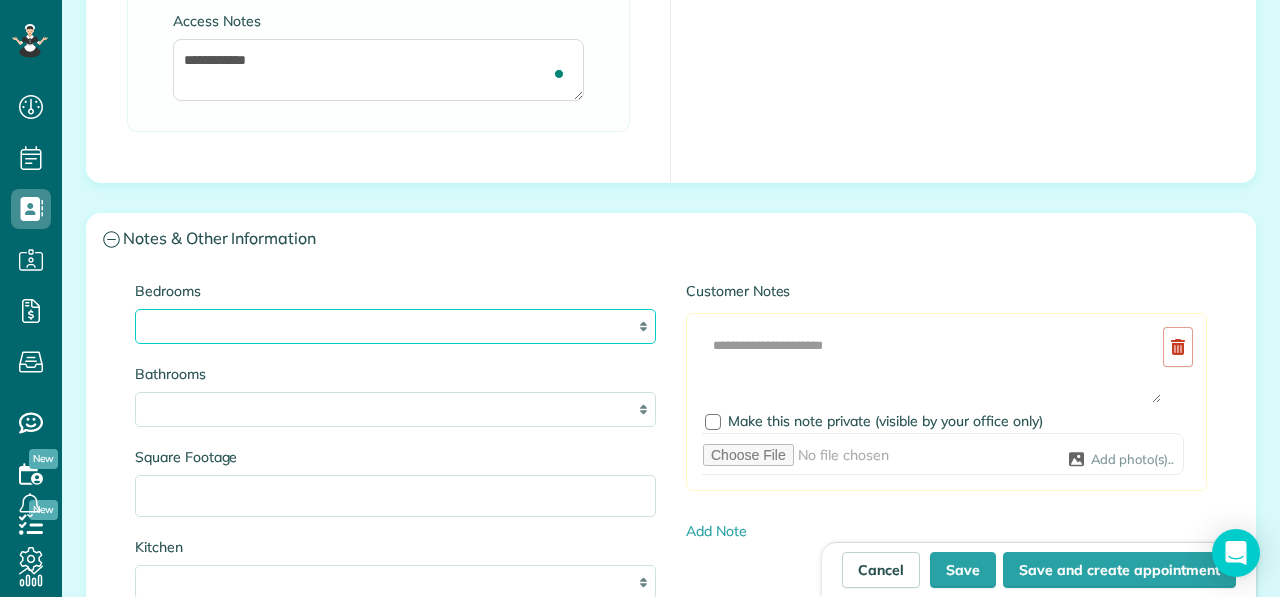 click on "*
*
*
*
**" at bounding box center (395, 326) 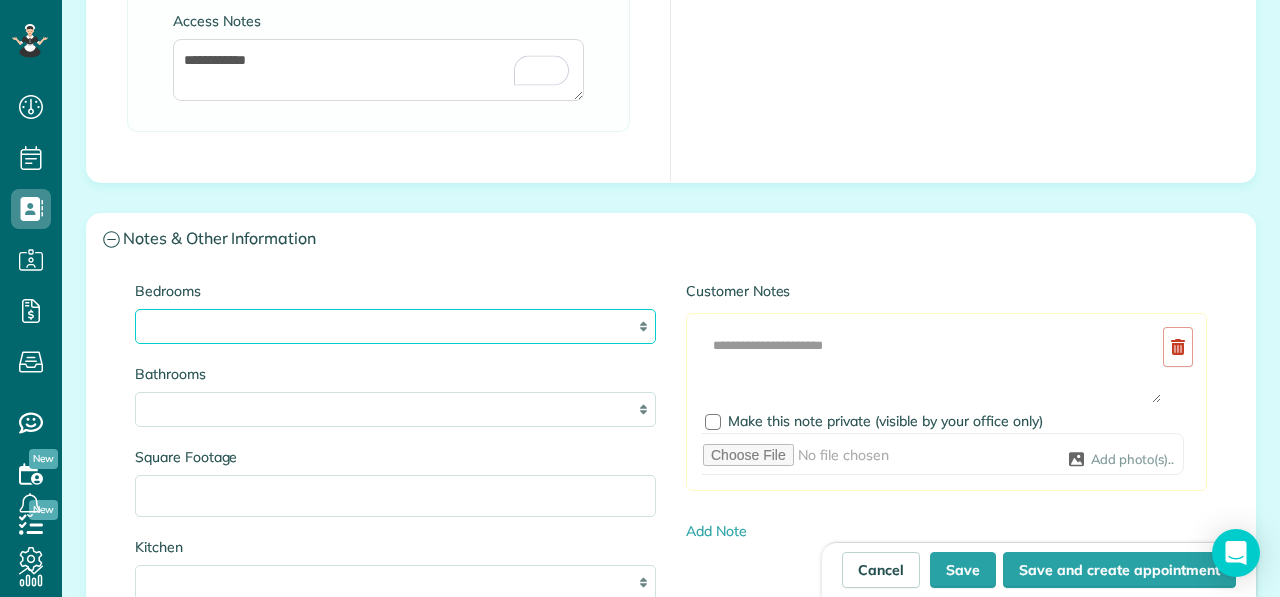 select on "*" 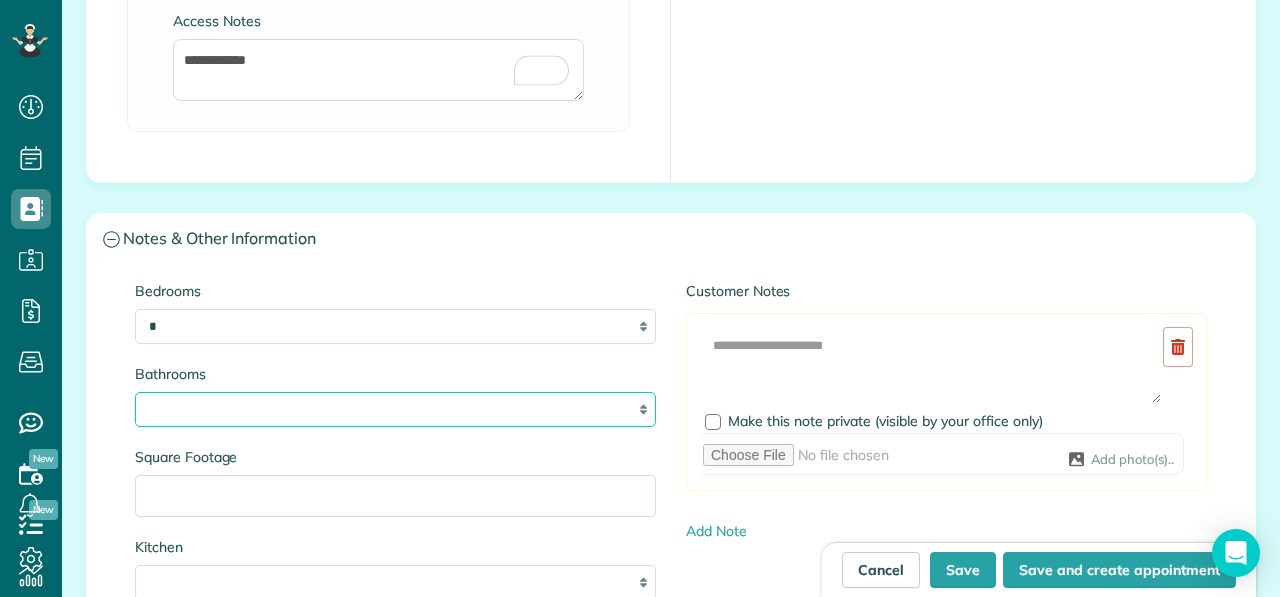 click on "*
***
*
***
*
***
*
***
**" at bounding box center [395, 409] 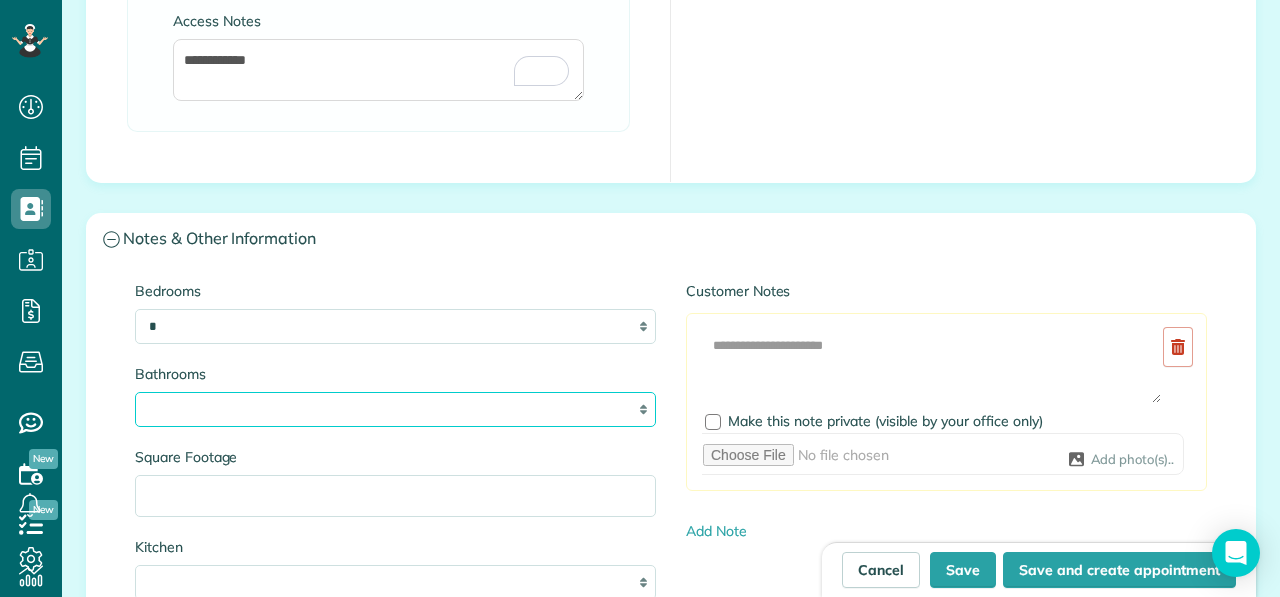 select on "*" 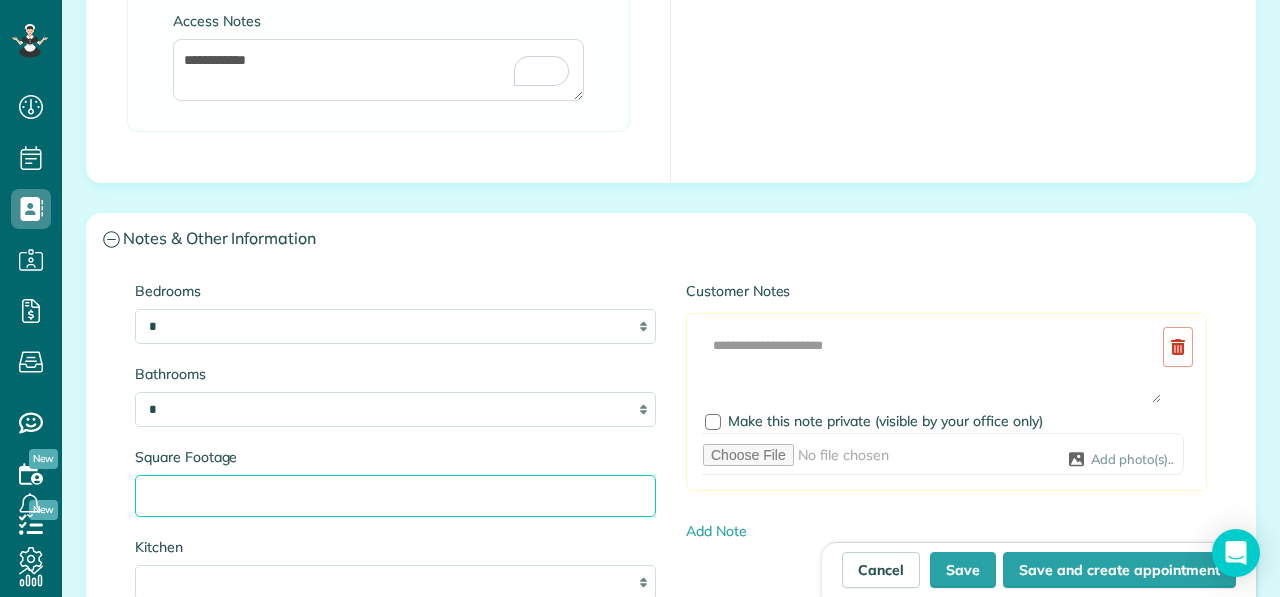 click on "Square Footage" at bounding box center (395, 496) 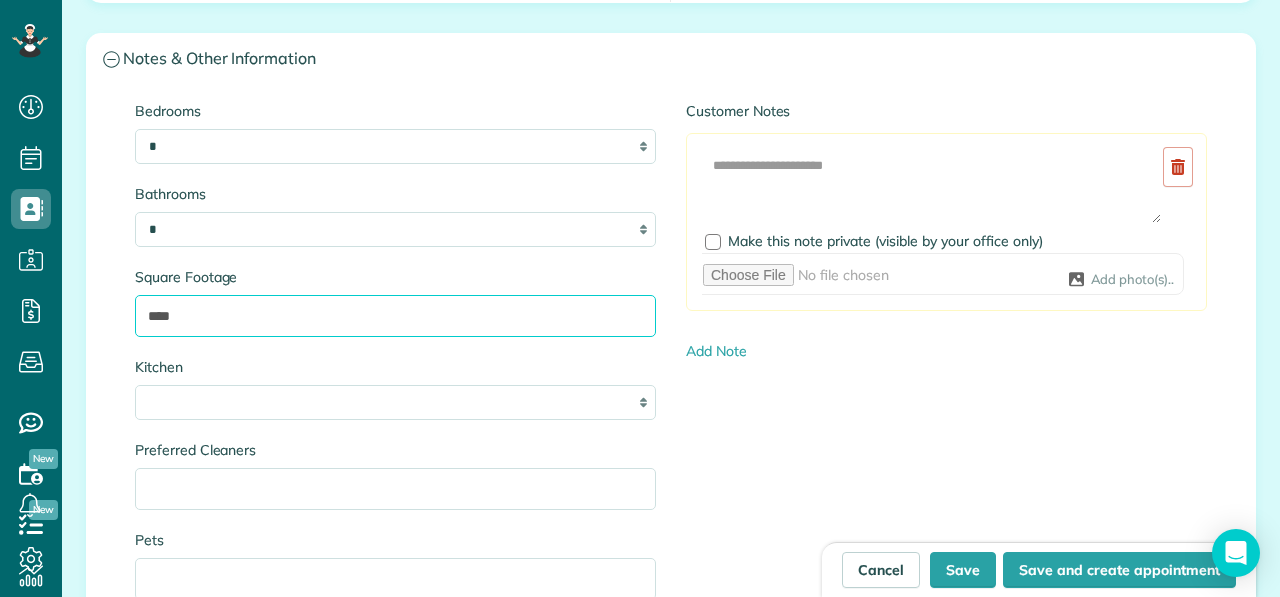 scroll, scrollTop: 2075, scrollLeft: 0, axis: vertical 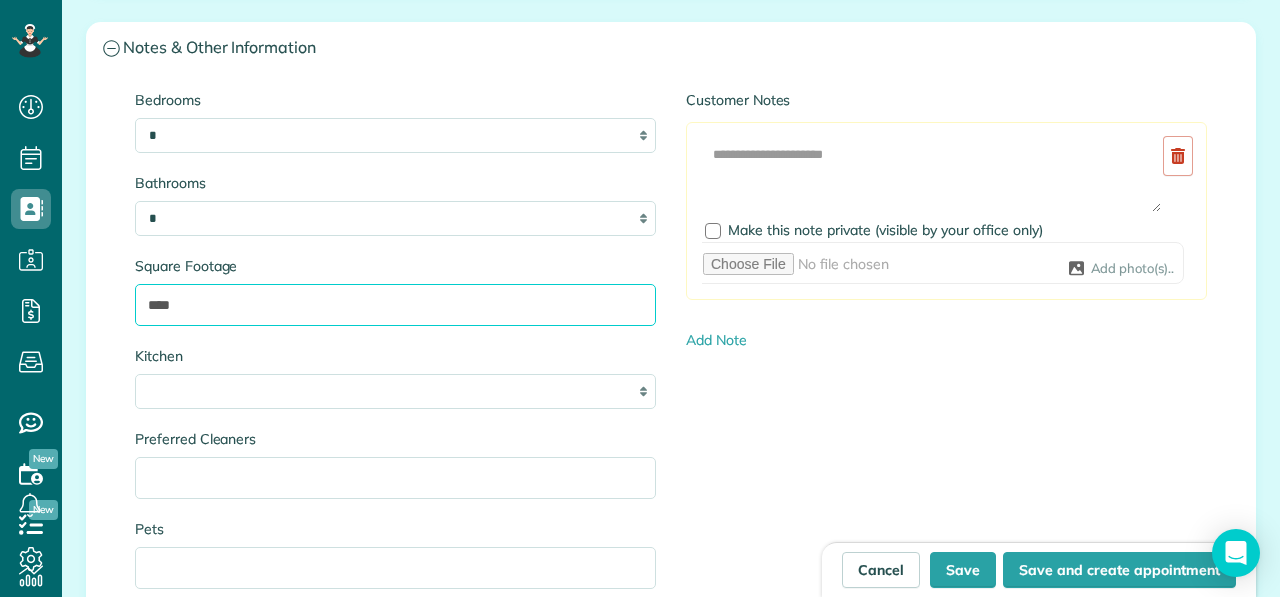 type on "****" 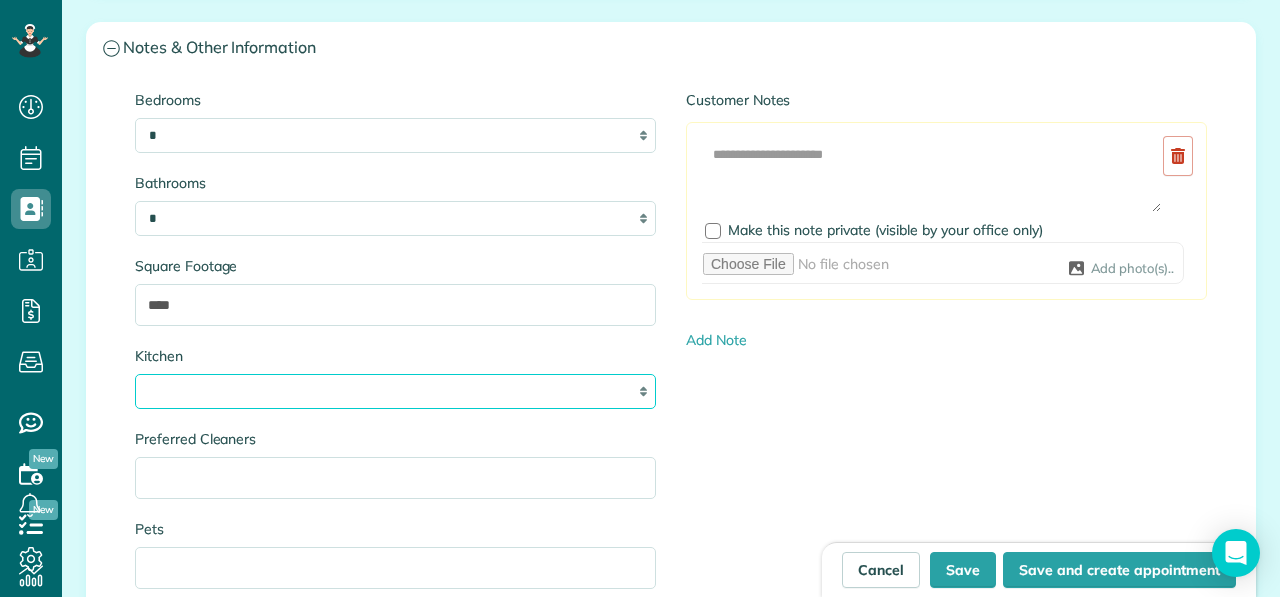 click on "*
*
*
*" at bounding box center (395, 391) 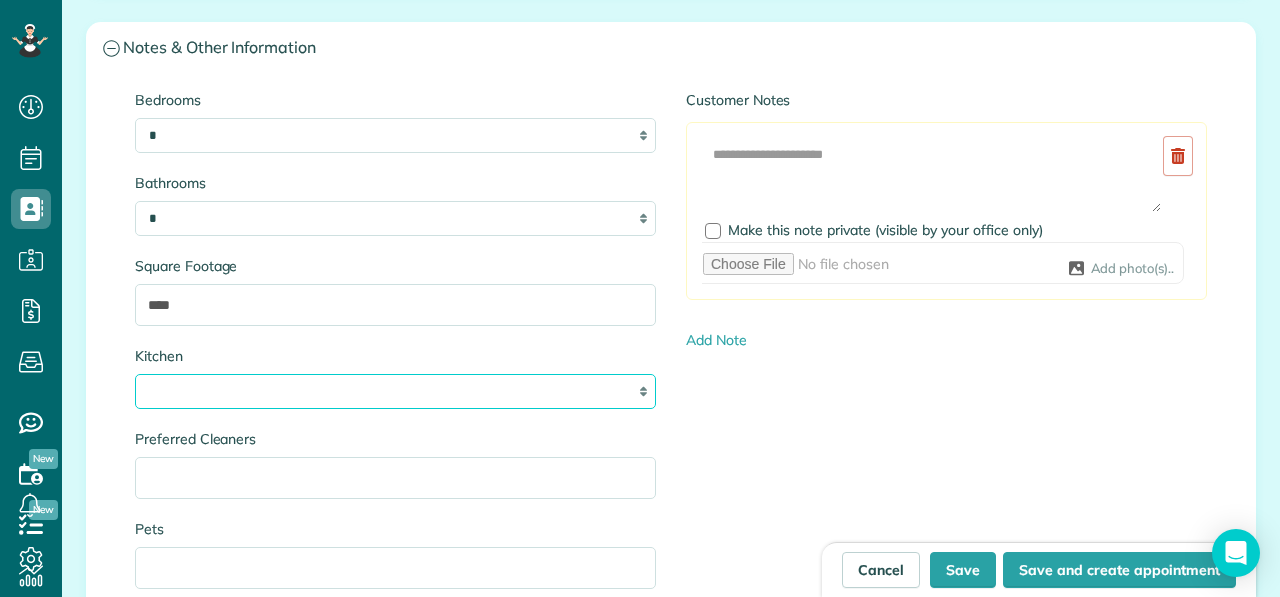 select on "*" 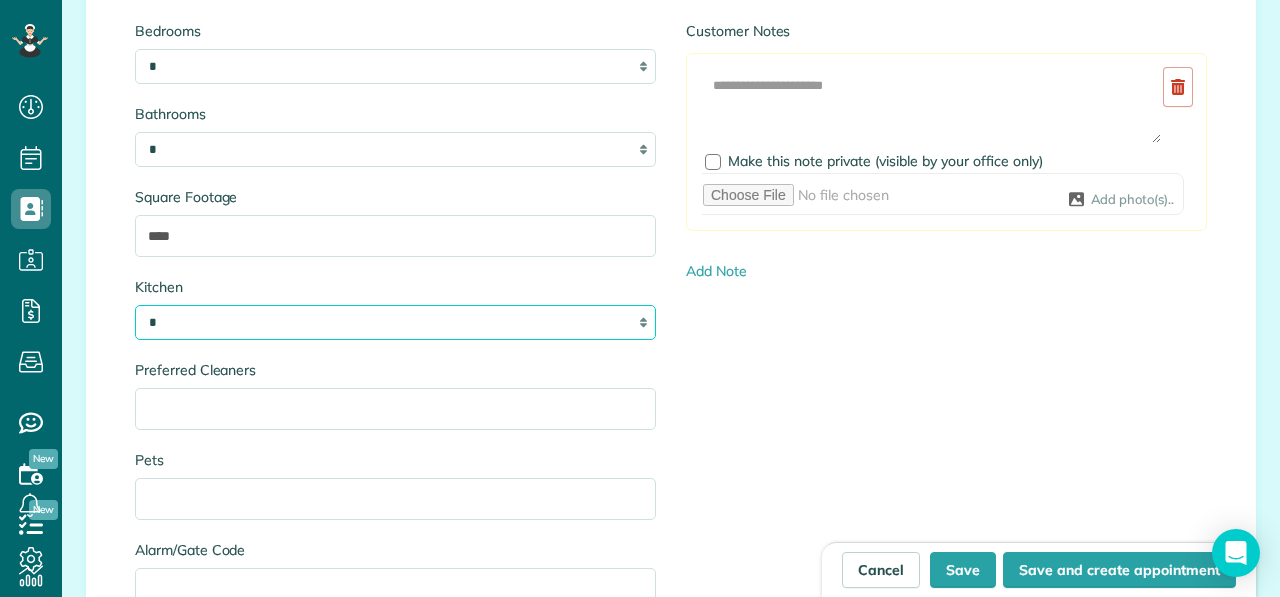 scroll, scrollTop: 2151, scrollLeft: 0, axis: vertical 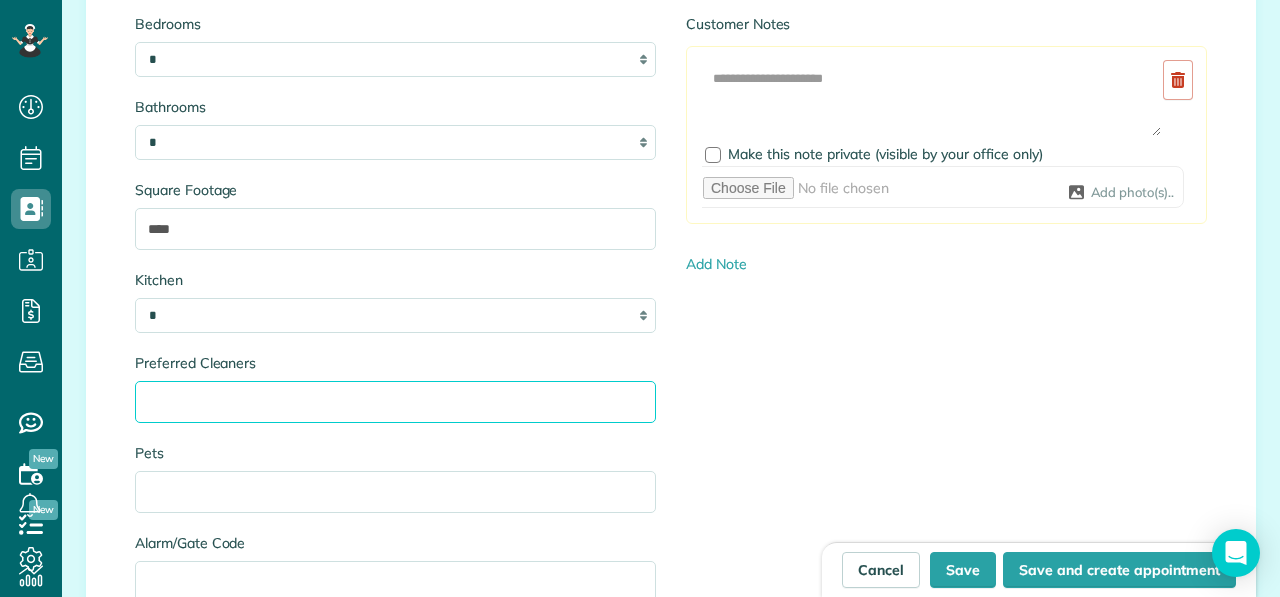 click on "Preferred Cleaners" at bounding box center [395, 402] 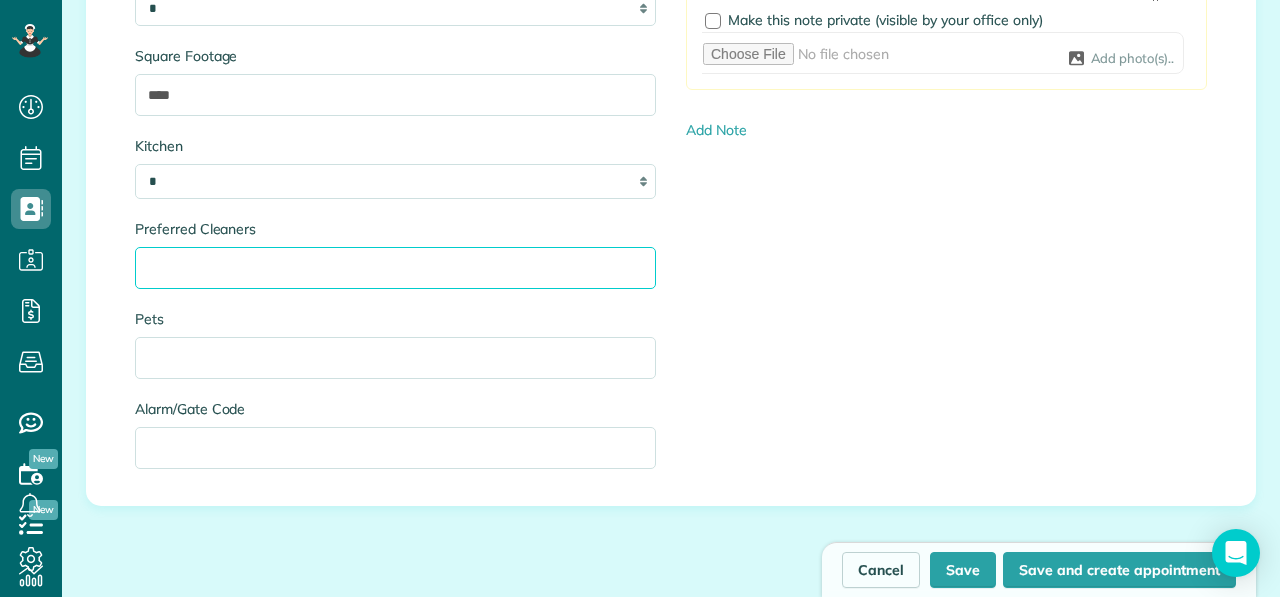 scroll, scrollTop: 2289, scrollLeft: 0, axis: vertical 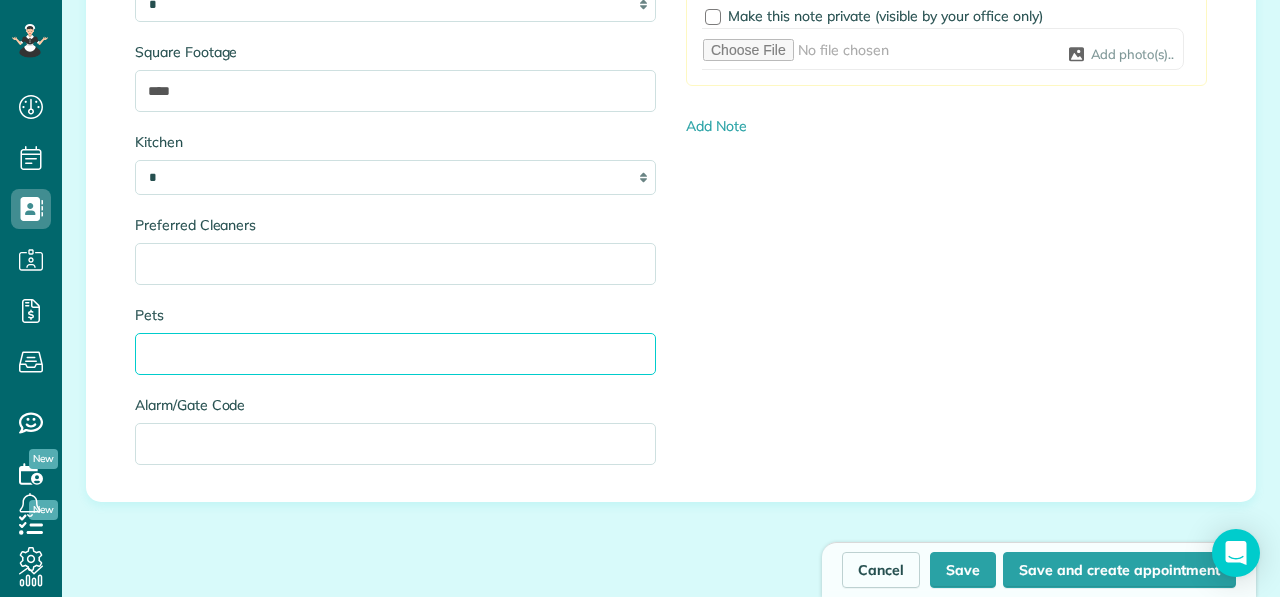 click on "Pets" at bounding box center [395, 354] 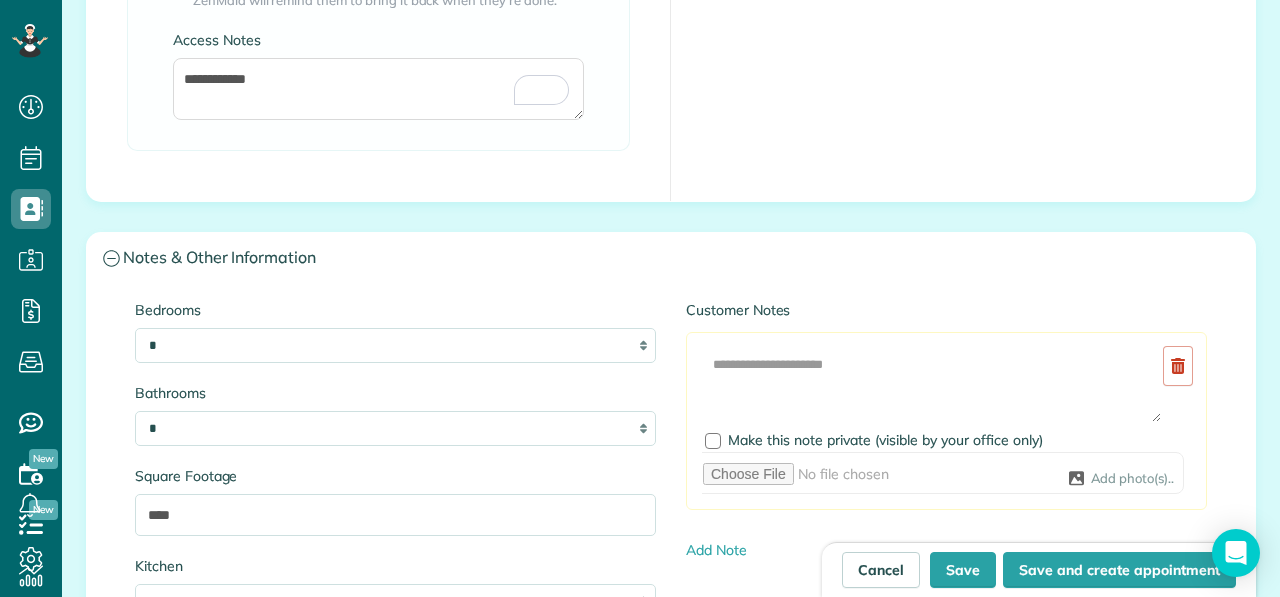 scroll, scrollTop: 1880, scrollLeft: 0, axis: vertical 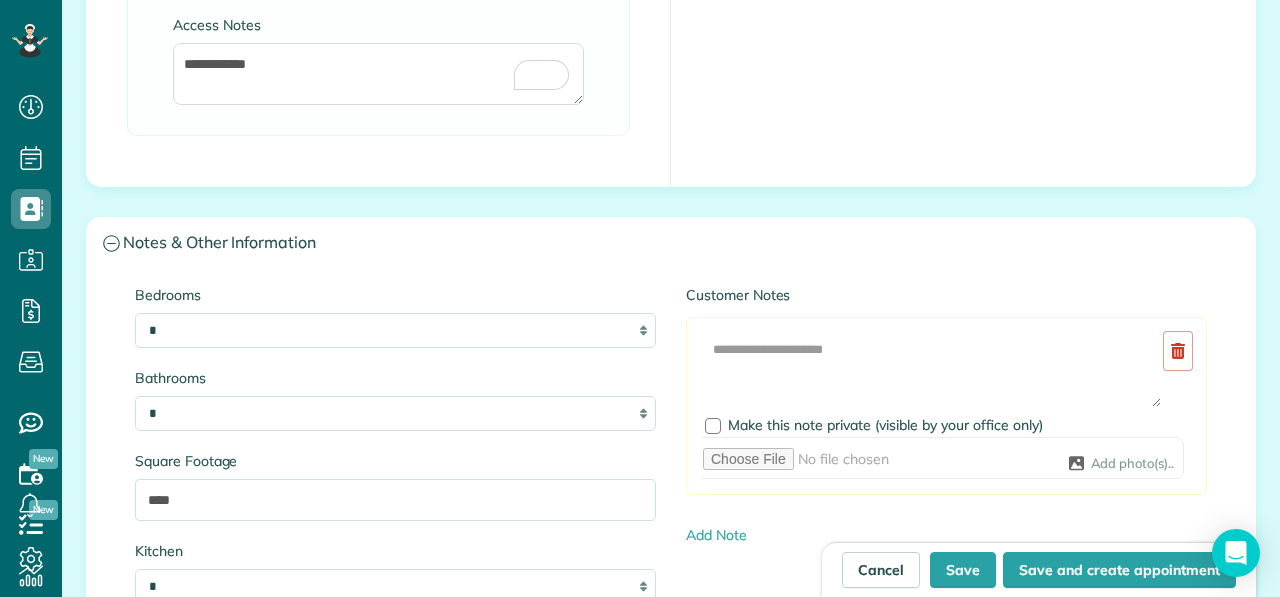 type on "******" 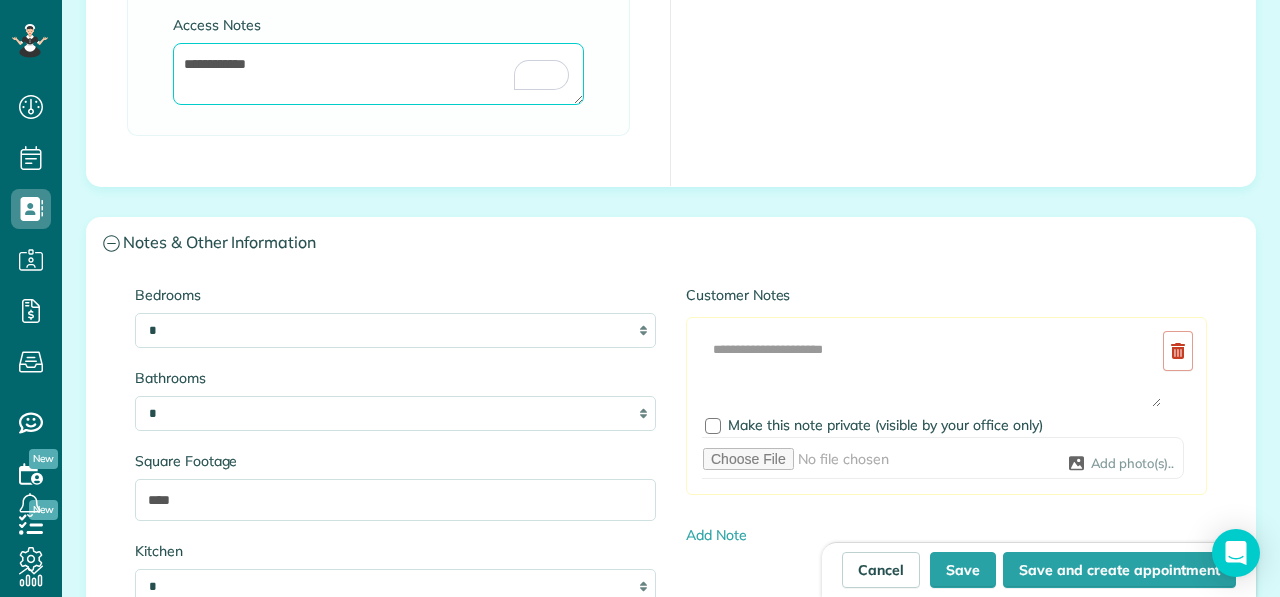 click on "**********" at bounding box center (378, 74) 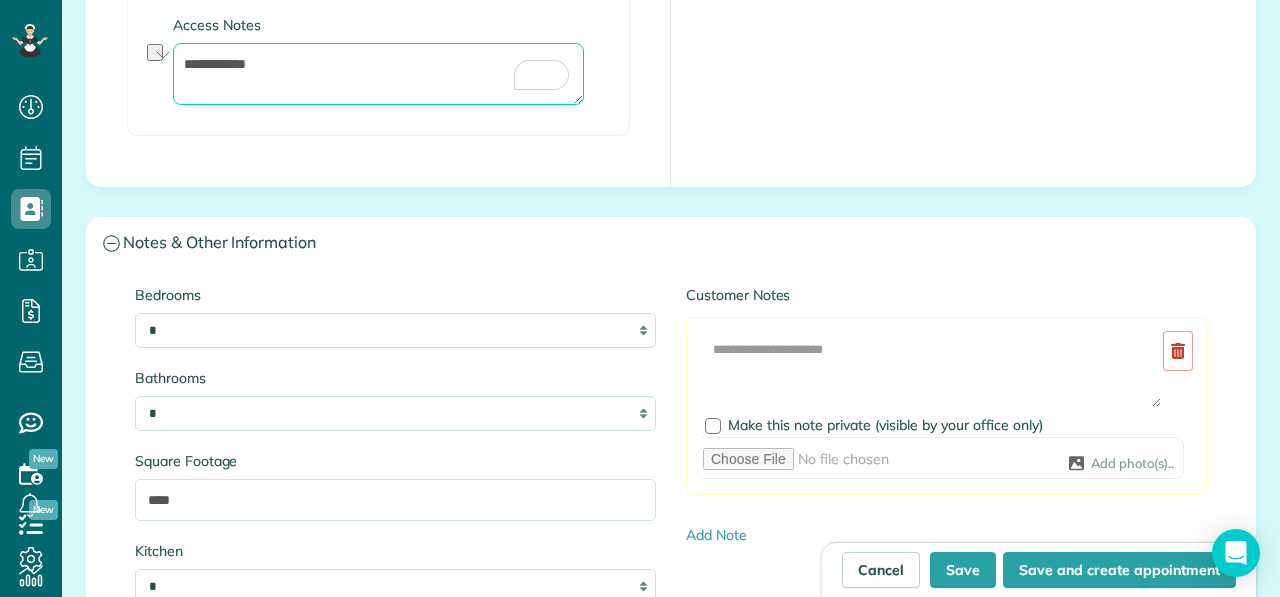 drag, startPoint x: 333, startPoint y: 60, endPoint x: 233, endPoint y: 60, distance: 100 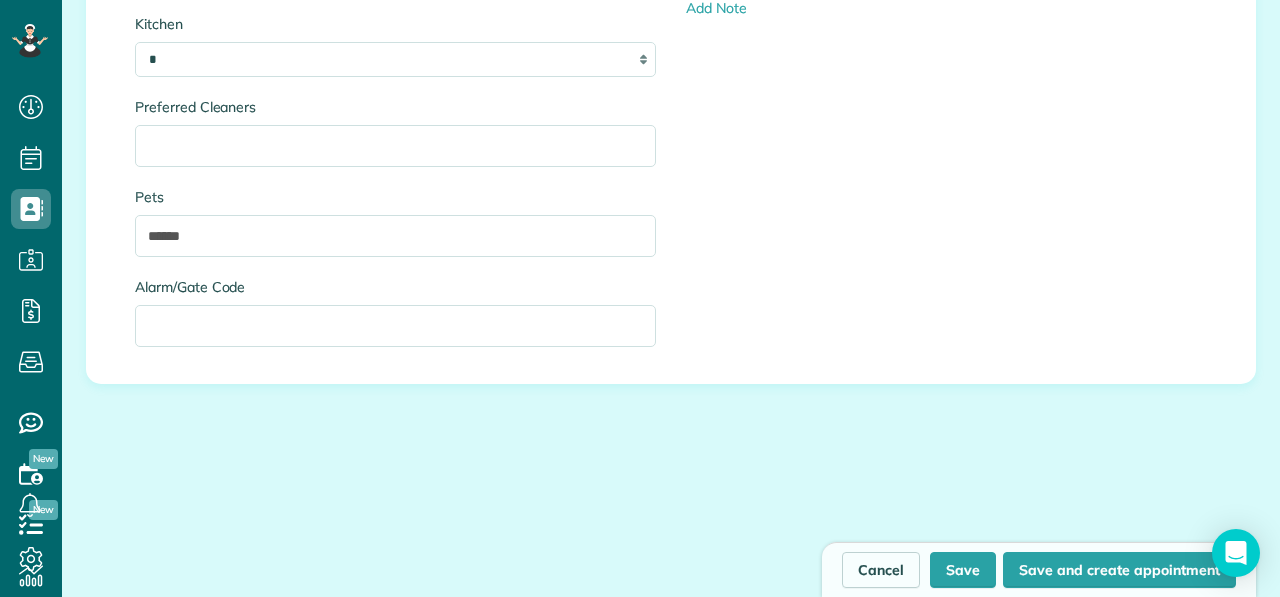 scroll, scrollTop: 2585, scrollLeft: 0, axis: vertical 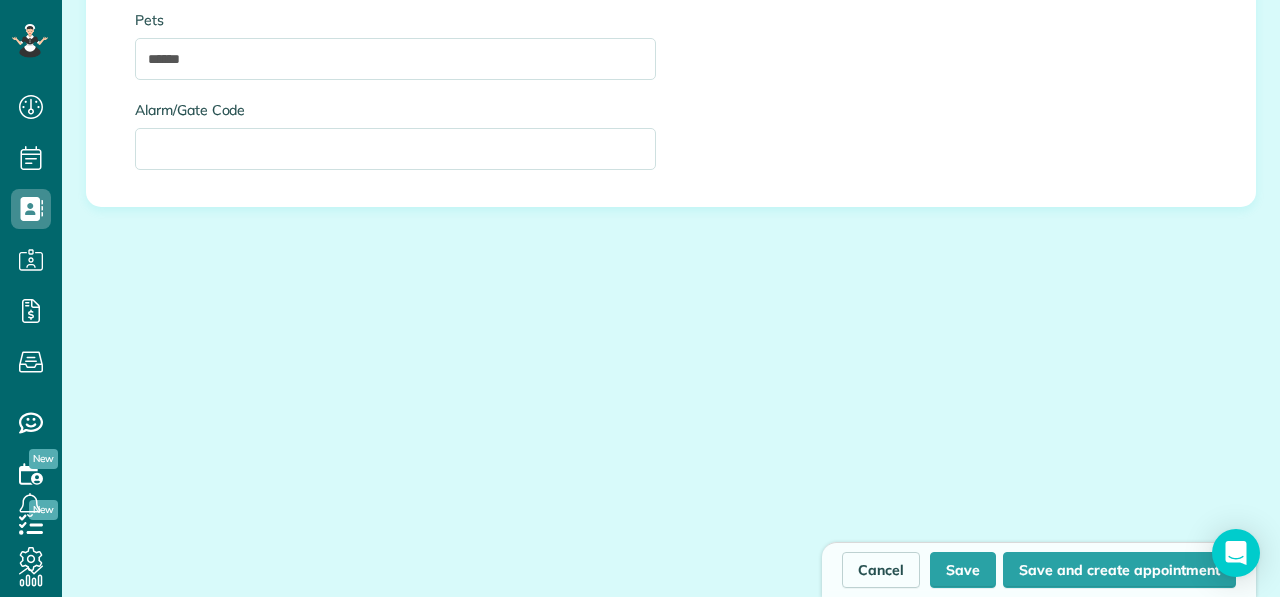 type on "******" 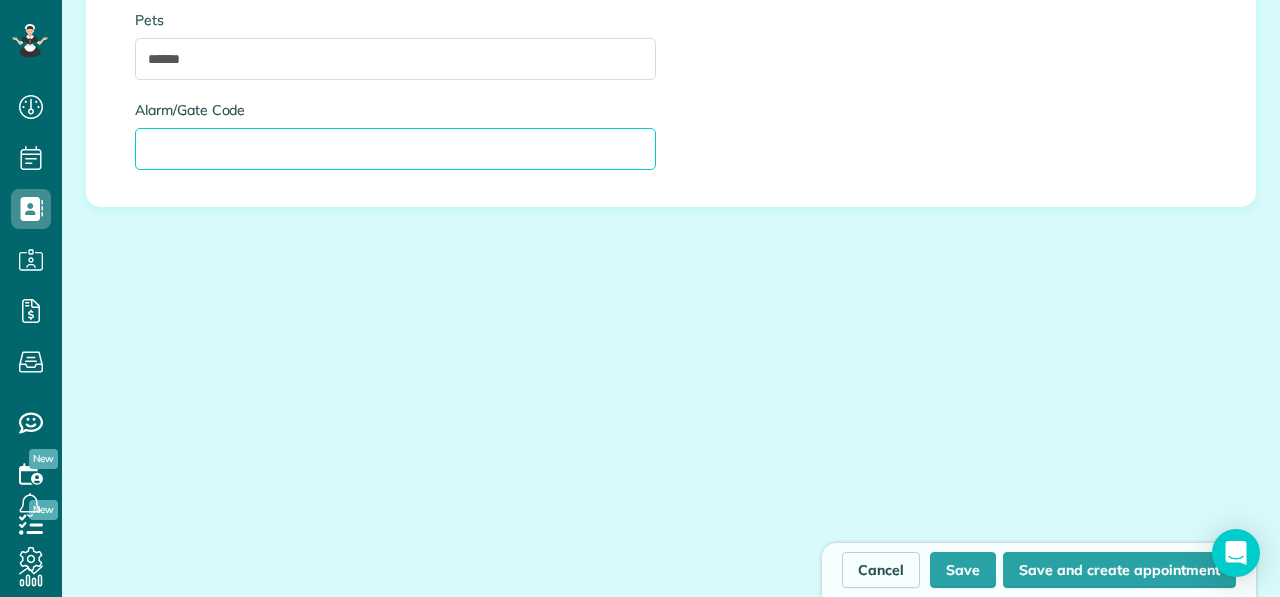 click on "Alarm/Gate Code" at bounding box center (395, 149) 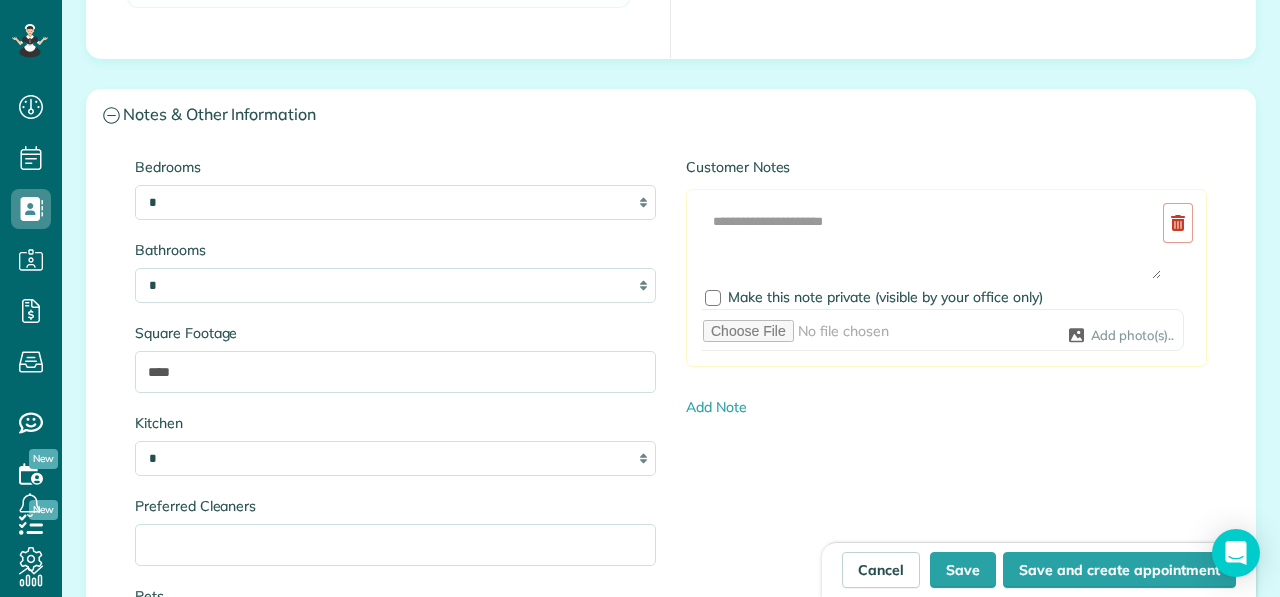 scroll, scrollTop: 2009, scrollLeft: 0, axis: vertical 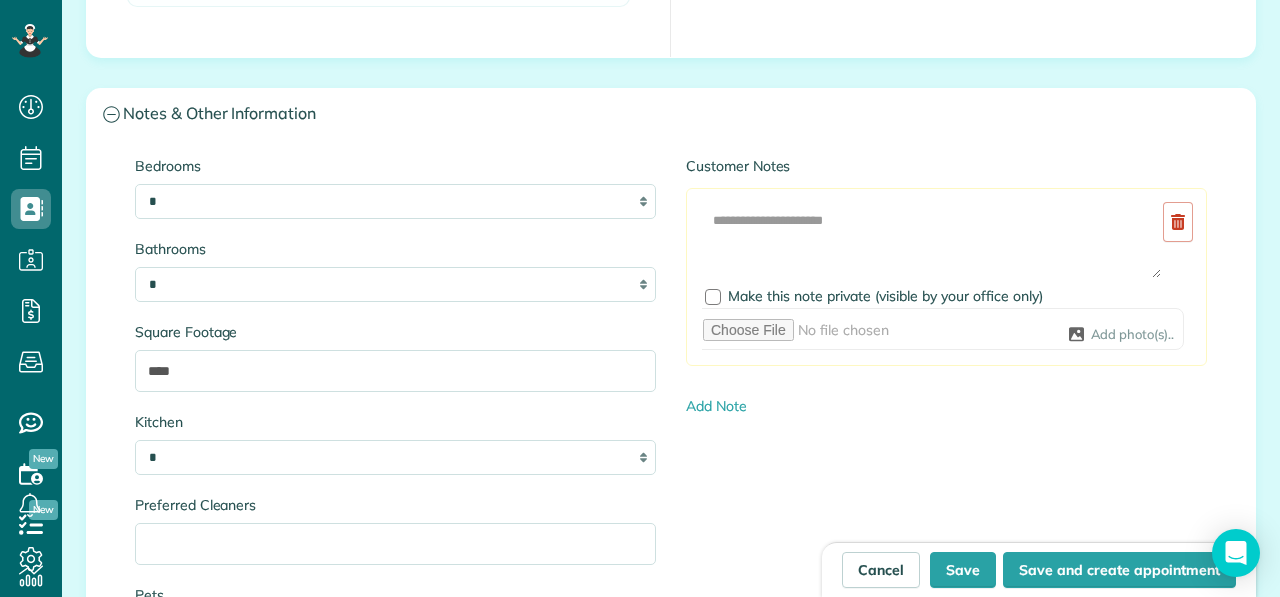 type on "****" 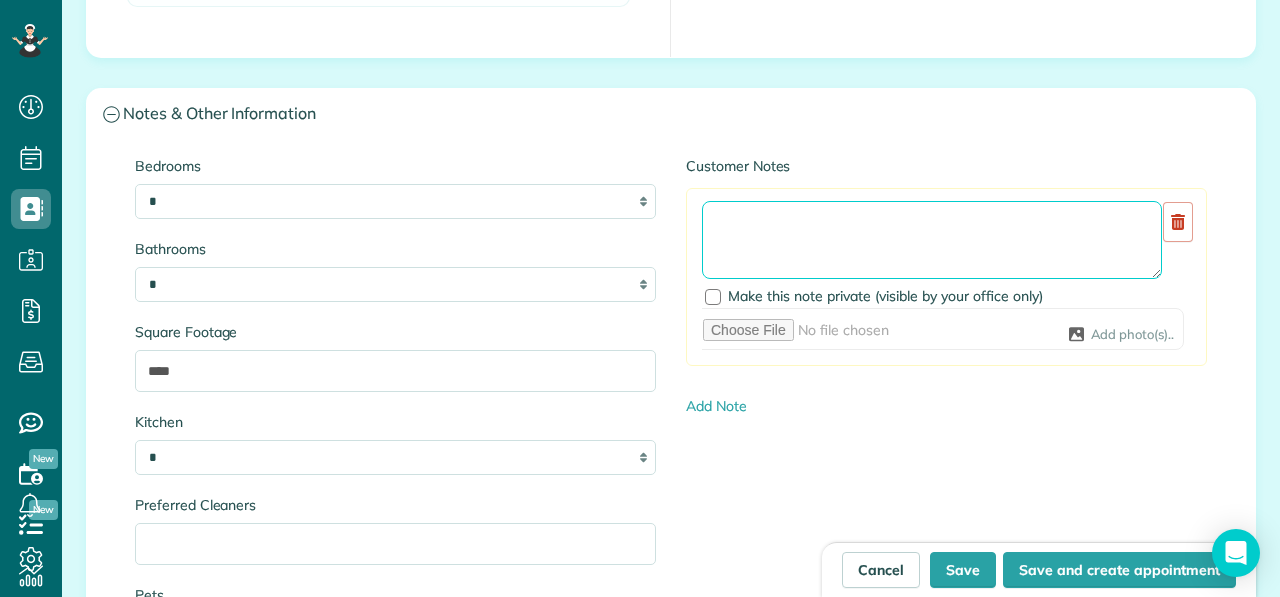 click at bounding box center (932, 240) 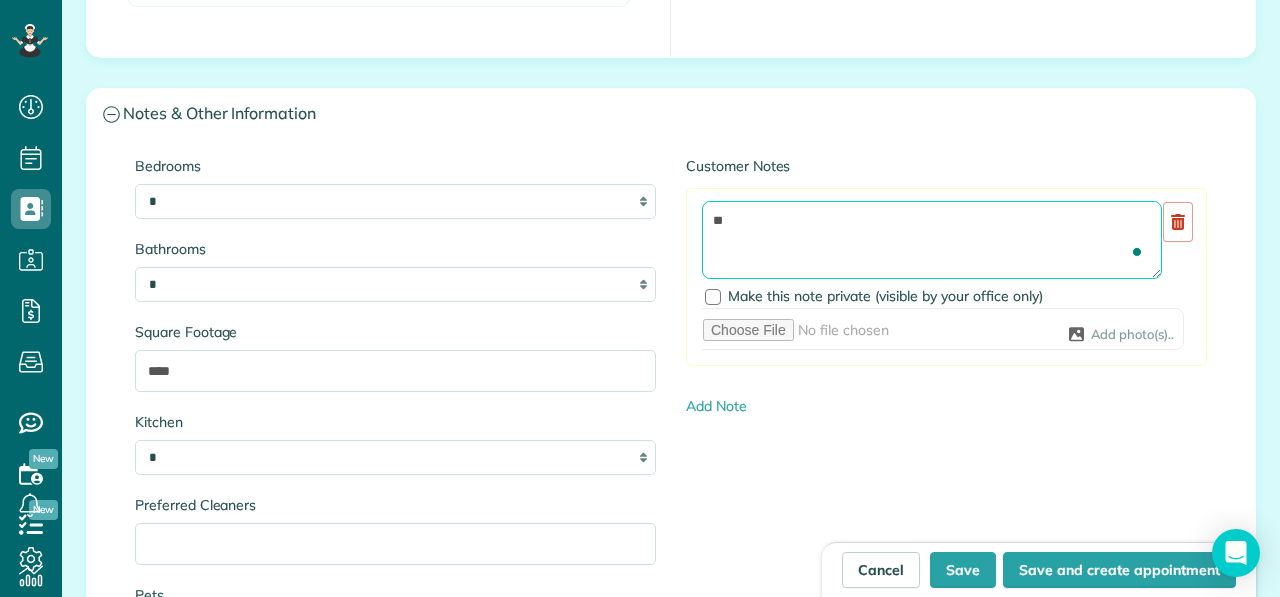 type on "*" 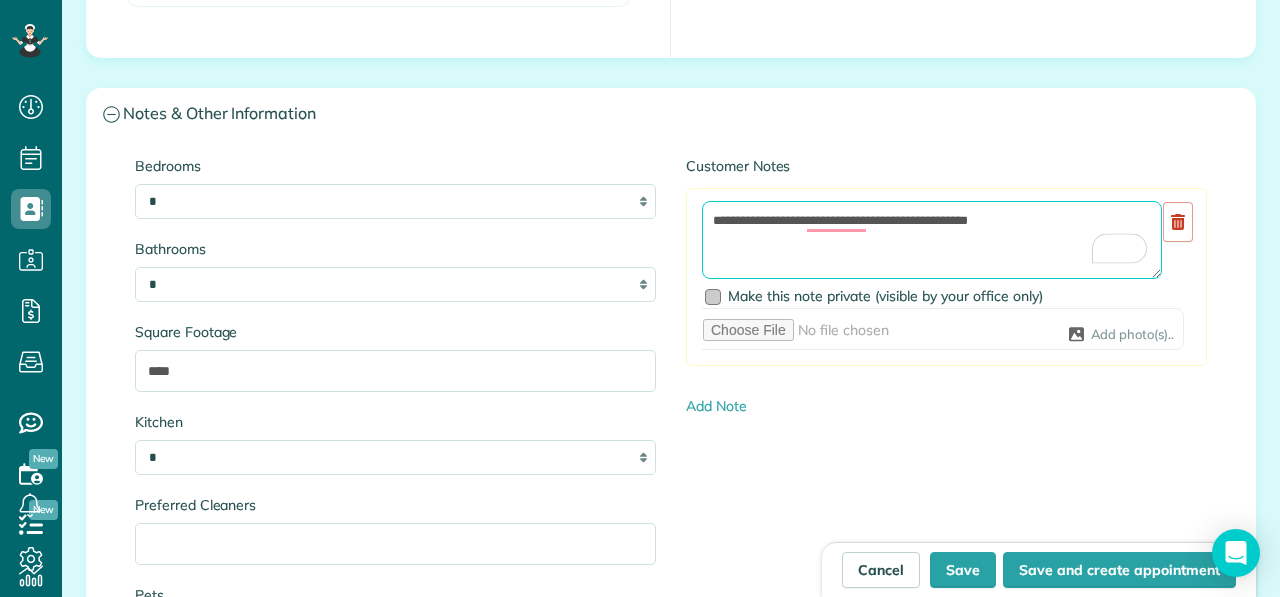 type on "**********" 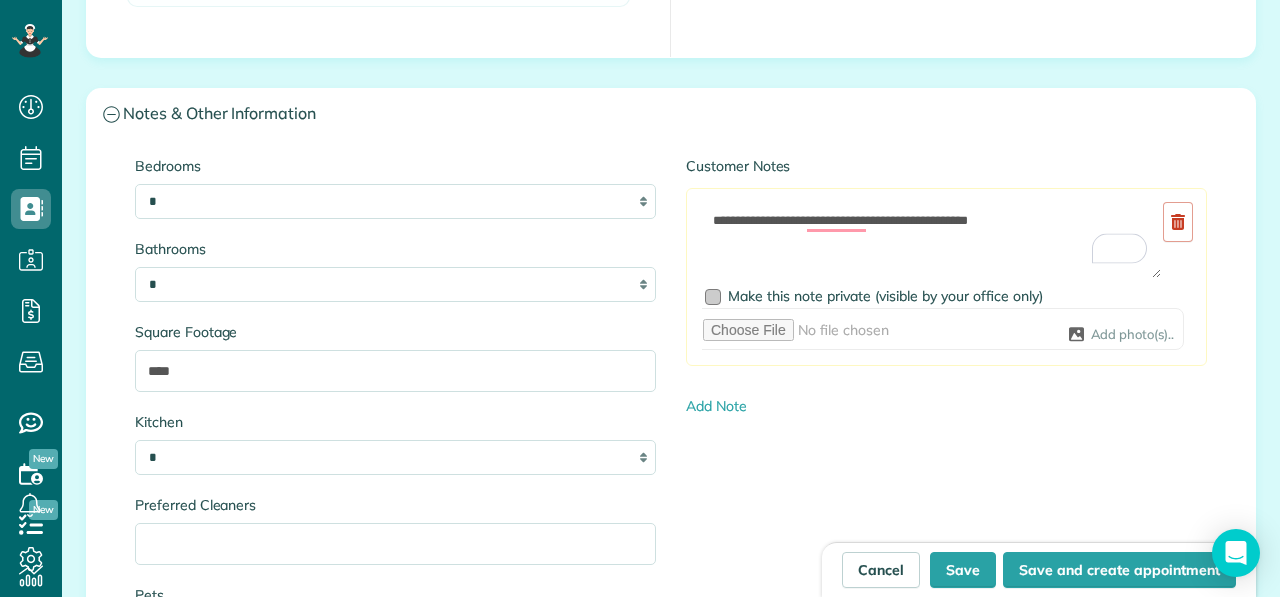 click at bounding box center (713, 297) 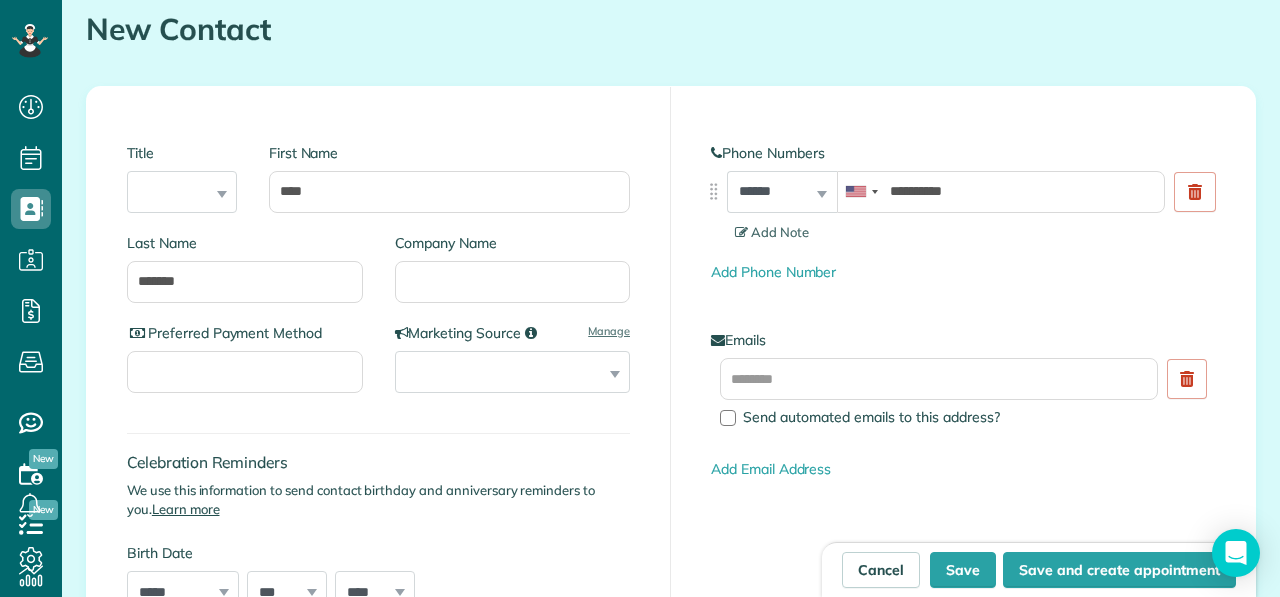scroll, scrollTop: 231, scrollLeft: 0, axis: vertical 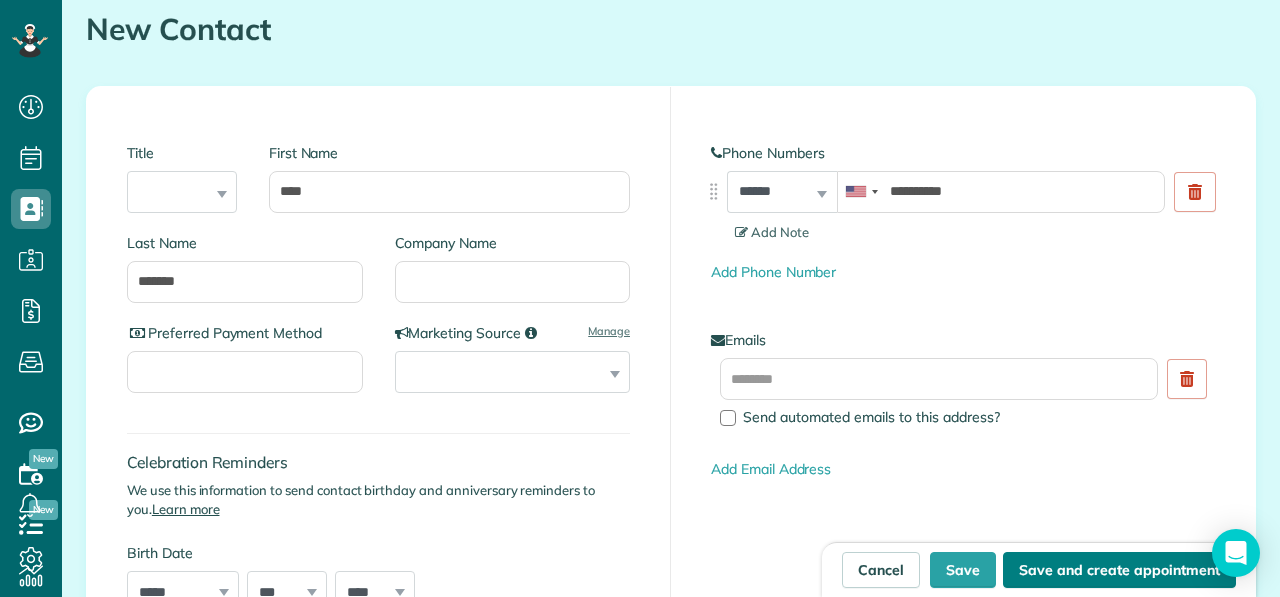 click on "Save and create appointment" at bounding box center [1119, 570] 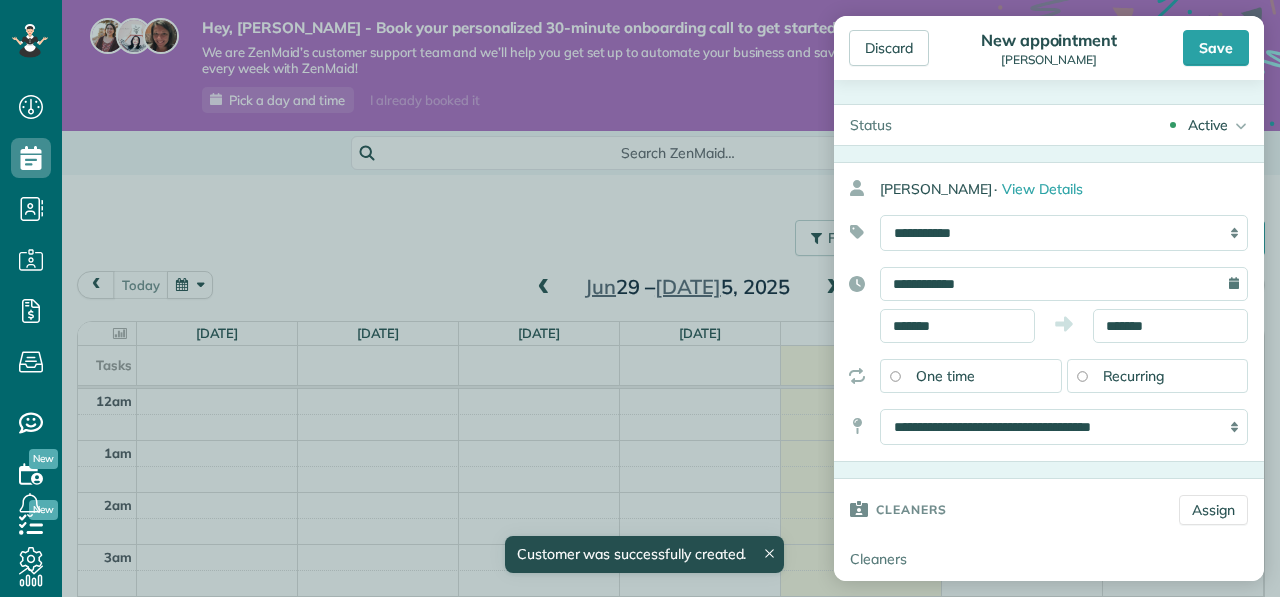 scroll, scrollTop: 0, scrollLeft: 0, axis: both 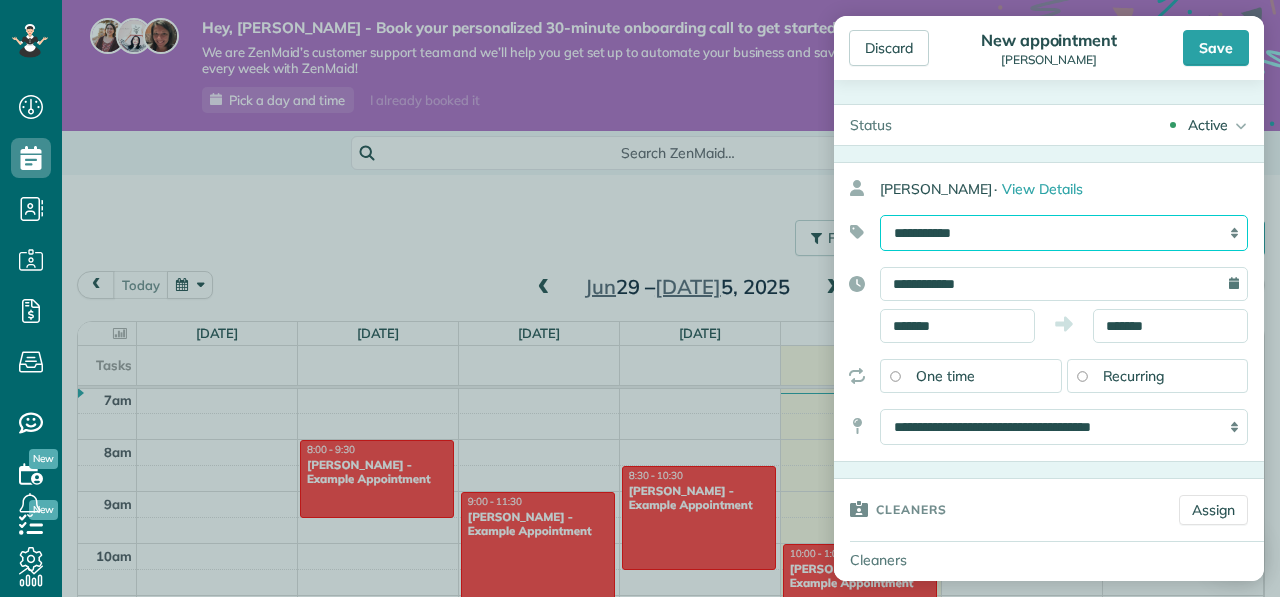 click on "**********" at bounding box center (1064, 233) 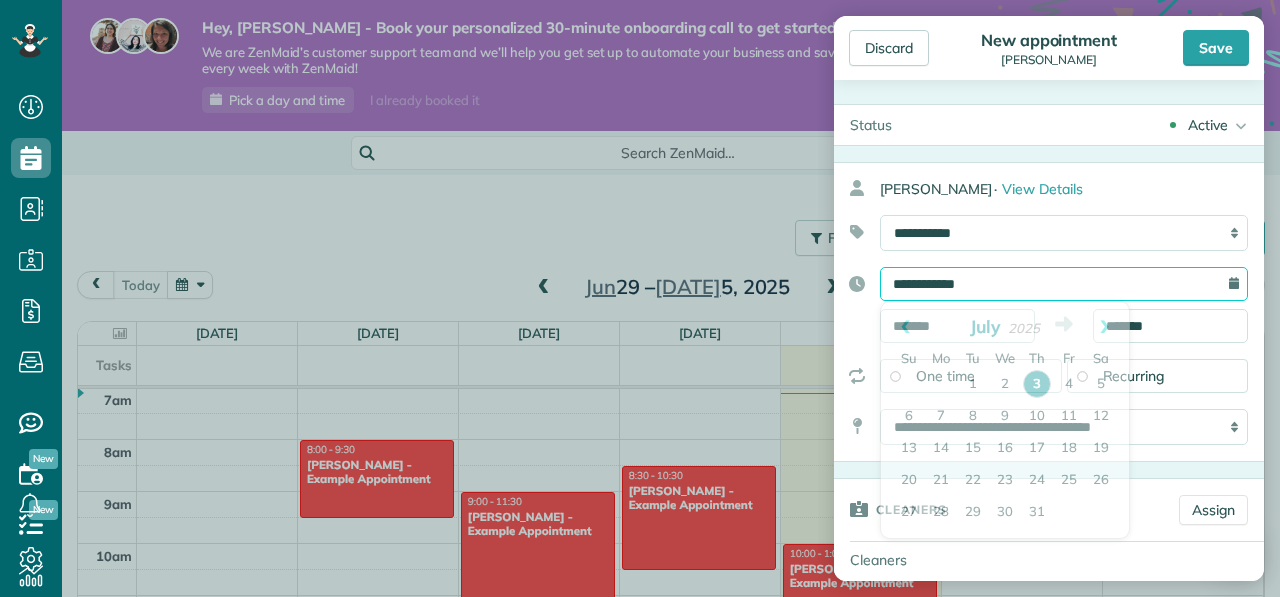 click on "**********" at bounding box center (1064, 284) 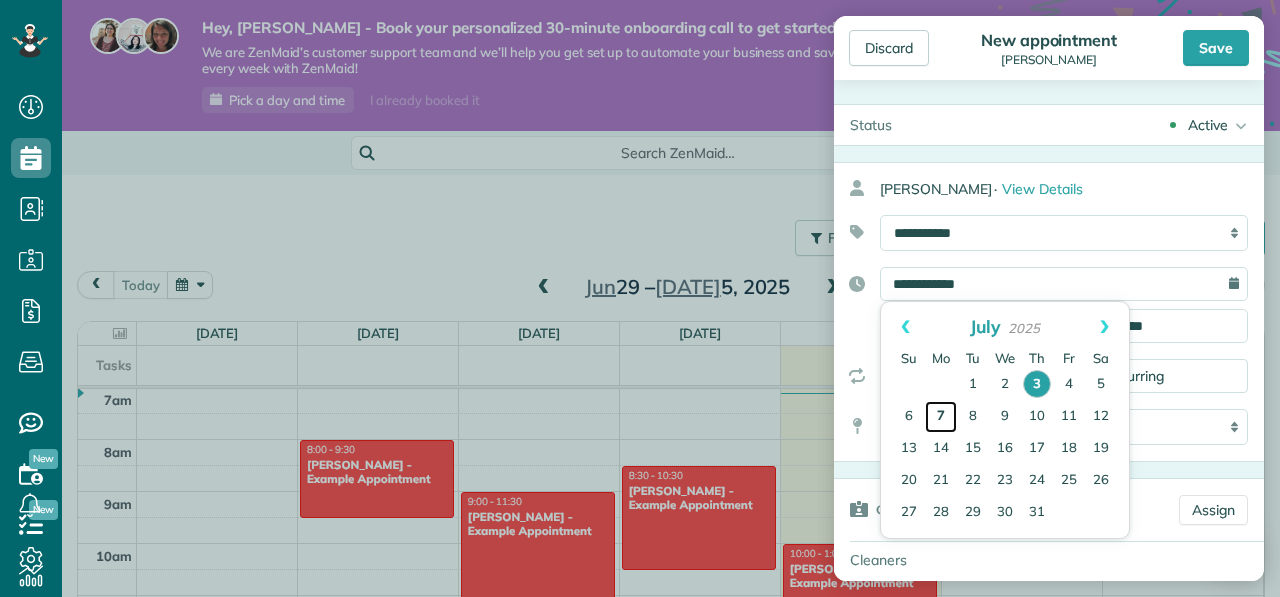 click on "7" at bounding box center [941, 417] 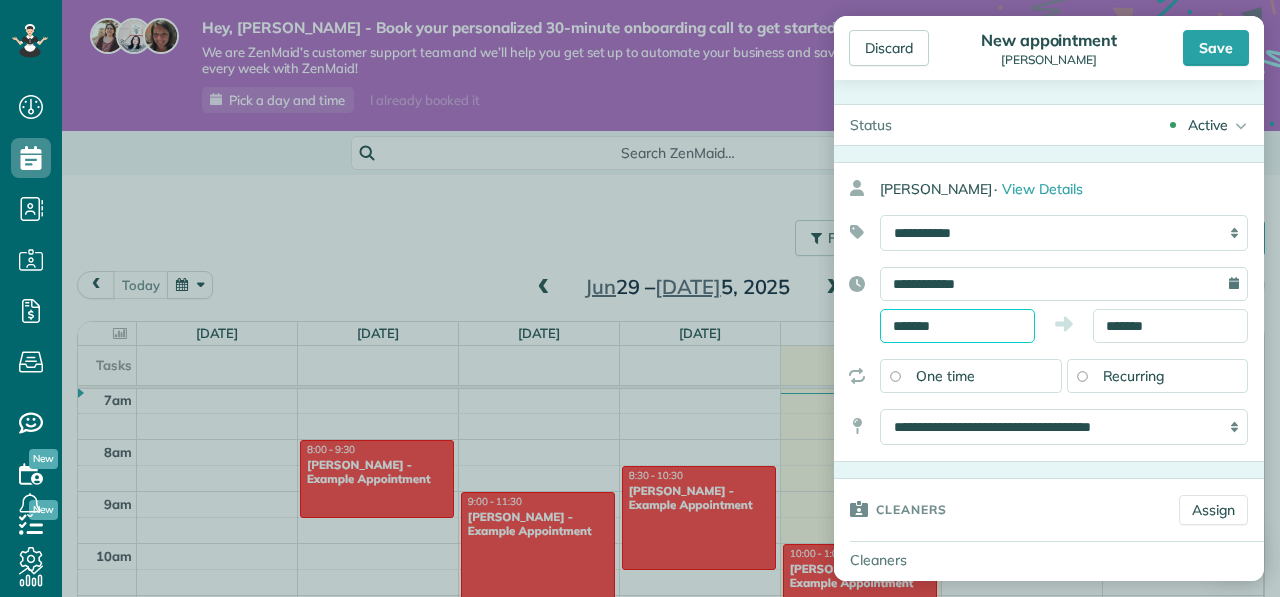 click on "*******" at bounding box center (957, 326) 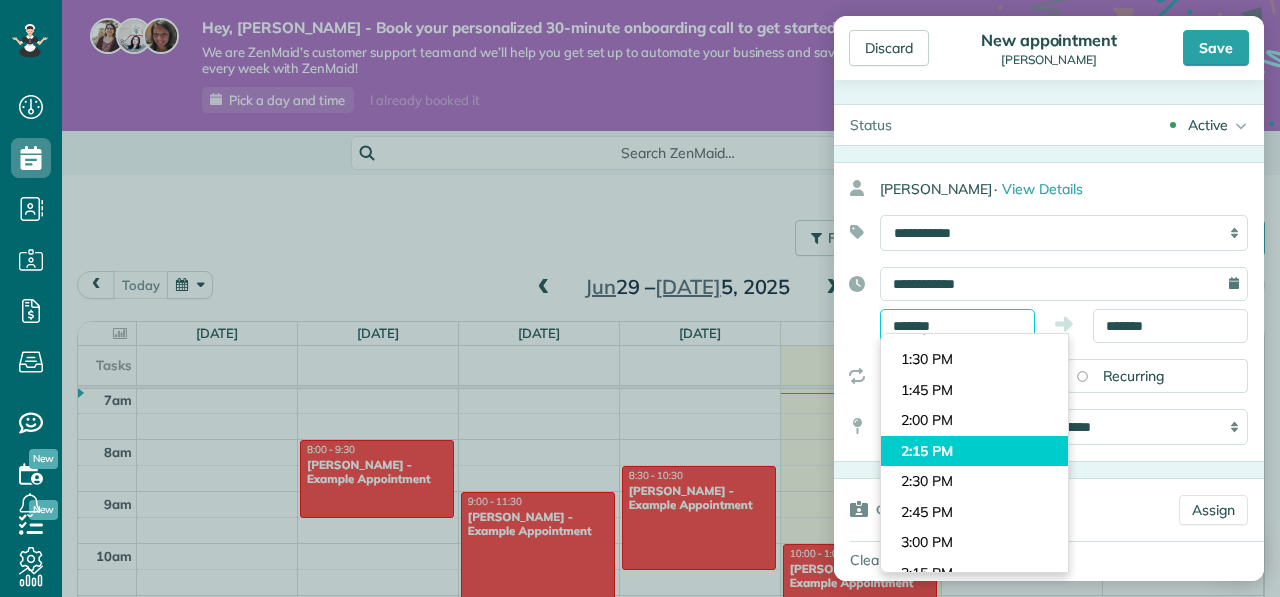 scroll, scrollTop: 1610, scrollLeft: 0, axis: vertical 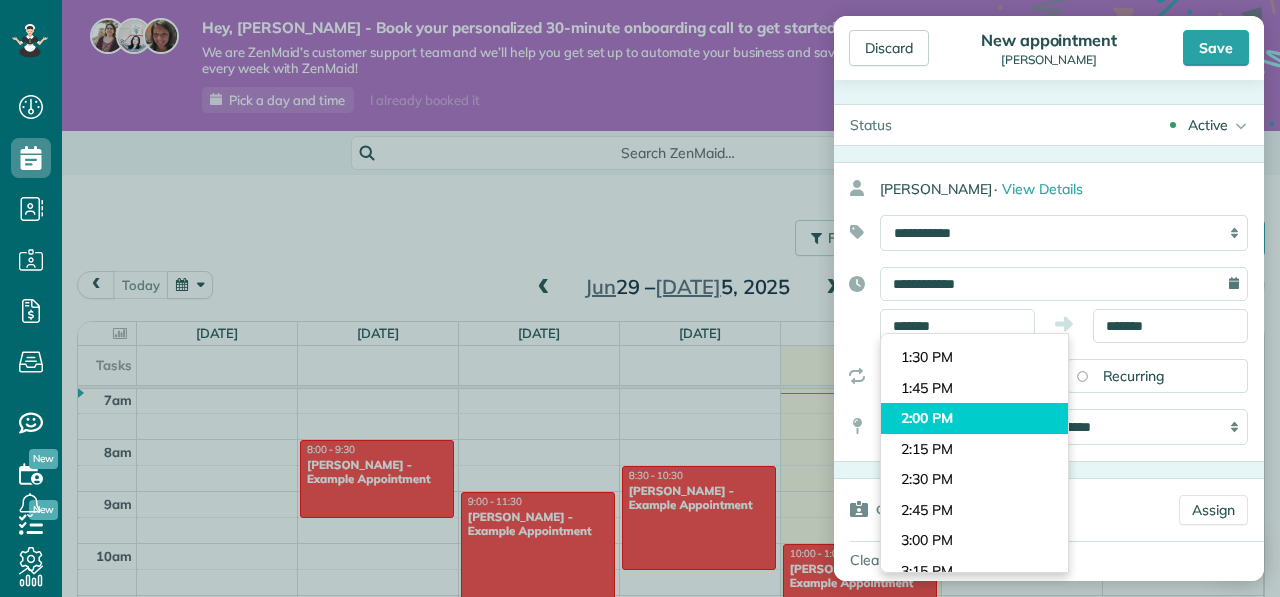 click on "2:00 PM" at bounding box center (974, 418) 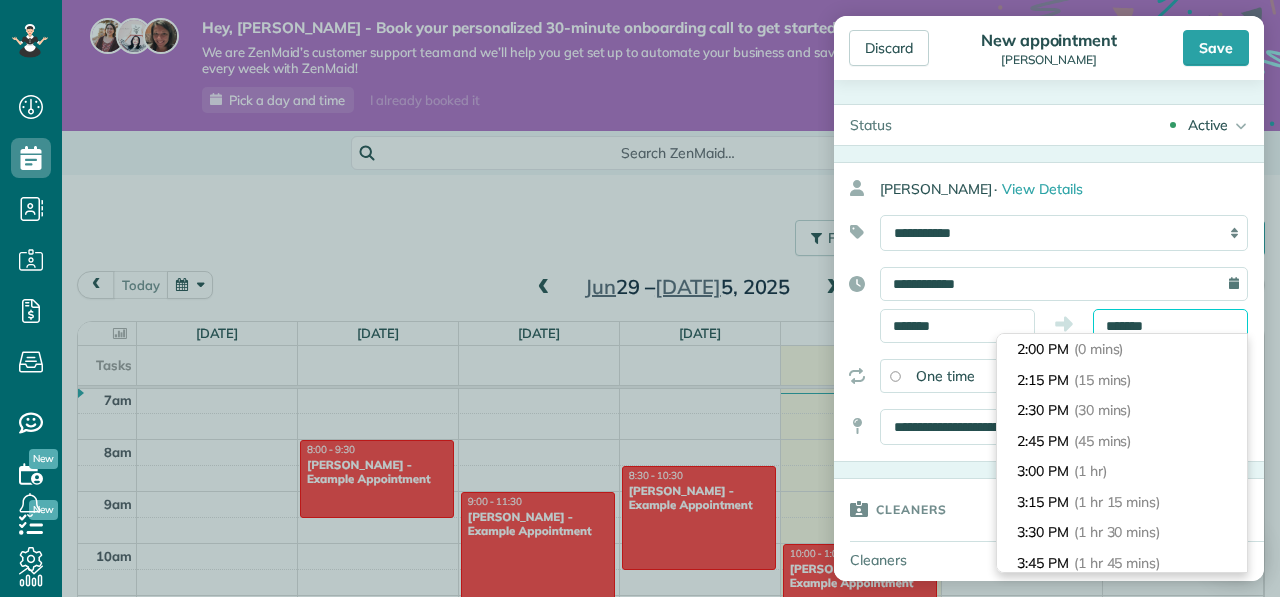 click on "*******" at bounding box center (1170, 326) 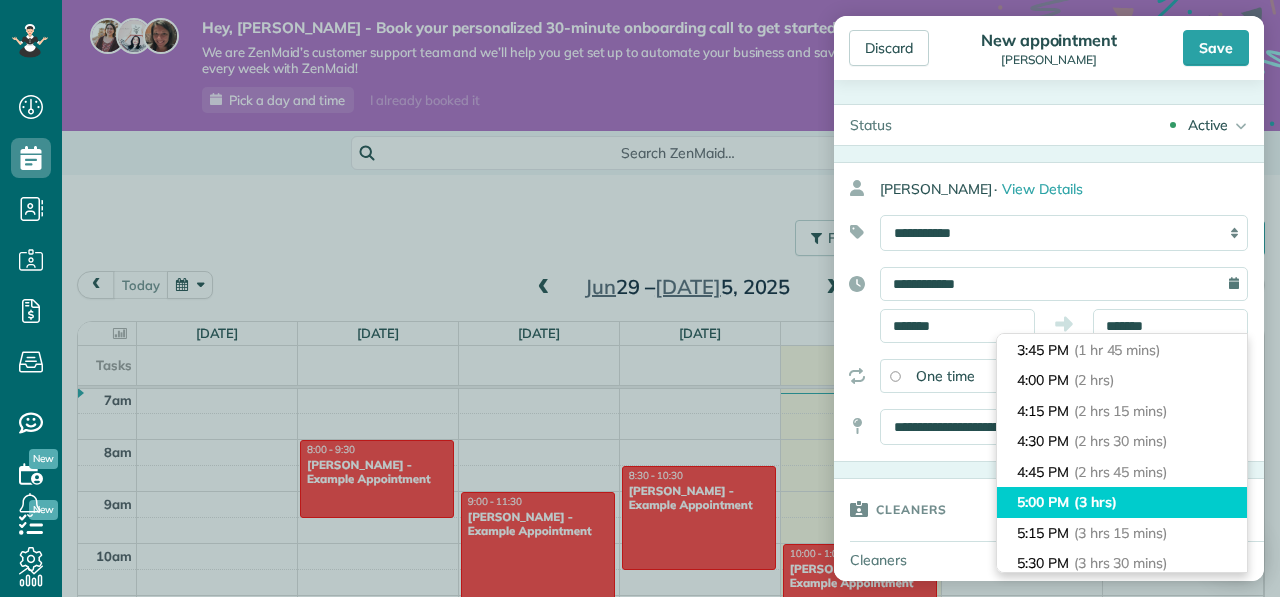 type on "*******" 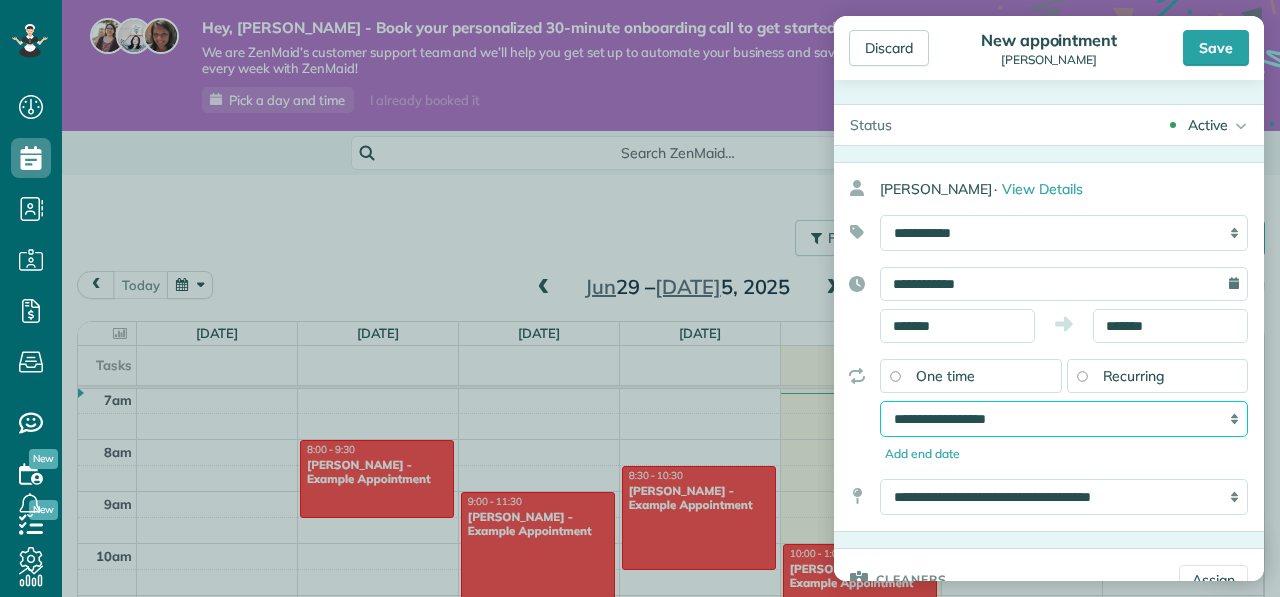 click on "**********" at bounding box center [1064, 419] 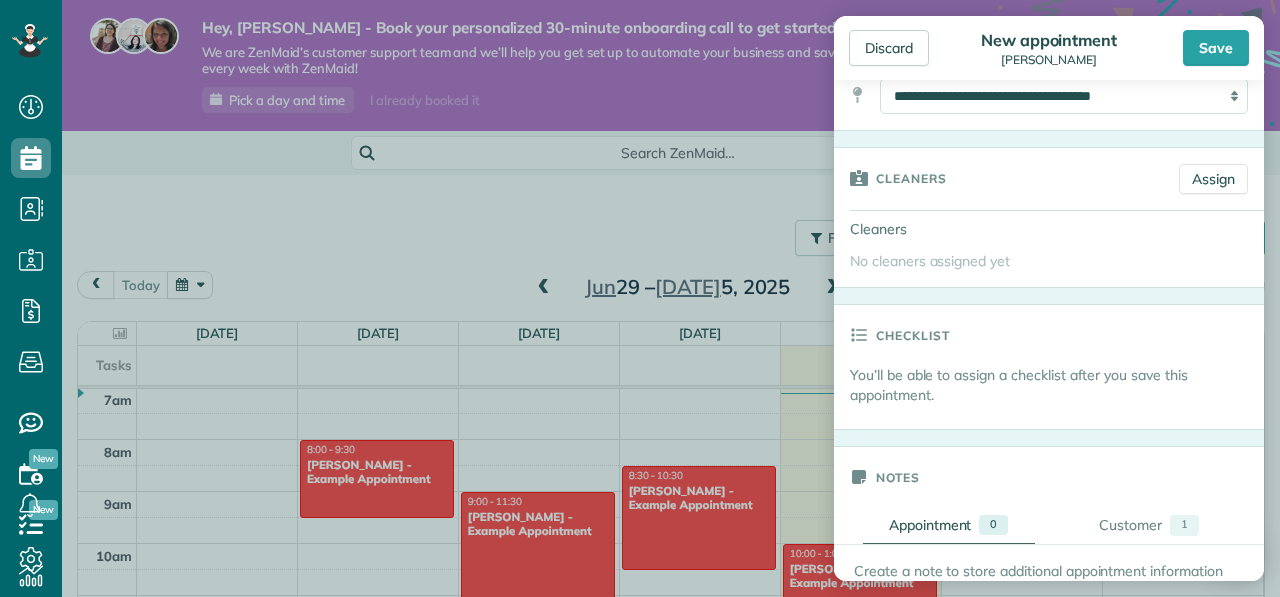 scroll, scrollTop: 403, scrollLeft: 0, axis: vertical 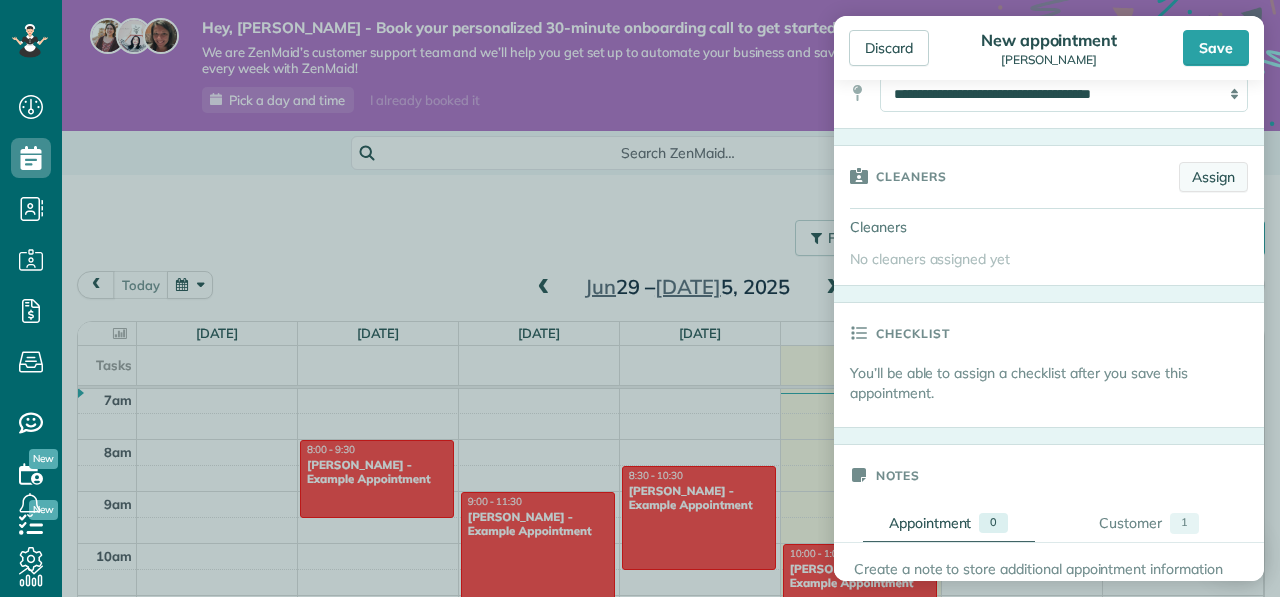 click on "Assign" at bounding box center (1213, 177) 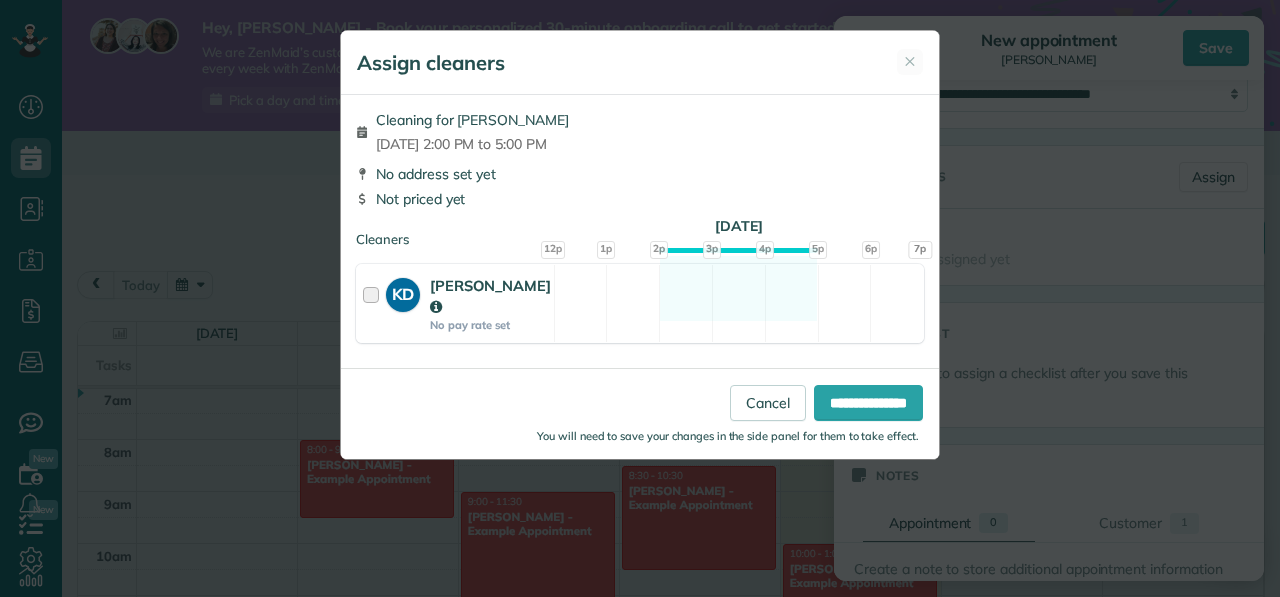 click at bounding box center (374, 303) 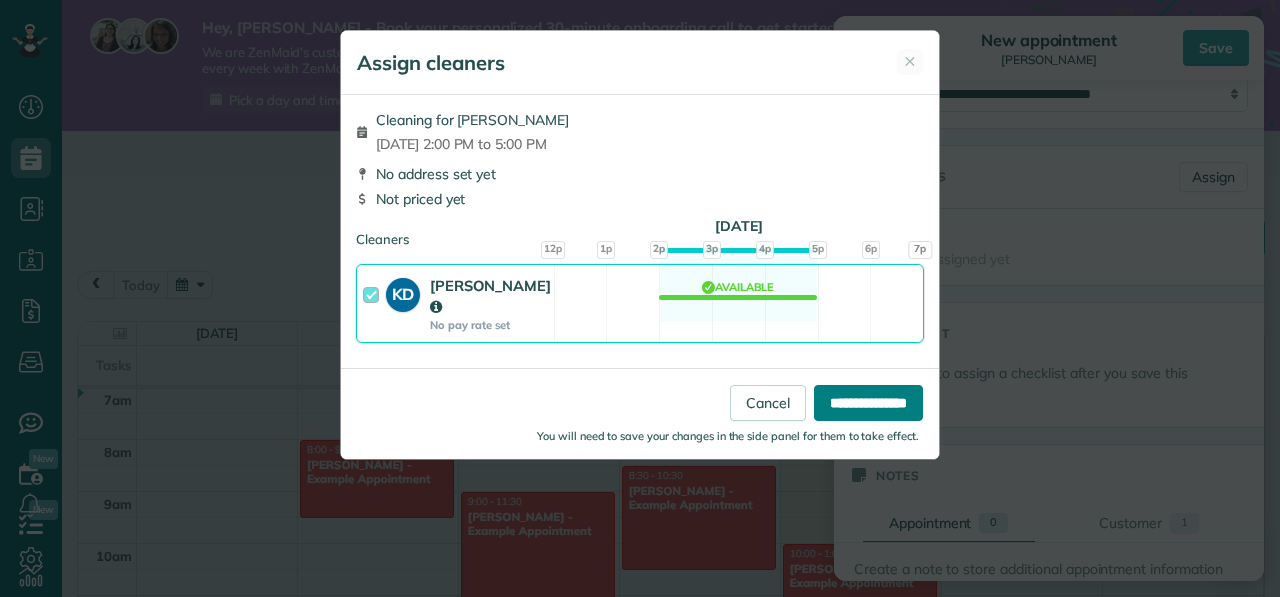 click on "**********" at bounding box center [868, 403] 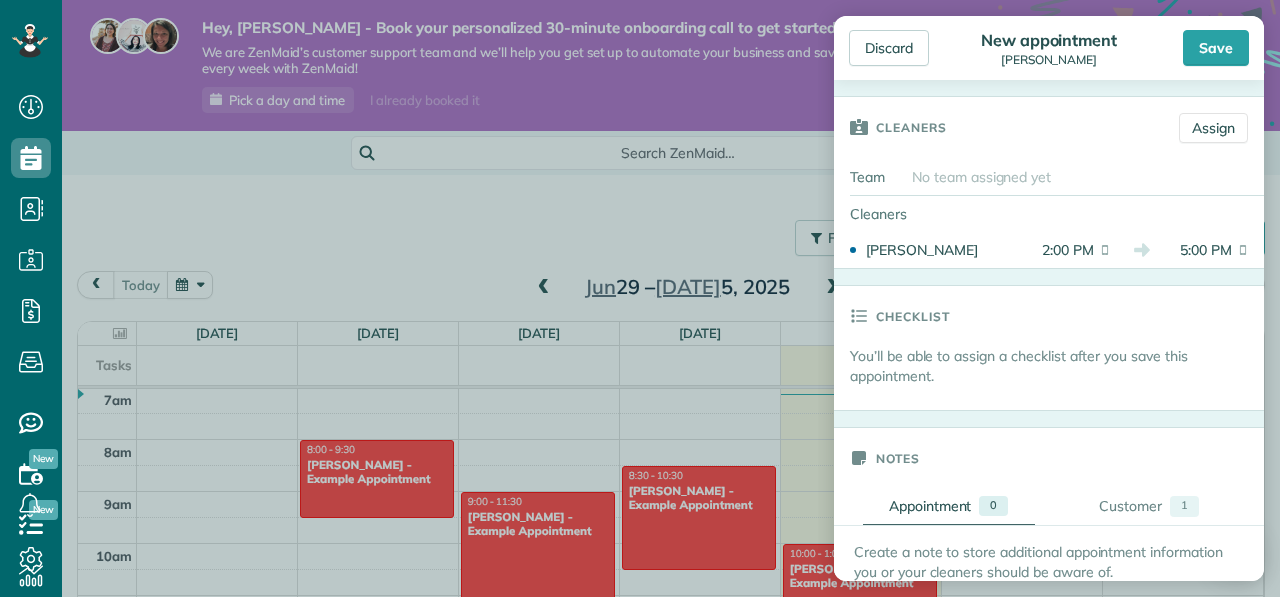 scroll, scrollTop: 454, scrollLeft: 0, axis: vertical 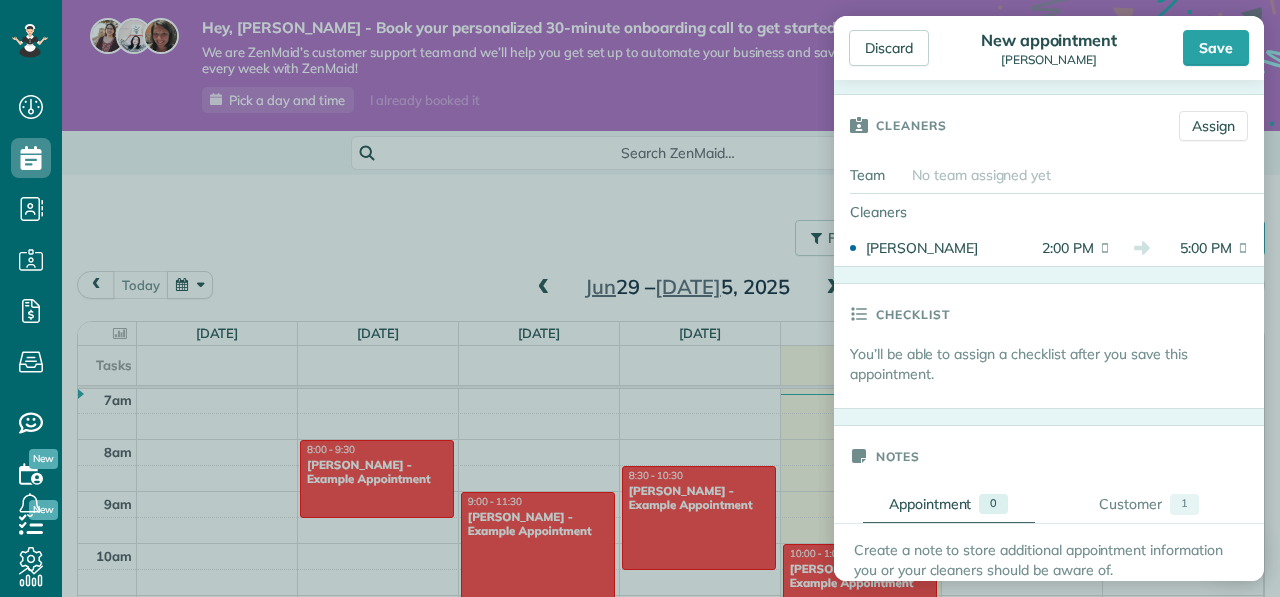 click 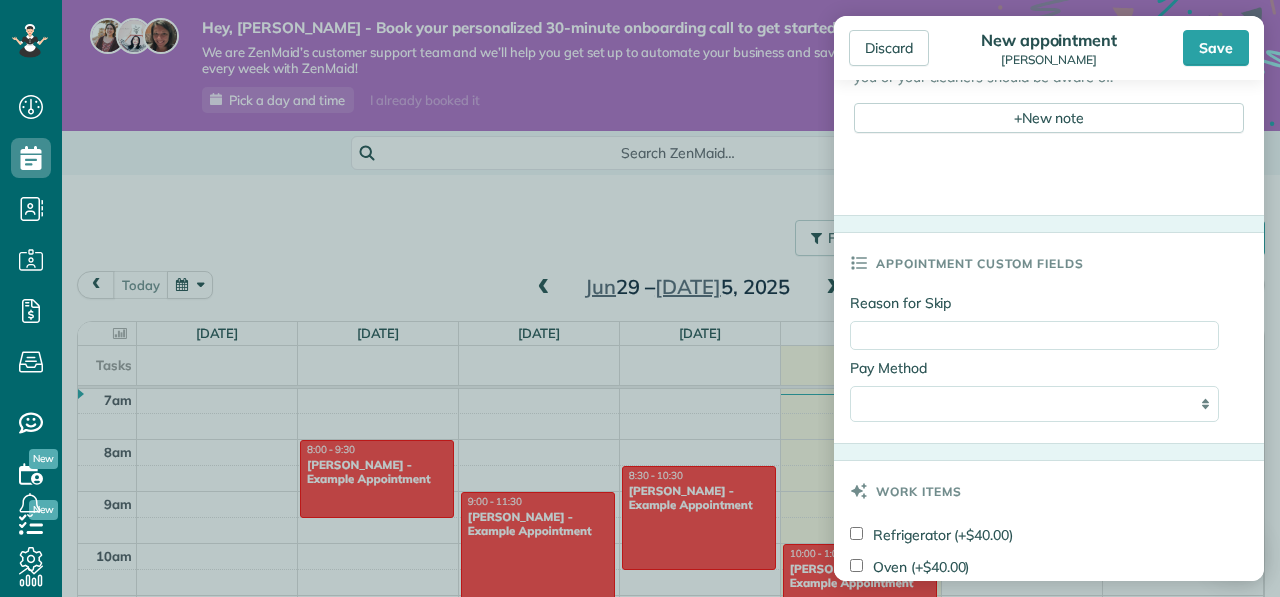 scroll, scrollTop: 963, scrollLeft: 0, axis: vertical 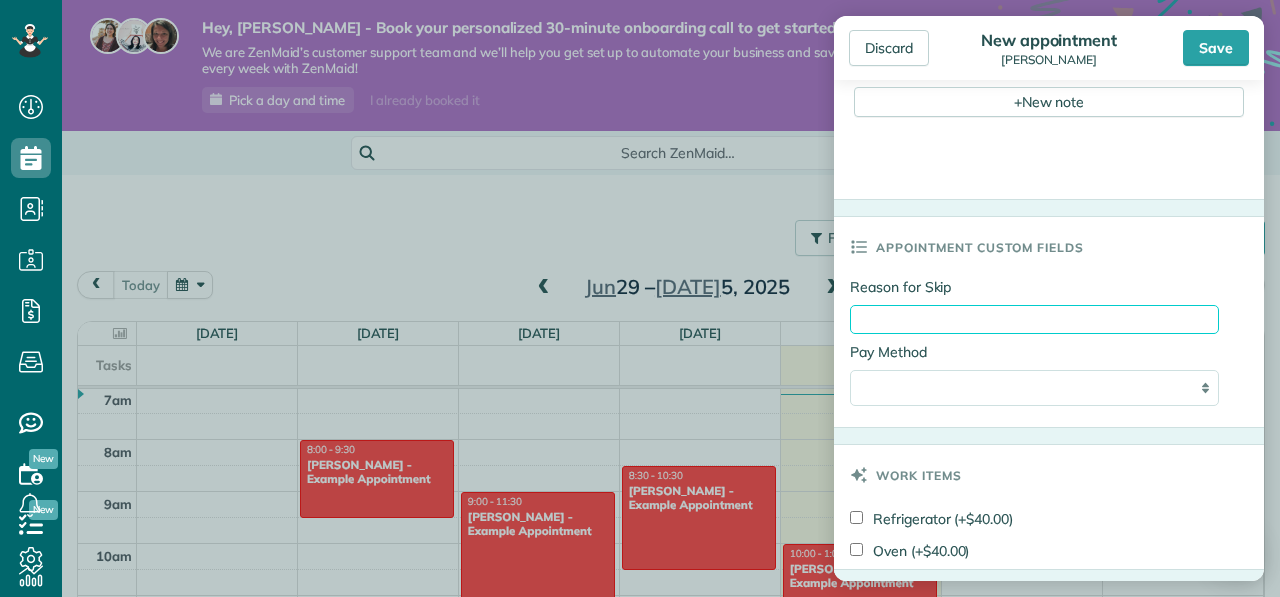 click on "Reason for Skip" at bounding box center [1034, 319] 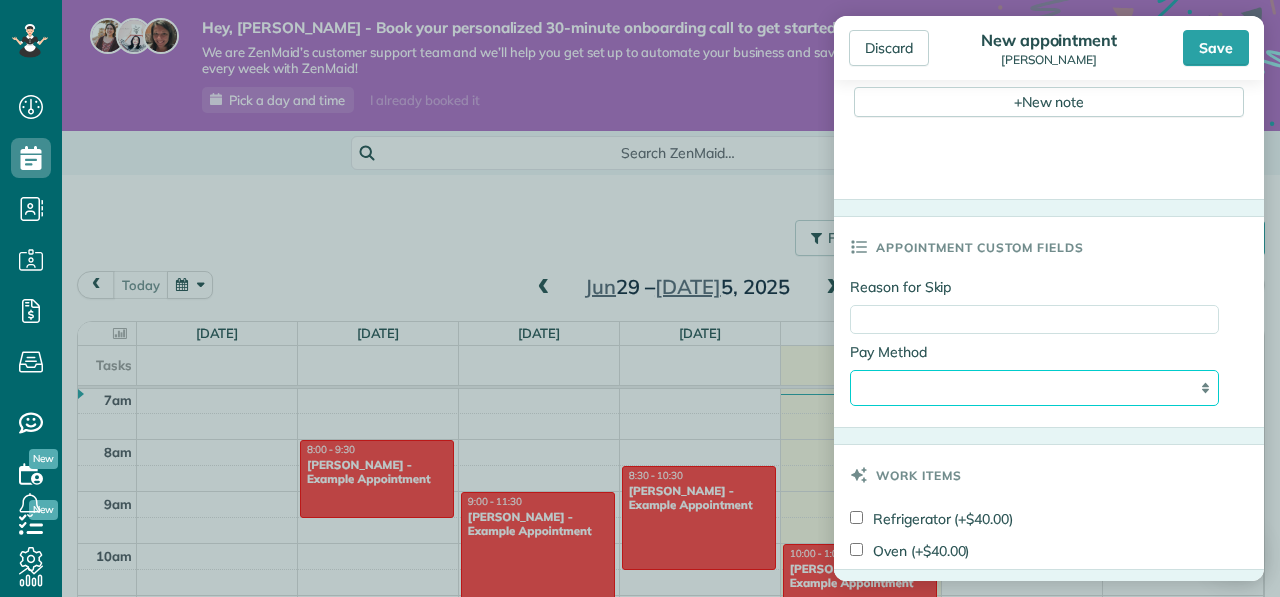 click on "**********" at bounding box center (1034, 388) 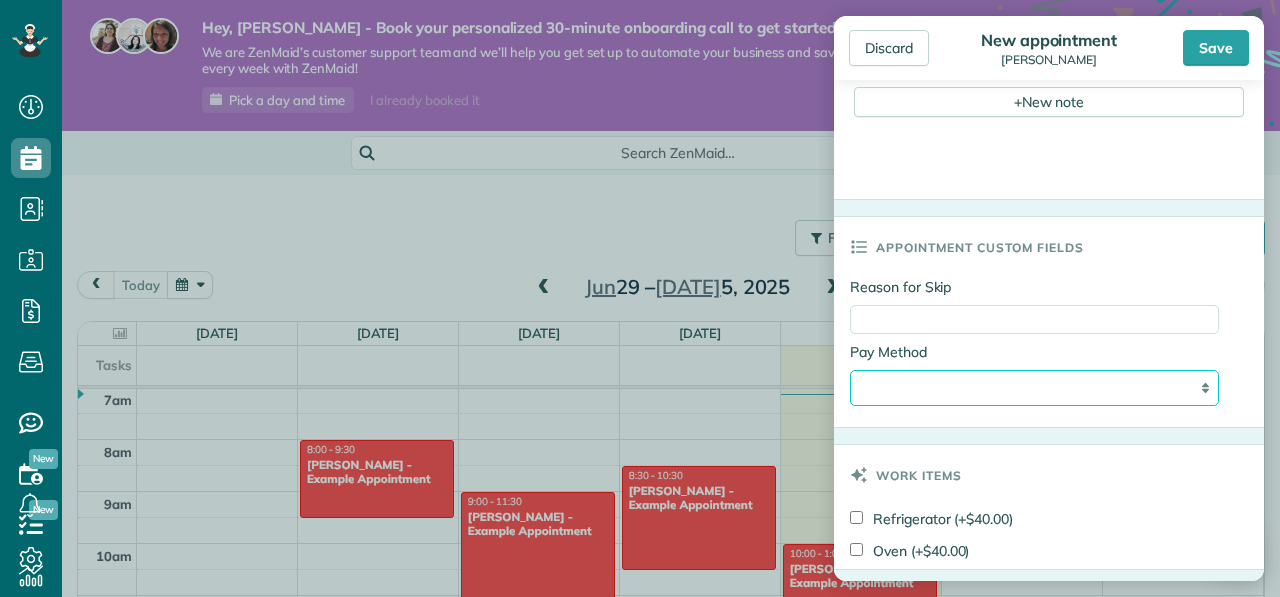 select on "**********" 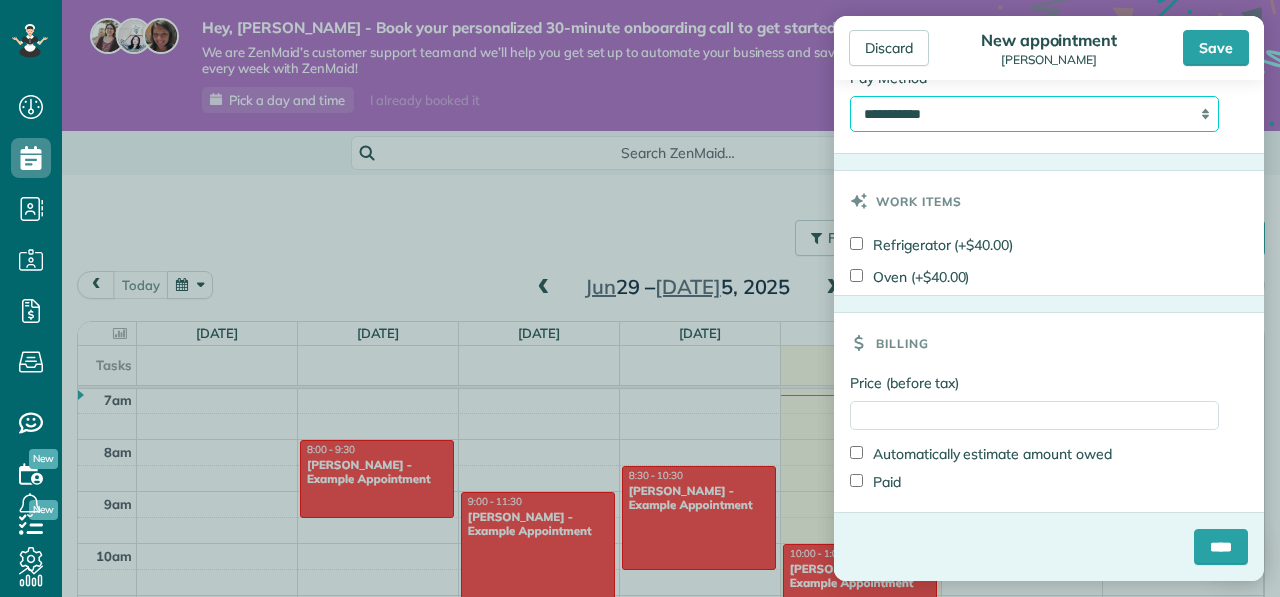 scroll, scrollTop: 1242, scrollLeft: 0, axis: vertical 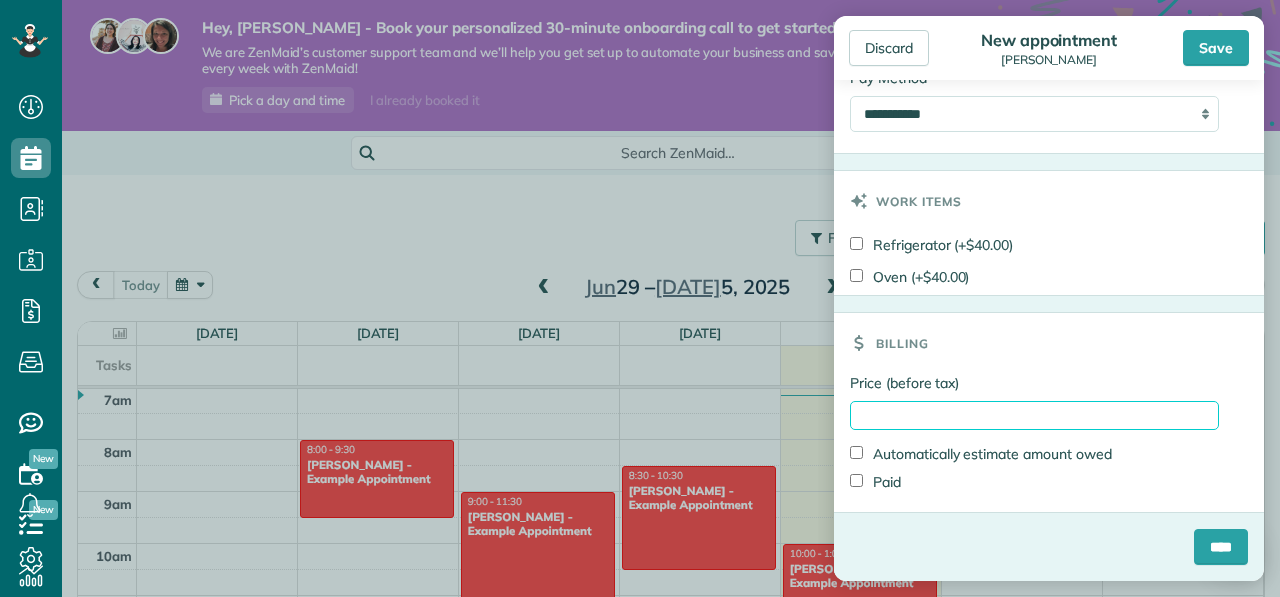 click on "Price (before tax)" at bounding box center [1034, 415] 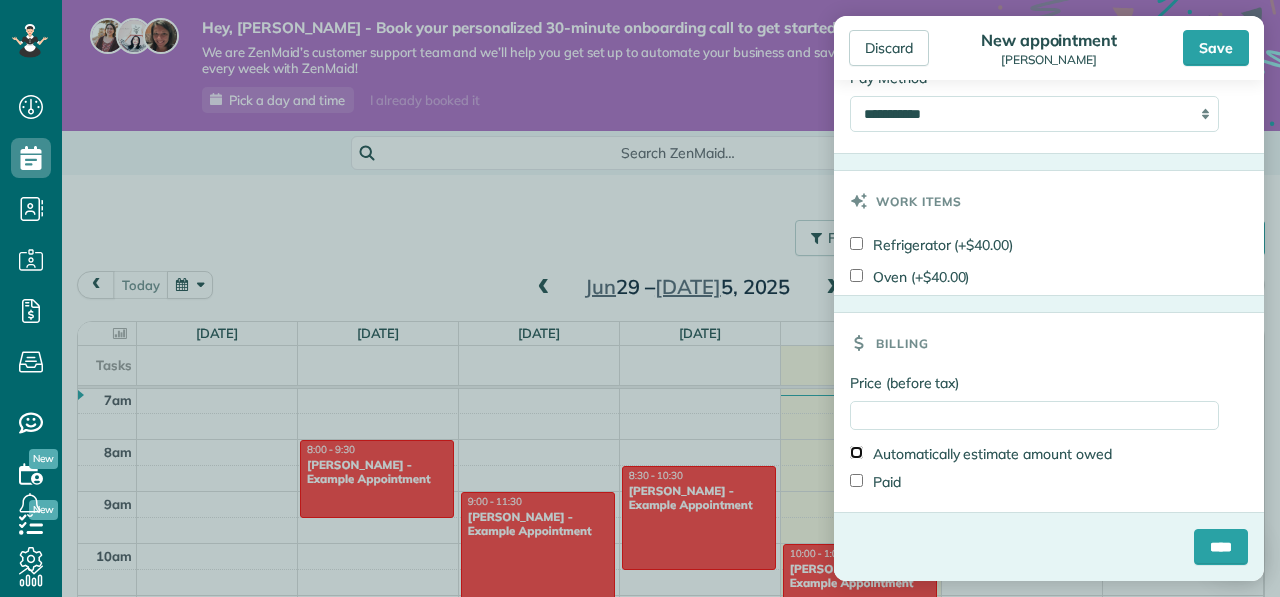 type on "*****" 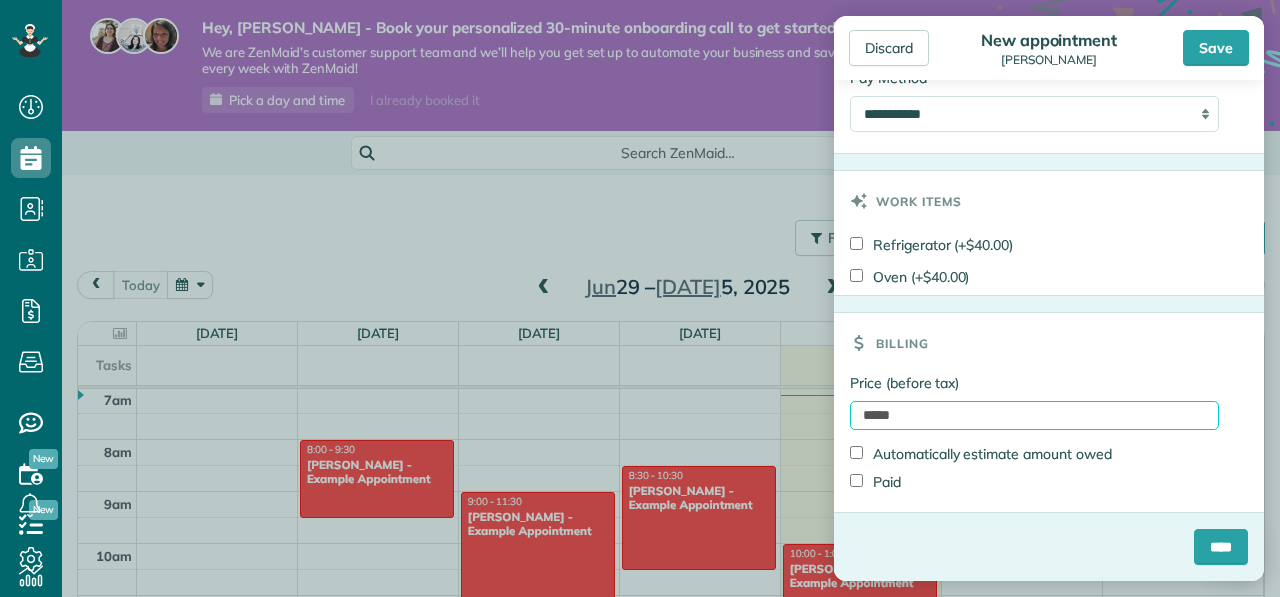 click on "*****" at bounding box center (1034, 415) 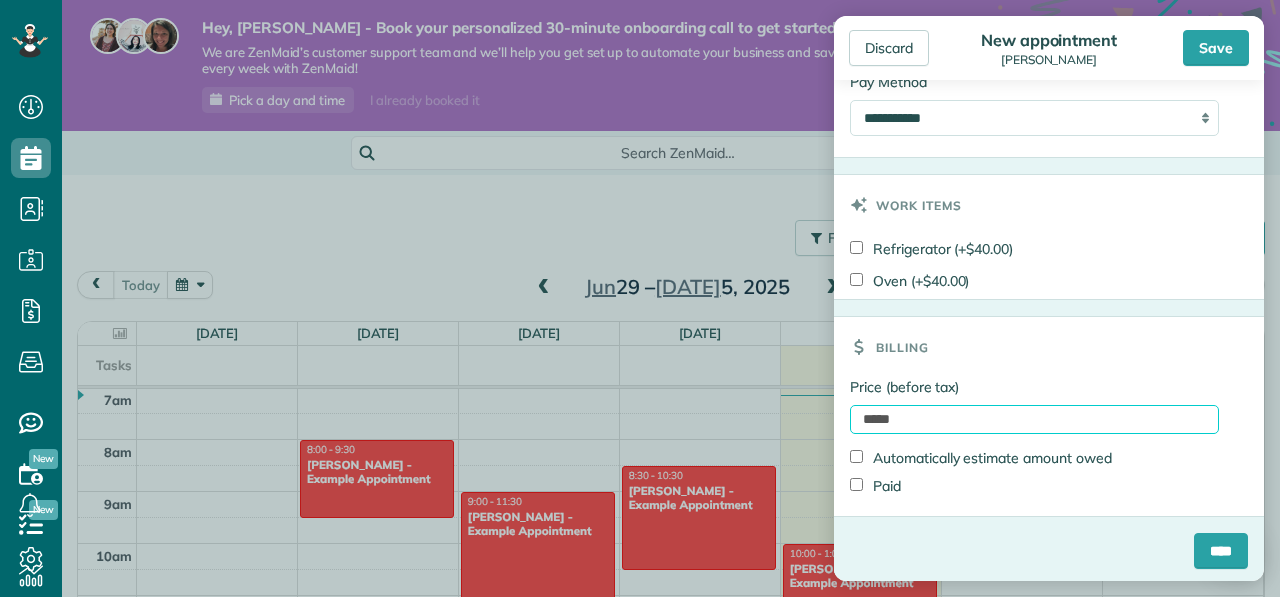 scroll, scrollTop: 1242, scrollLeft: 0, axis: vertical 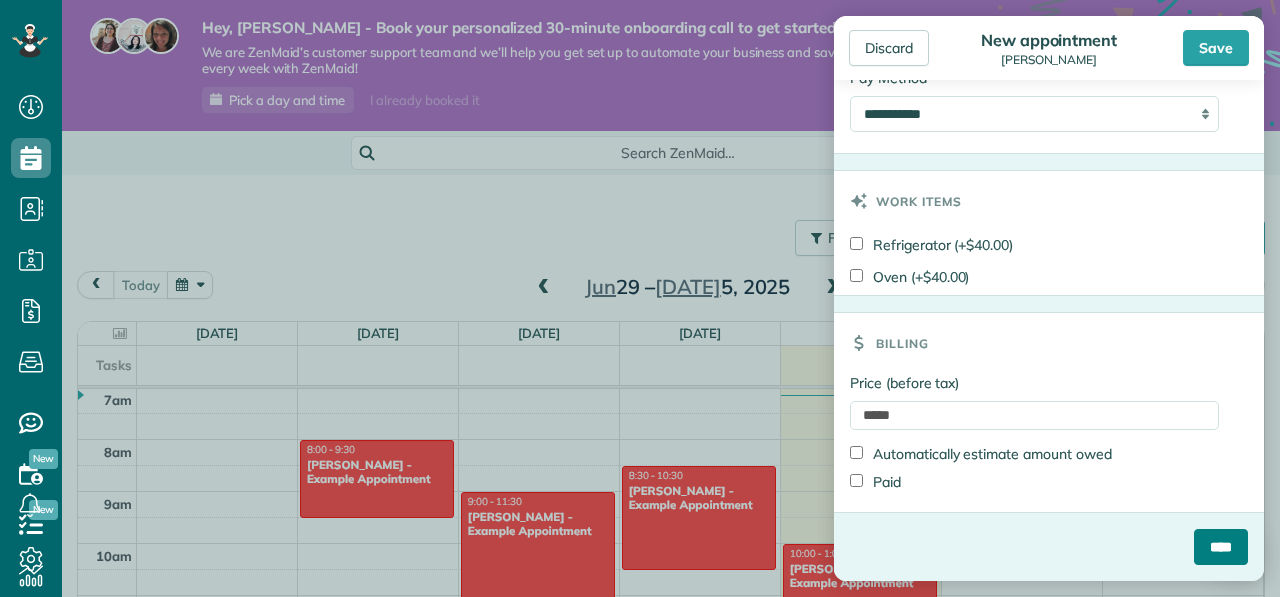 click on "****" at bounding box center [1221, 547] 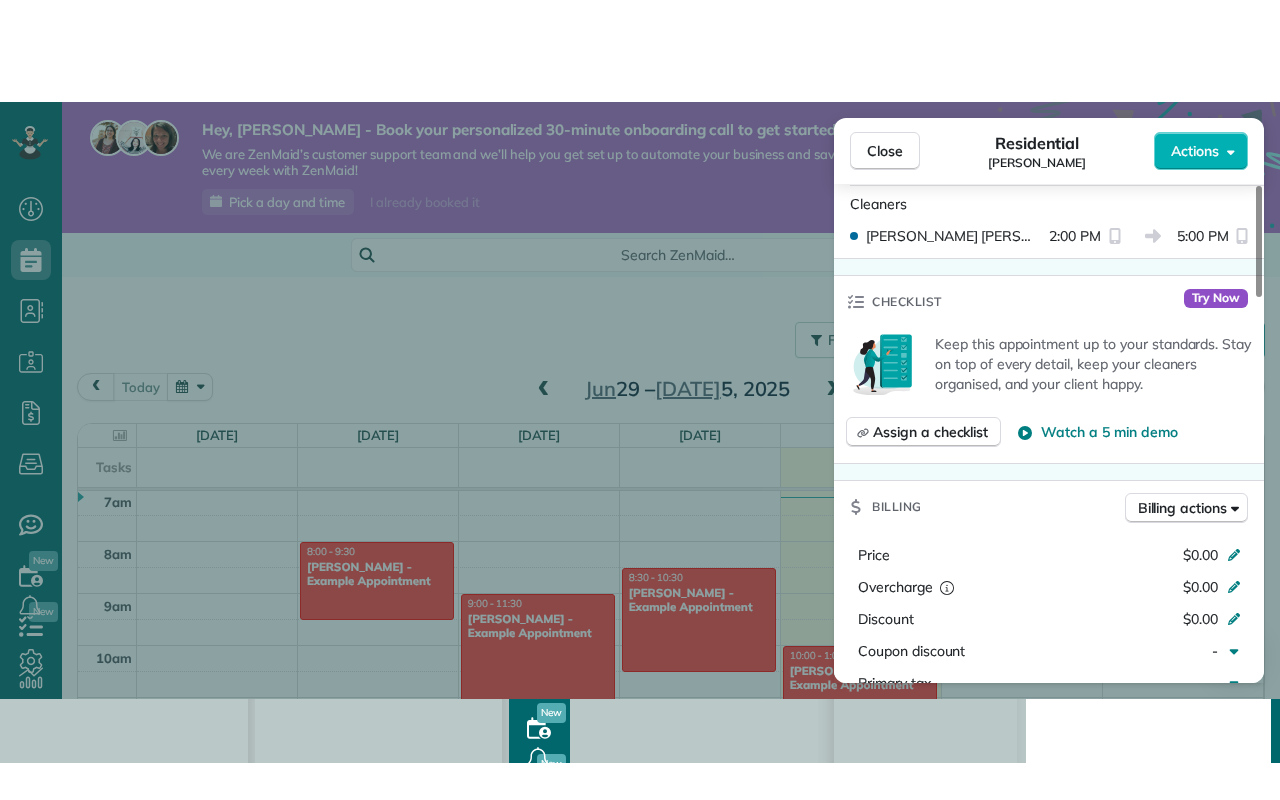 scroll, scrollTop: 582, scrollLeft: 0, axis: vertical 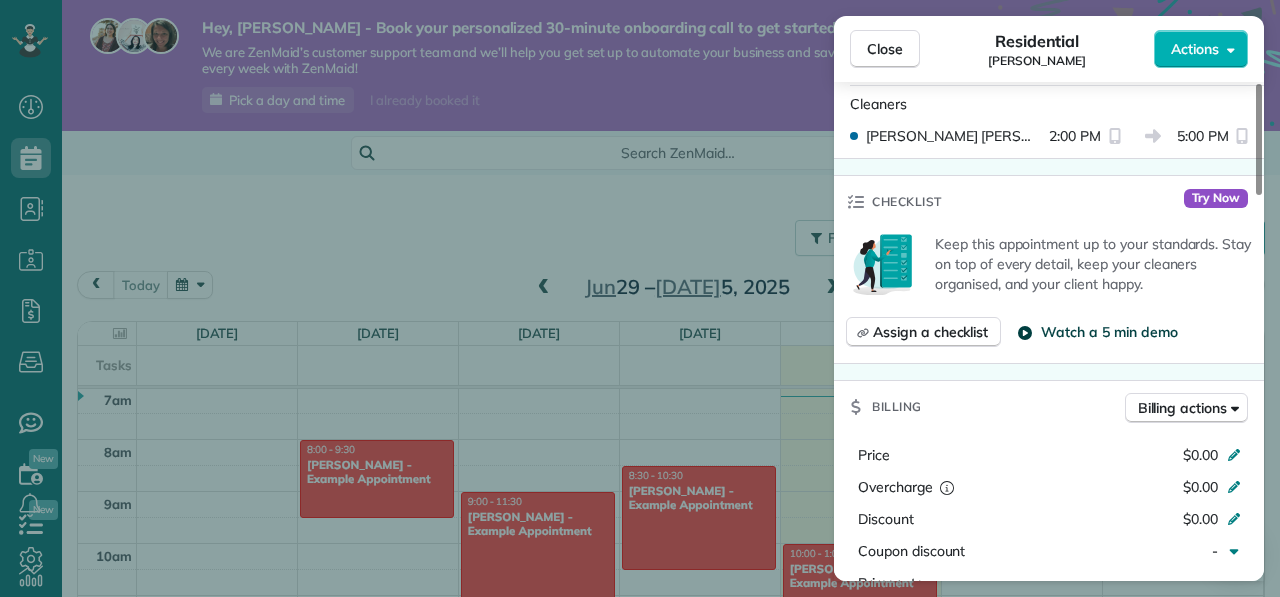 click 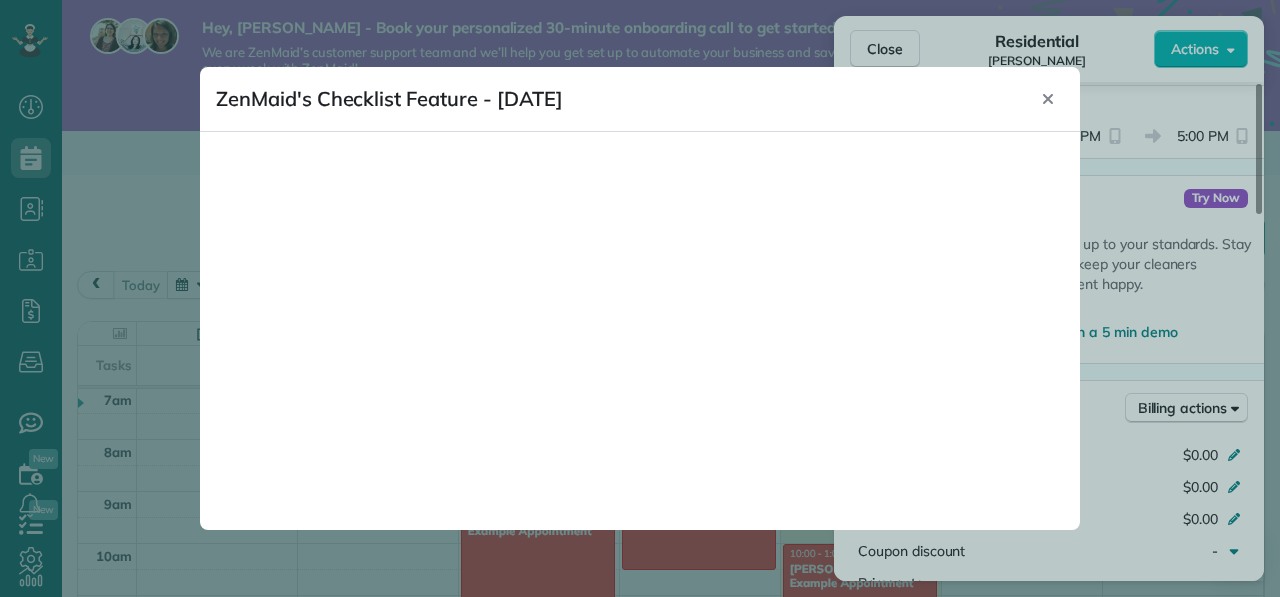 scroll, scrollTop: 597, scrollLeft: 62, axis: both 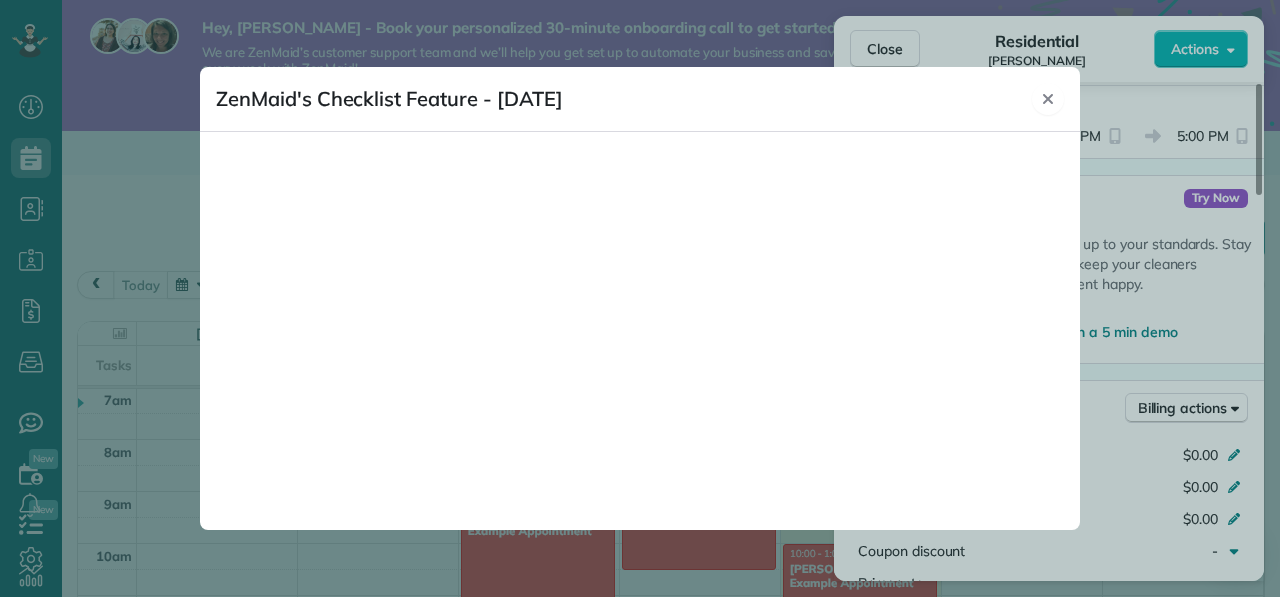 click 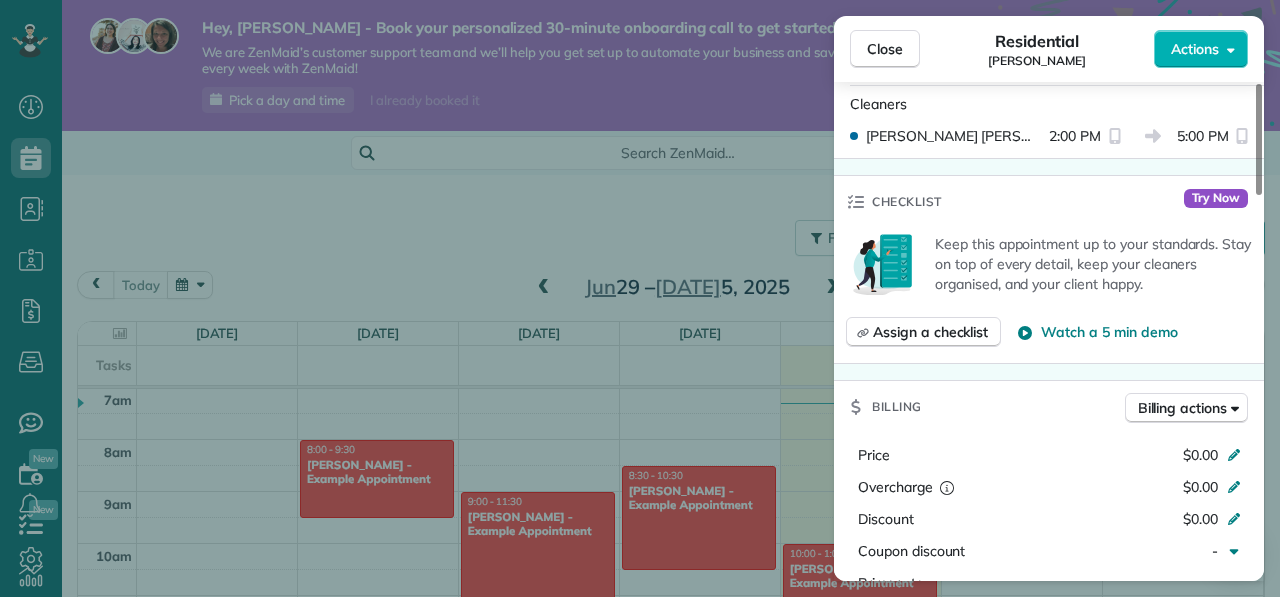 click on "Close Residential Kara Downing Actions Status Active Kara Downing · Open profile Mobile (319) 777-8204 Copy No email on record Add email View Details Residential Monday, July 07, 2025 ( in 4 days ) 2:00 PM 5:00 PM 3 hours and 0 minutes Repeats every 2 weeks Edit recurring service Next (Jul 21) 1080 Patton Lane North Liberty IA 52317 Open access information Service was not rated yet Setup ratings Cleaners Time in and out Assign Invite Cleaners Kara   Downing 2:00 PM 5:00 PM Checklist Try Now Keep this appointment up to your standards. Stay on top of every detail, keep your cleaners organised, and your client happy. Assign a checklist Watch a 5 min demo Billing Billing actions Price $0.00 Overcharge $0.00 Discount $0.00 Coupon discount - Primary tax - Secondary tax - Total appointment price $0.00 Tips collected New feature! $0.00 Mark as paid Total including tip $0.00 Get paid online in no-time! Send an invoice and reward your cleaners with tips Charge customer credit card Appointment custom fields - Notes 0 1" at bounding box center [640, 298] 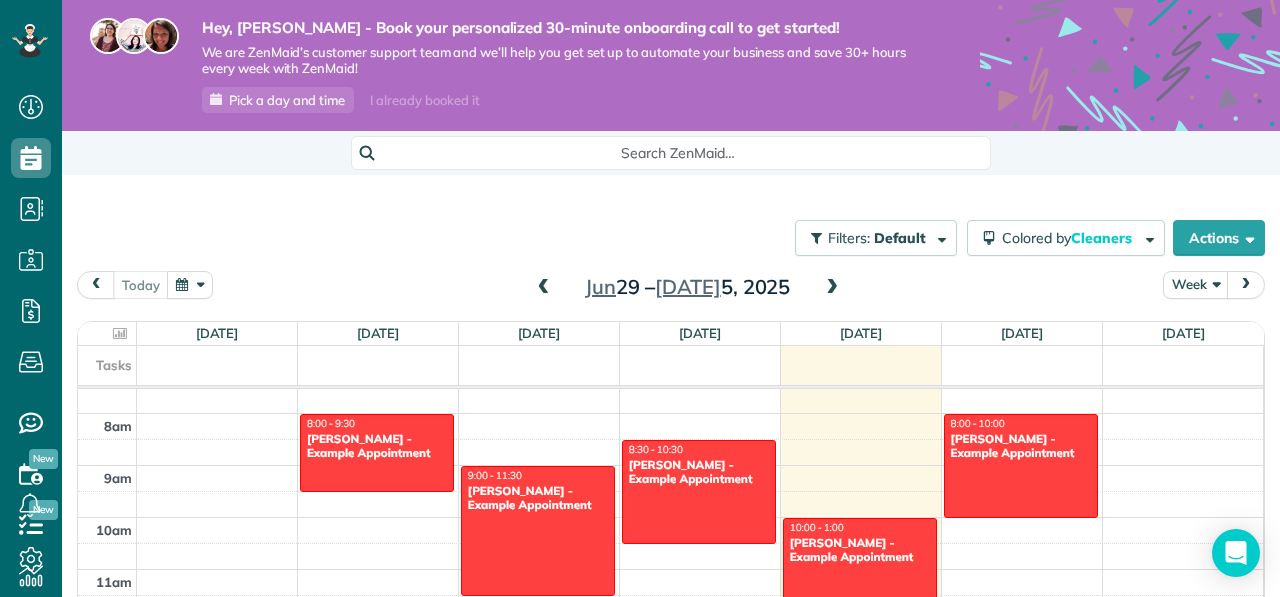 click at bounding box center (832, 288) 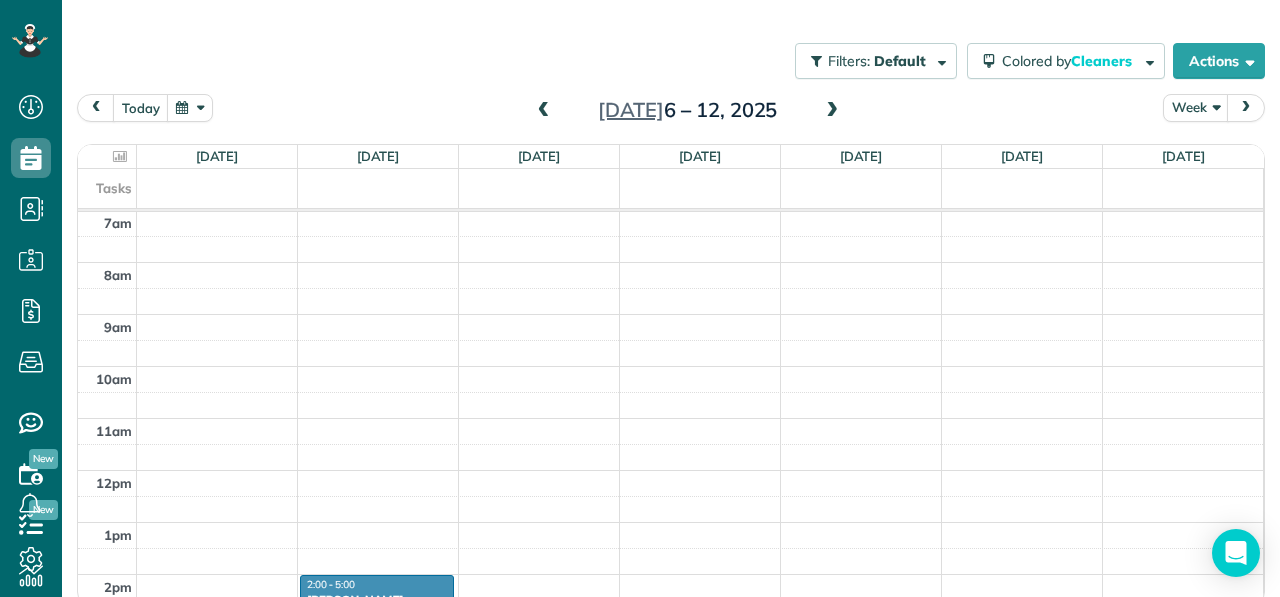 scroll, scrollTop: 187, scrollLeft: 0, axis: vertical 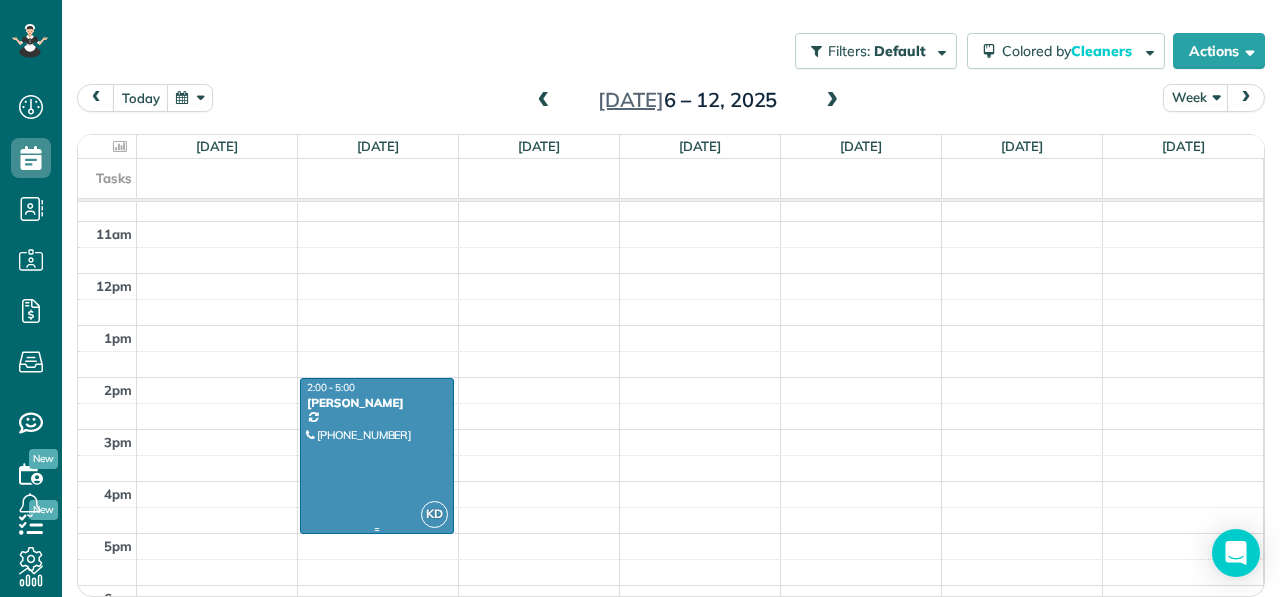 click at bounding box center [377, 456] 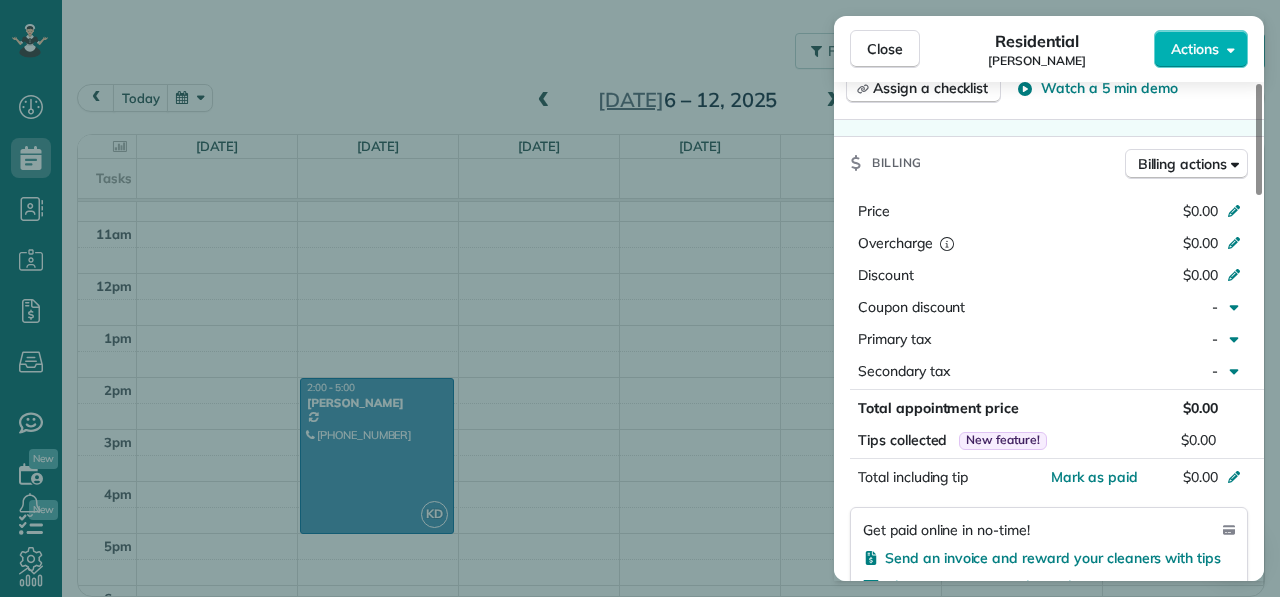 scroll, scrollTop: 828, scrollLeft: 0, axis: vertical 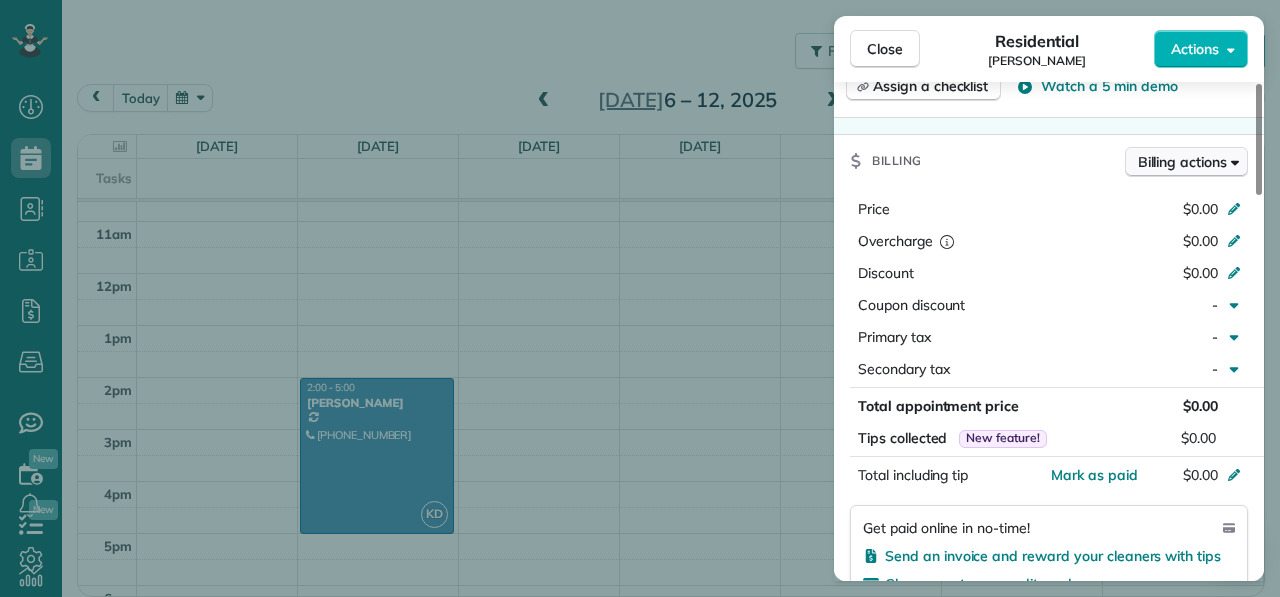 click on "Billing actions" at bounding box center [1186, 162] 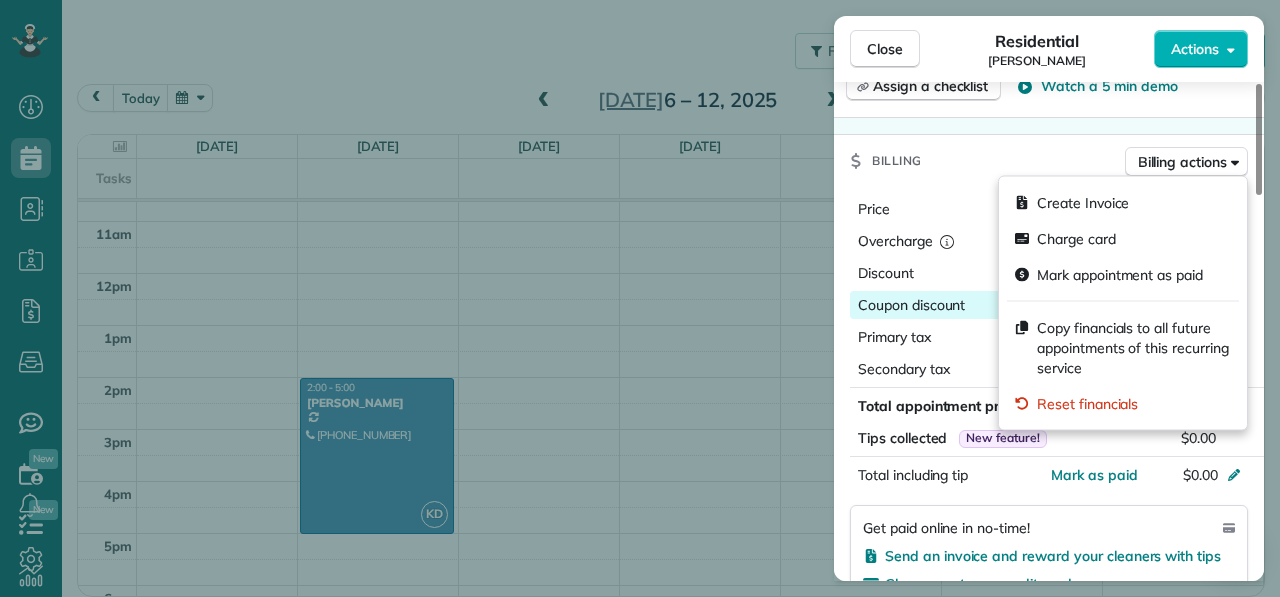 click on "Coupon discount -" at bounding box center [1049, 305] 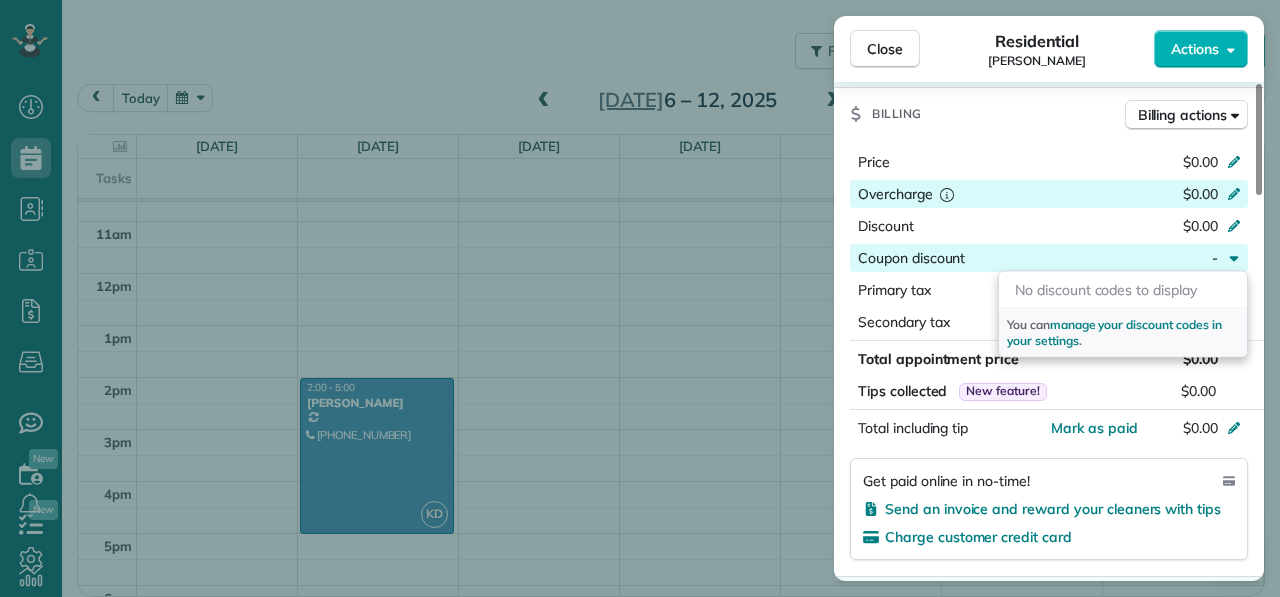 scroll, scrollTop: 877, scrollLeft: 0, axis: vertical 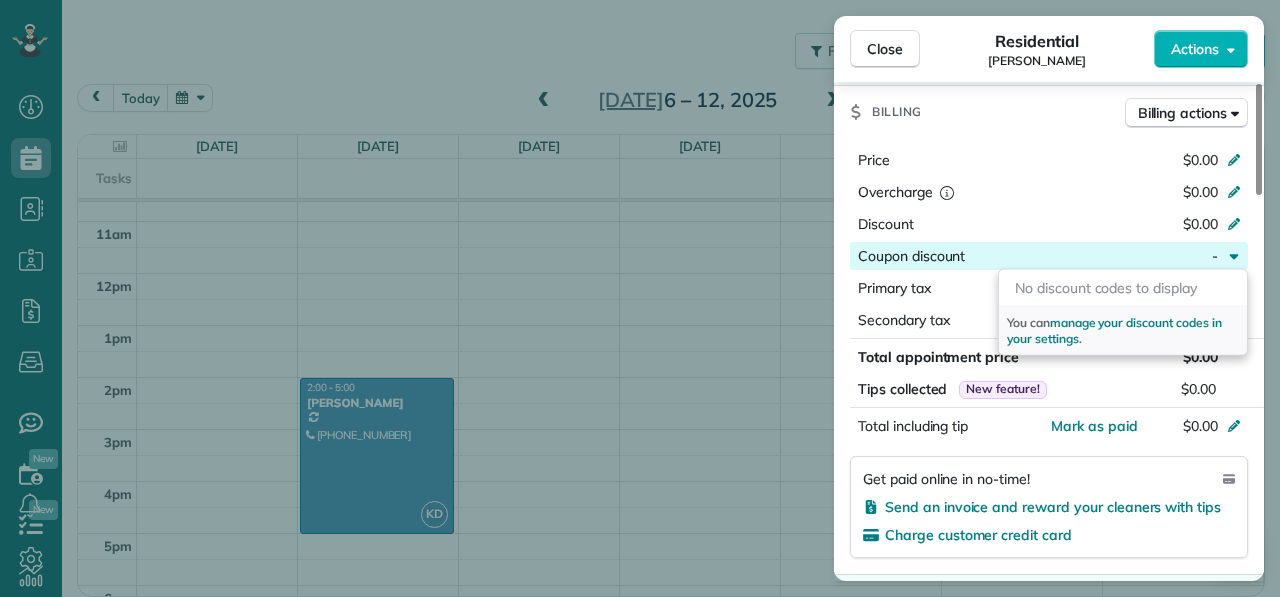 click on "Billing Billing actions" at bounding box center [1049, 112] 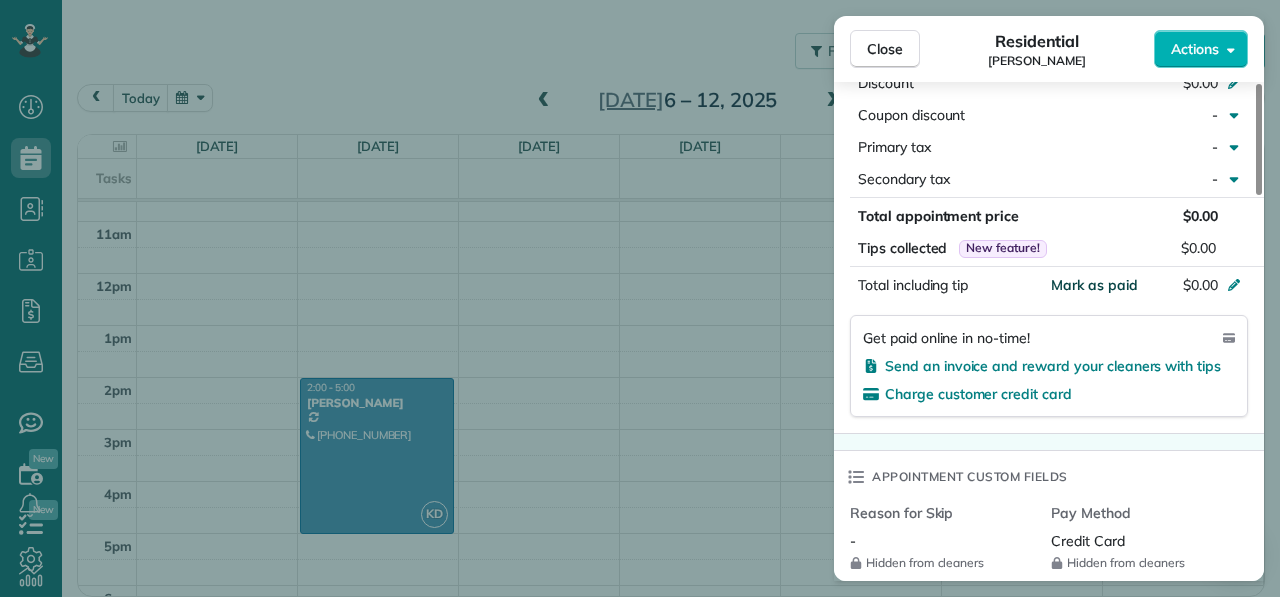 scroll, scrollTop: 1026, scrollLeft: 0, axis: vertical 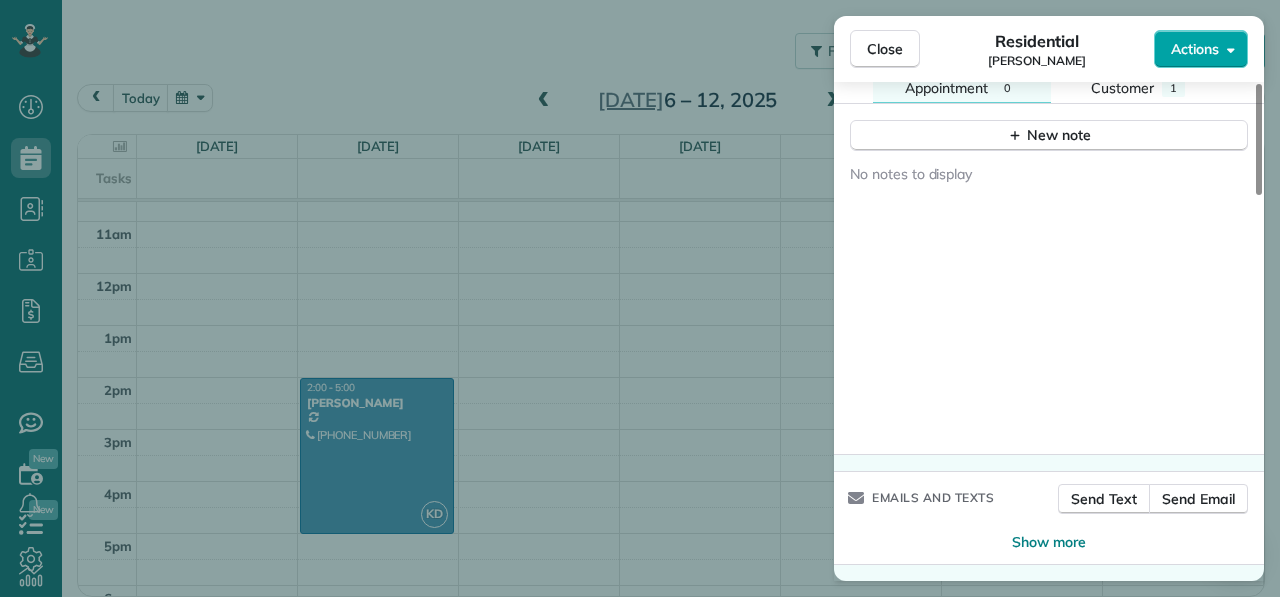 click on "Actions" at bounding box center (1195, 49) 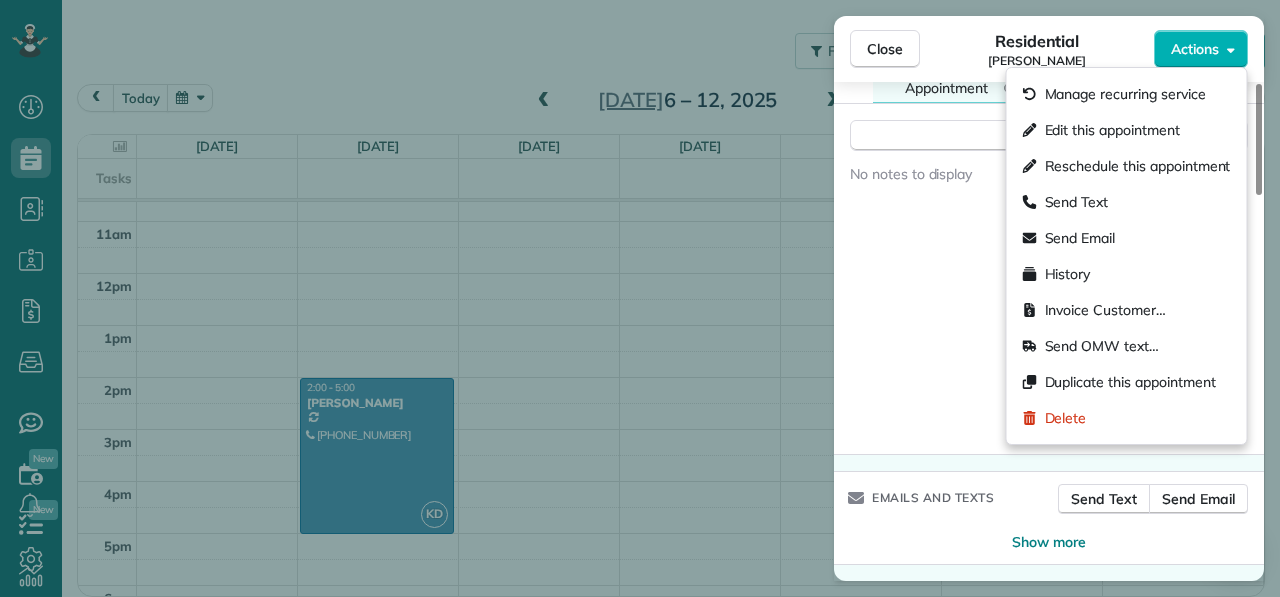 click on "Residential Kara Downing" at bounding box center [1037, 49] 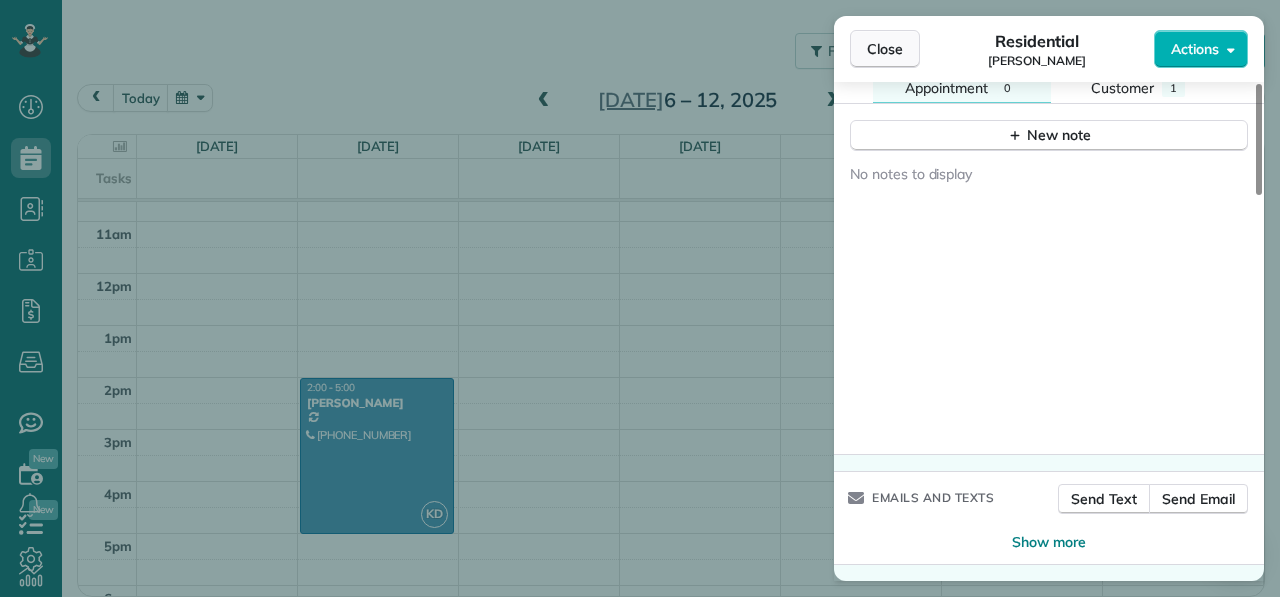 click on "Close" at bounding box center [885, 49] 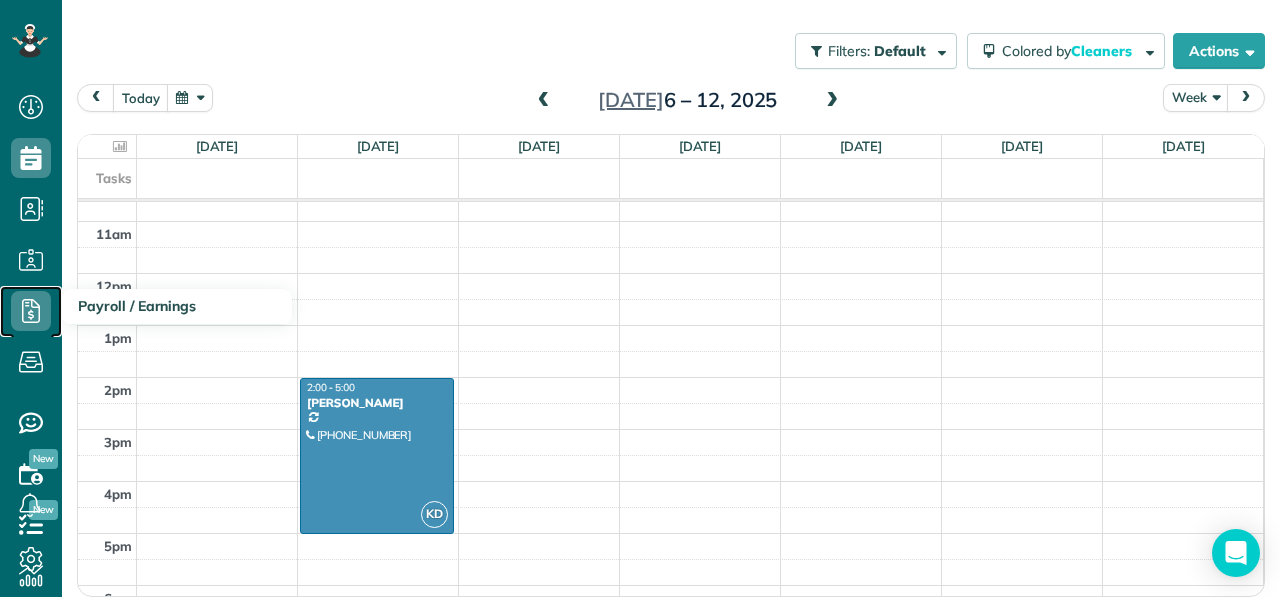 click 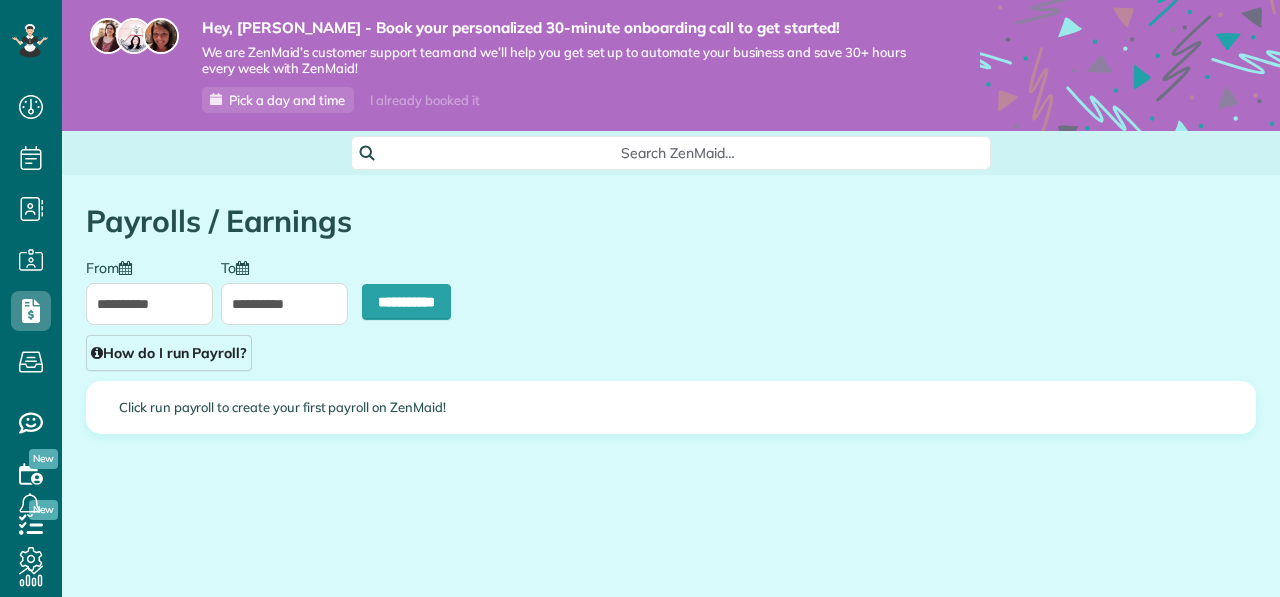 scroll, scrollTop: 0, scrollLeft: 0, axis: both 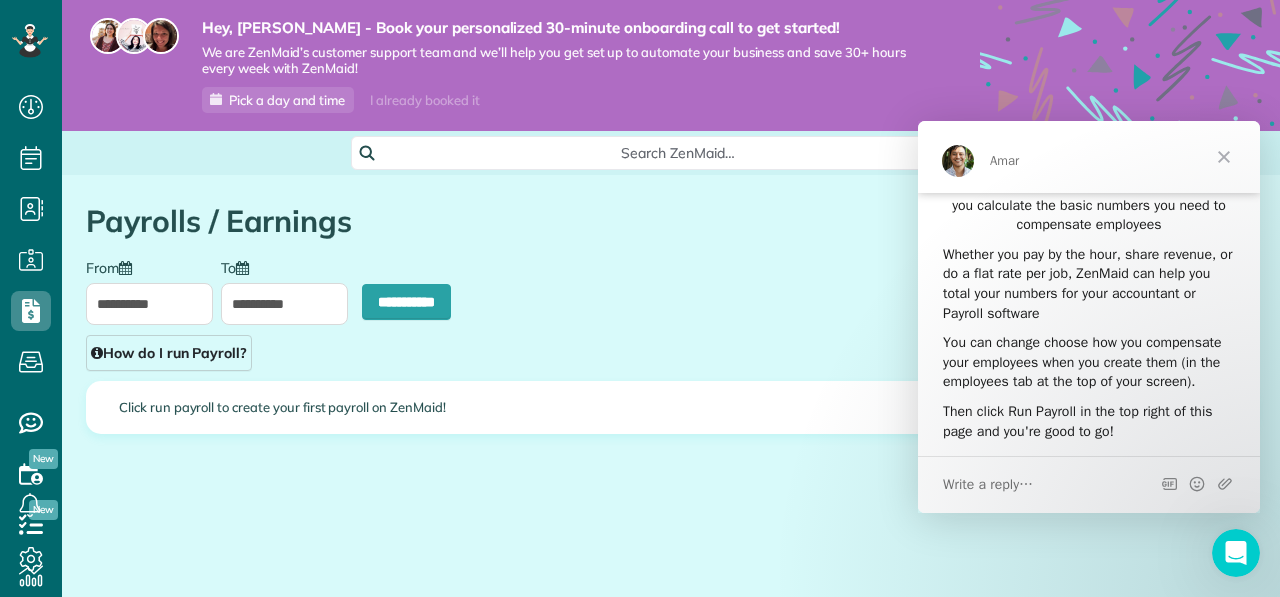 click at bounding box center (1224, 157) 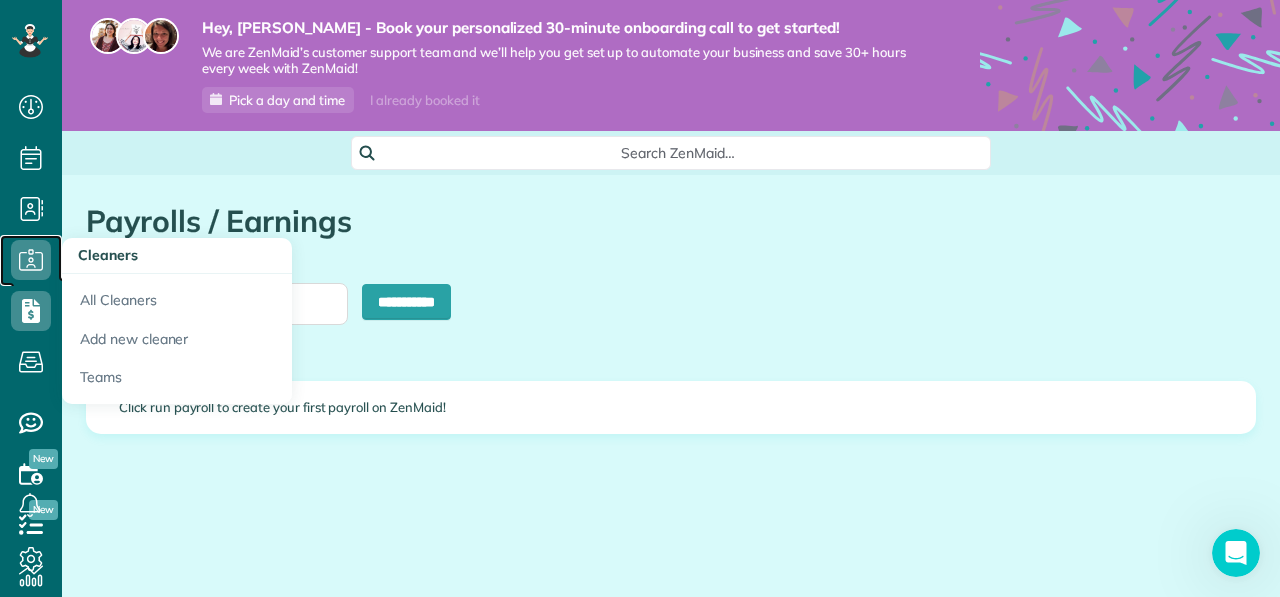 click 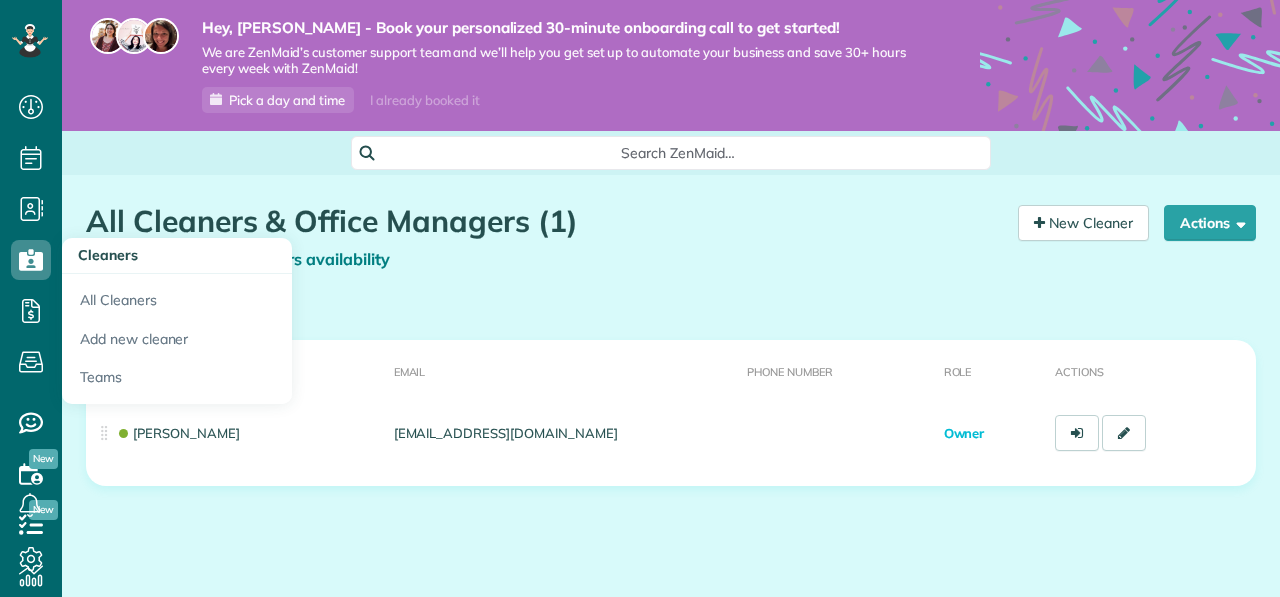 scroll, scrollTop: 0, scrollLeft: 0, axis: both 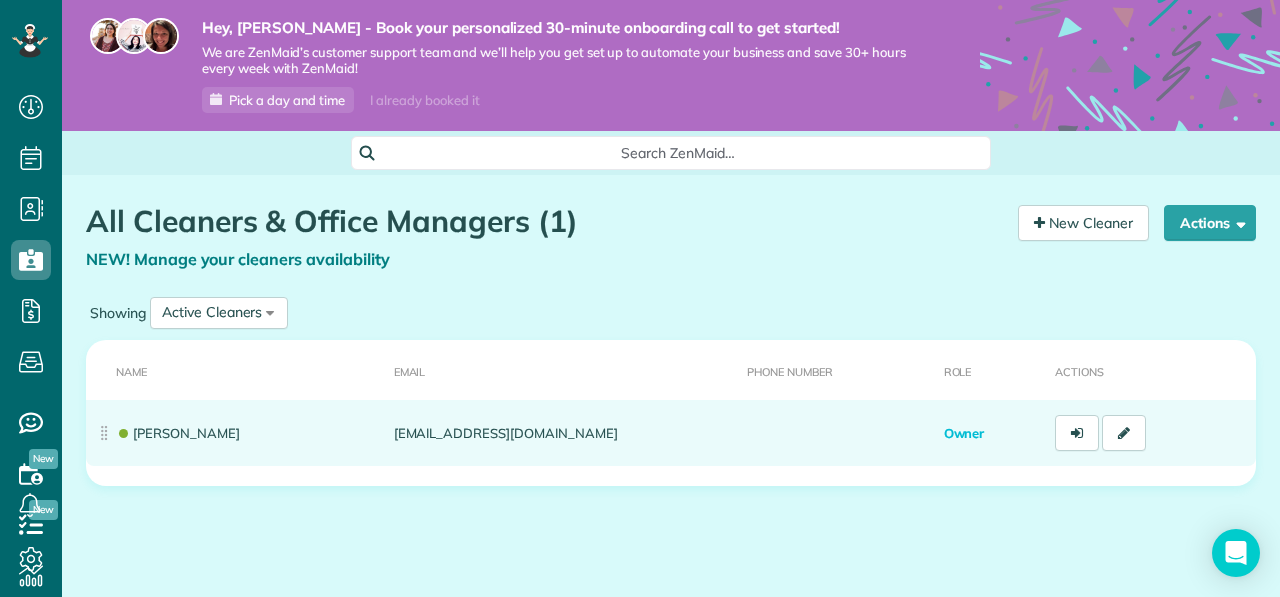 click on "[PERSON_NAME]" at bounding box center [236, 433] 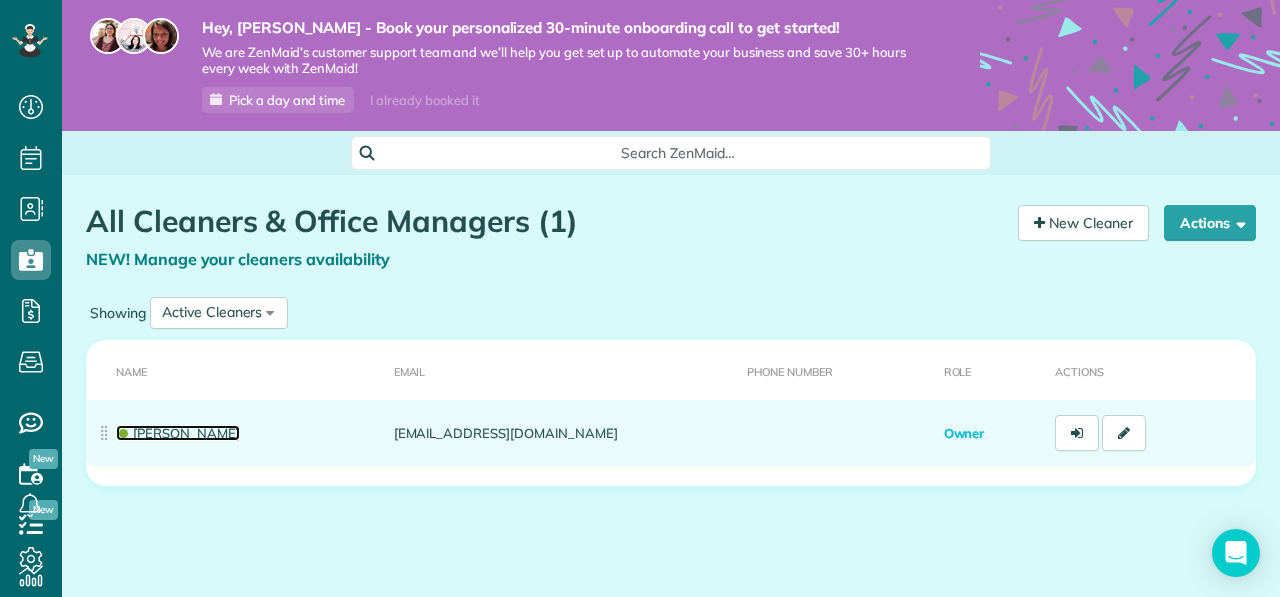 click on "[PERSON_NAME]" at bounding box center [178, 433] 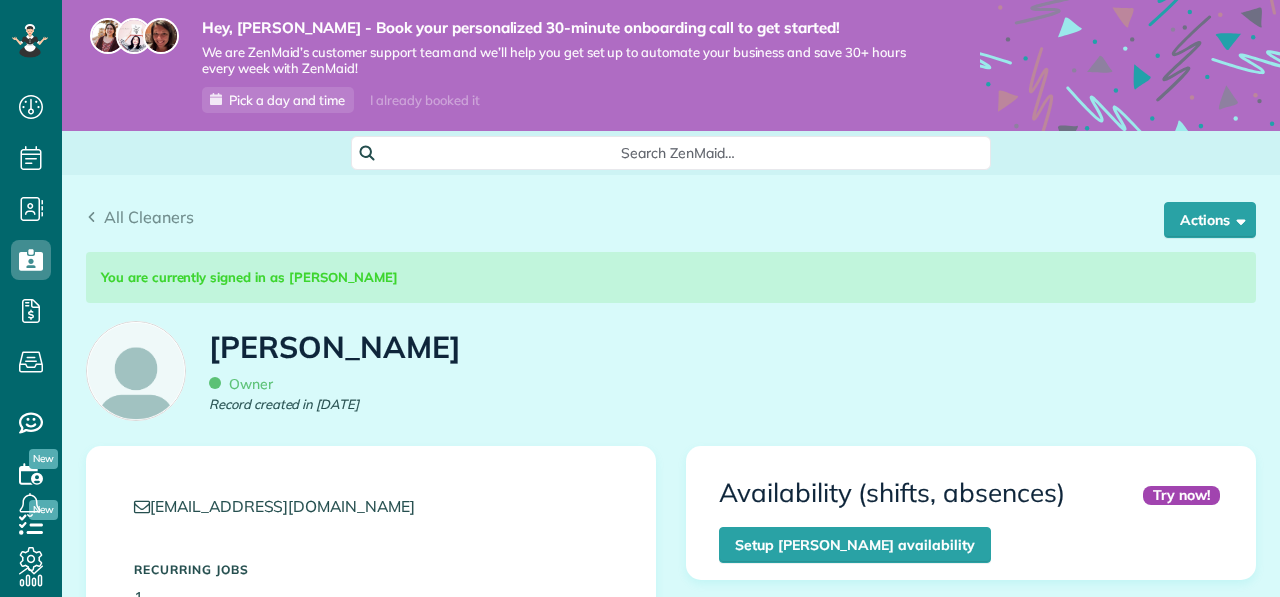 scroll, scrollTop: 0, scrollLeft: 0, axis: both 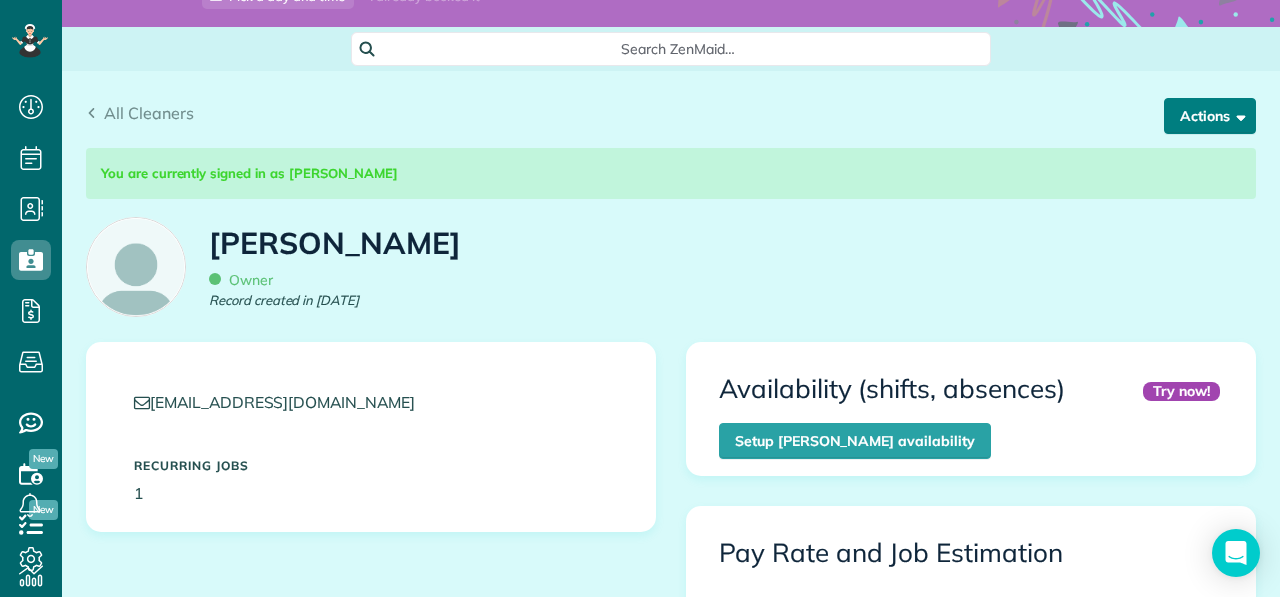 click on "Actions" at bounding box center [1210, 116] 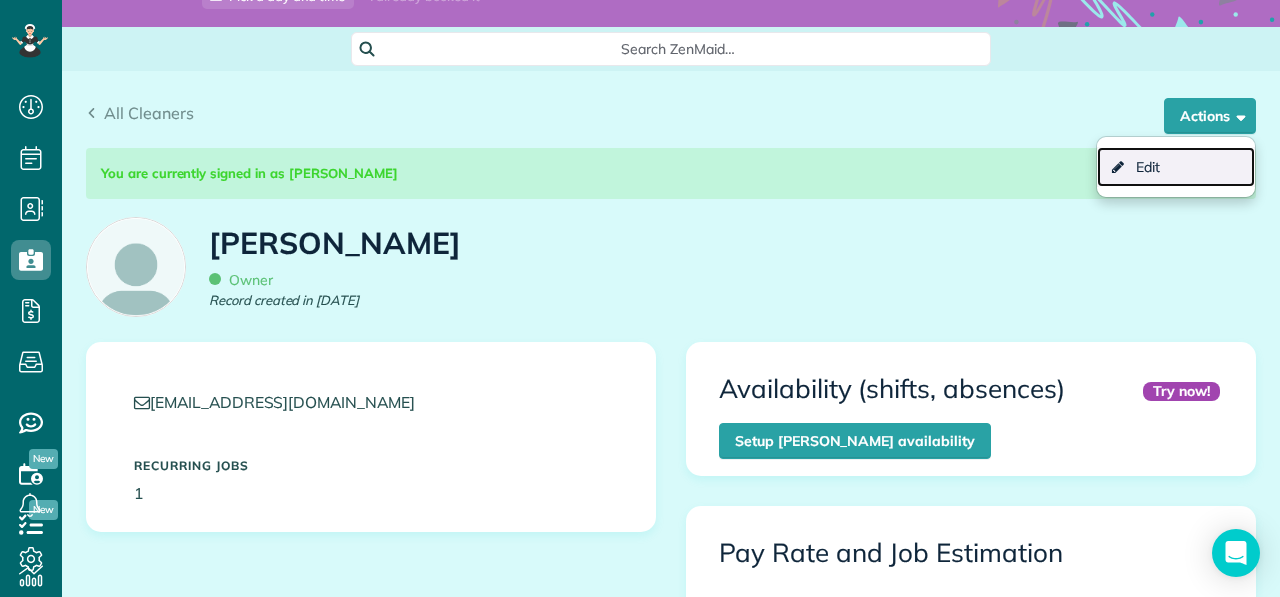 click on "Edit" at bounding box center [1176, 167] 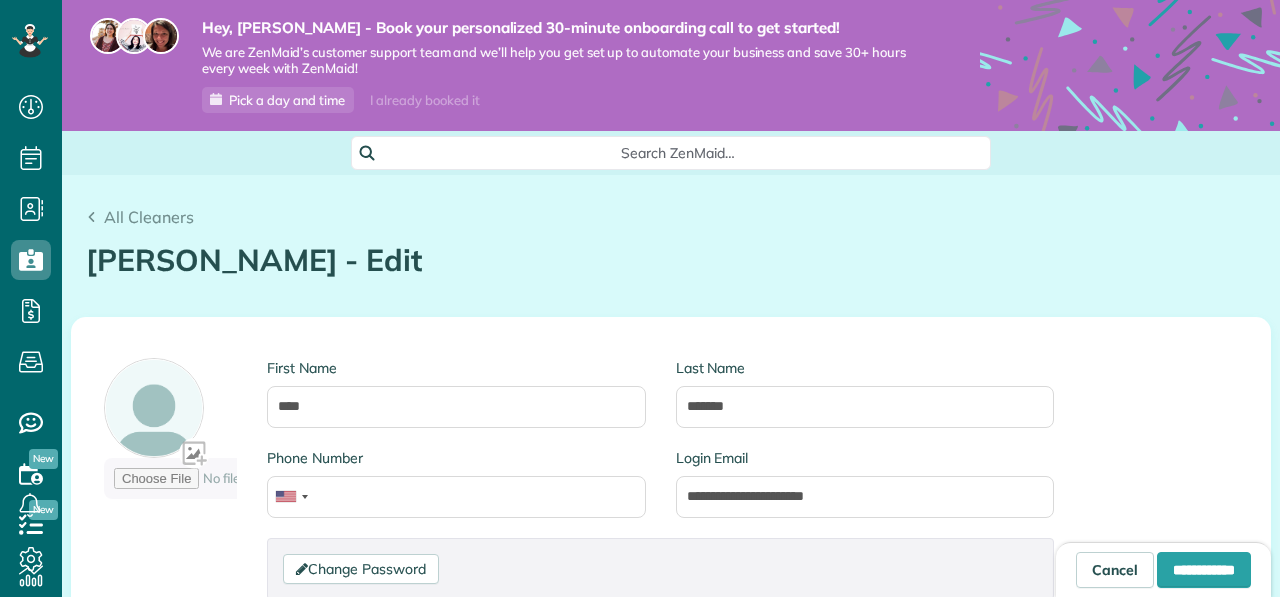 scroll, scrollTop: 0, scrollLeft: 0, axis: both 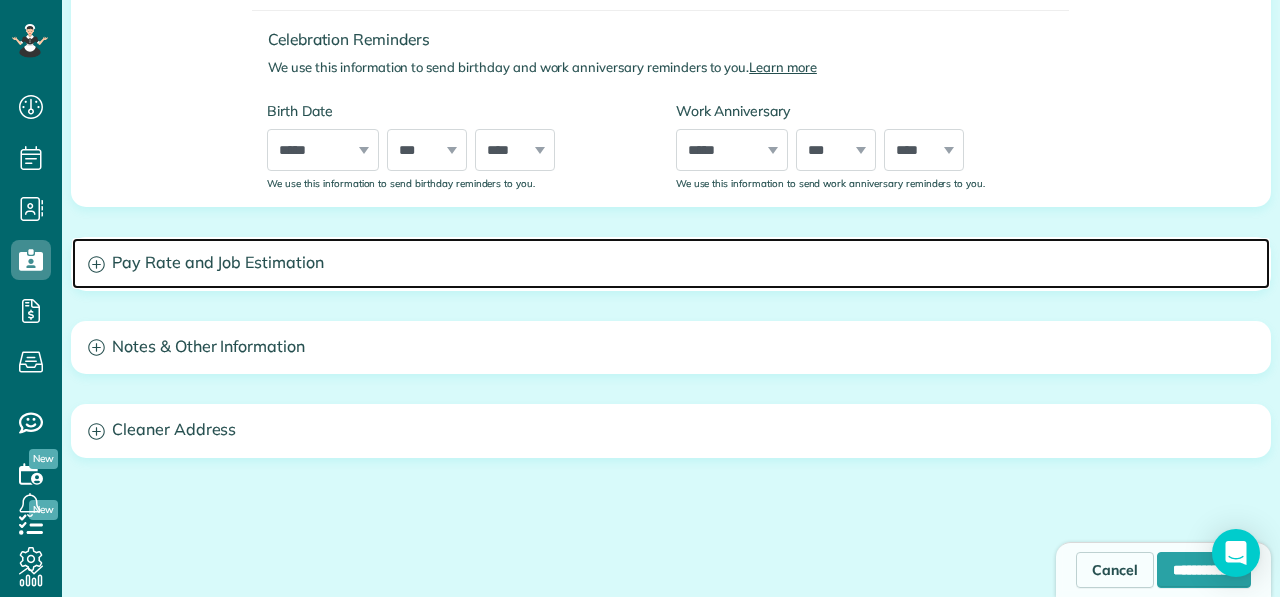 click 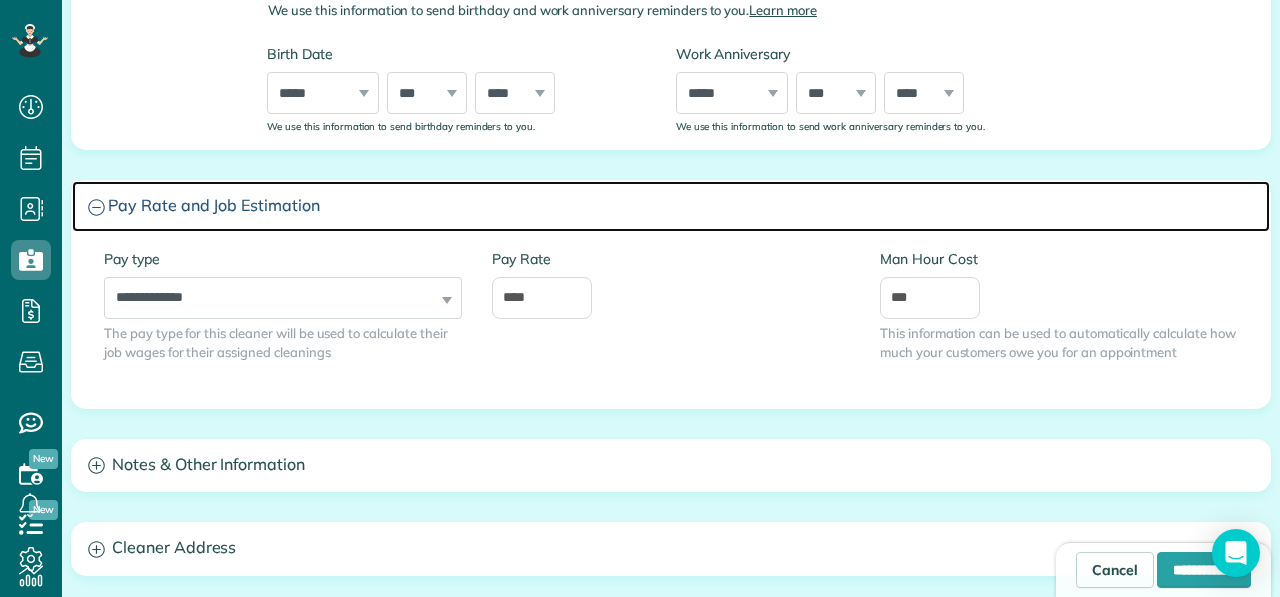 scroll, scrollTop: 774, scrollLeft: 0, axis: vertical 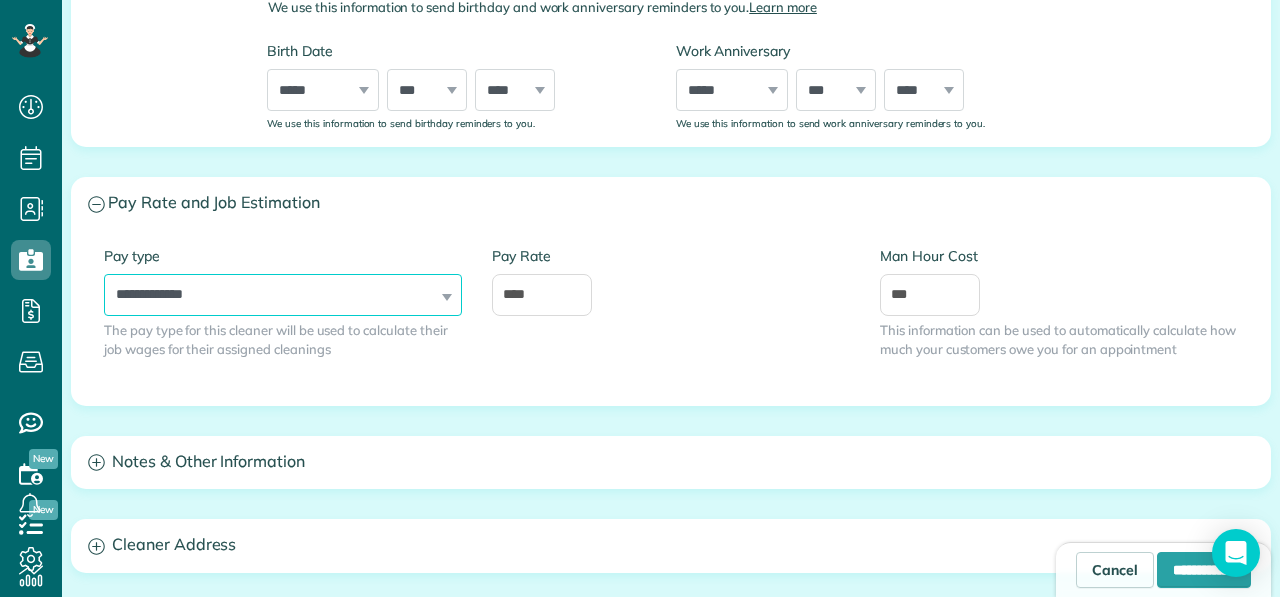 click on "**********" at bounding box center [283, 295] 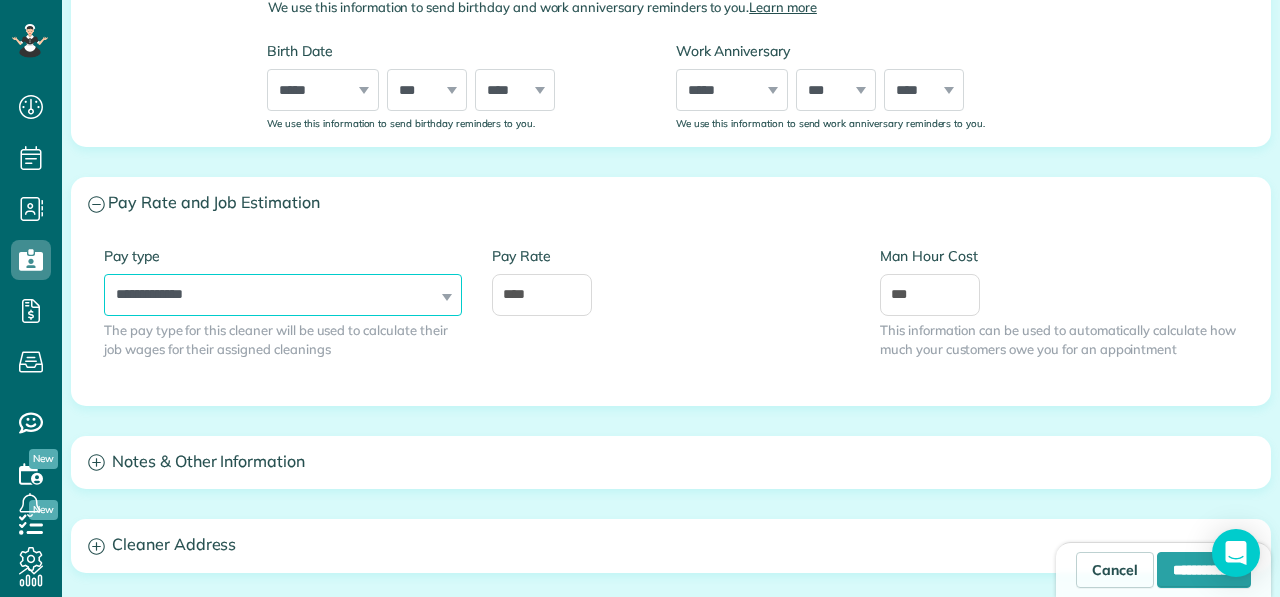 select on "******" 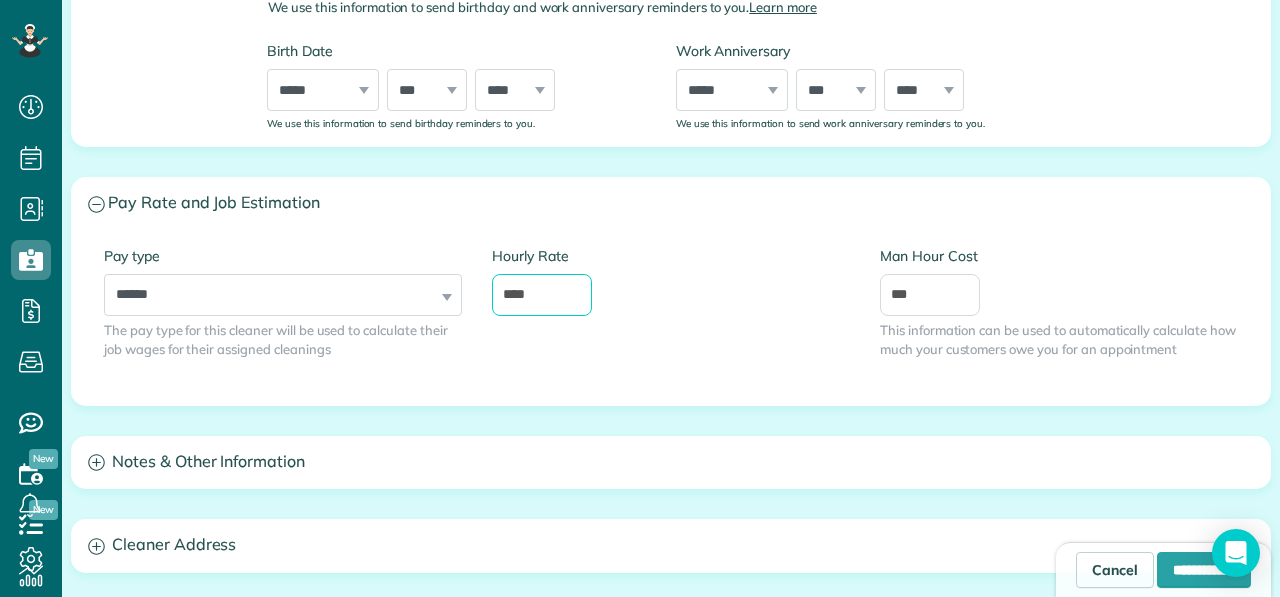 click on "****" at bounding box center (542, 295) 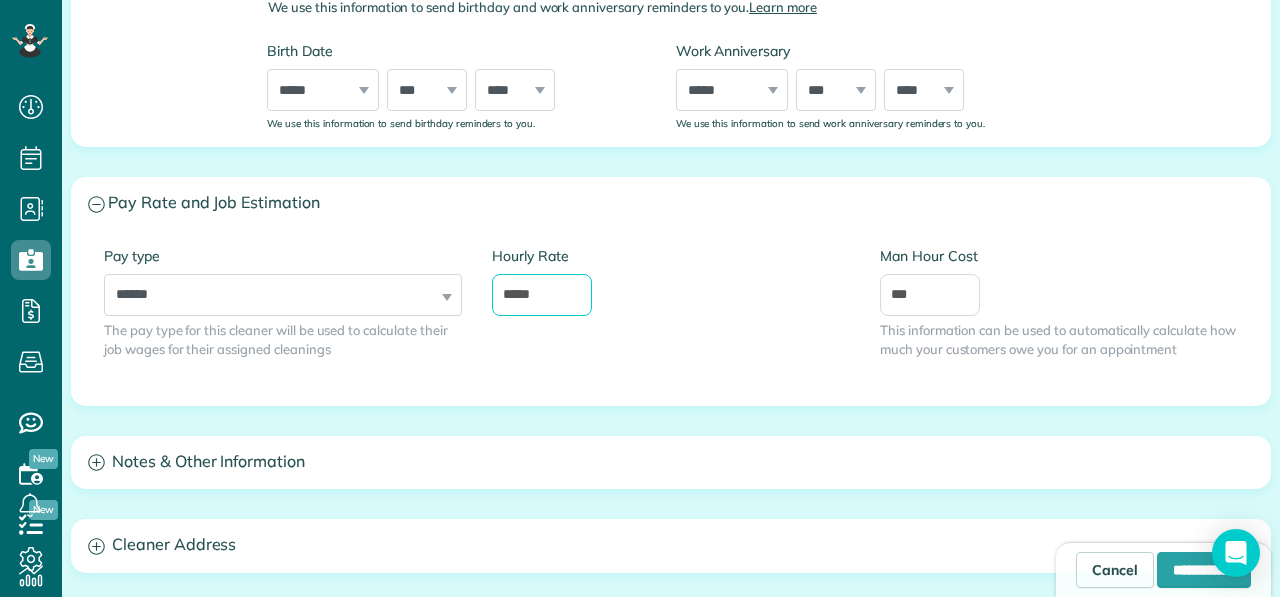 type on "*****" 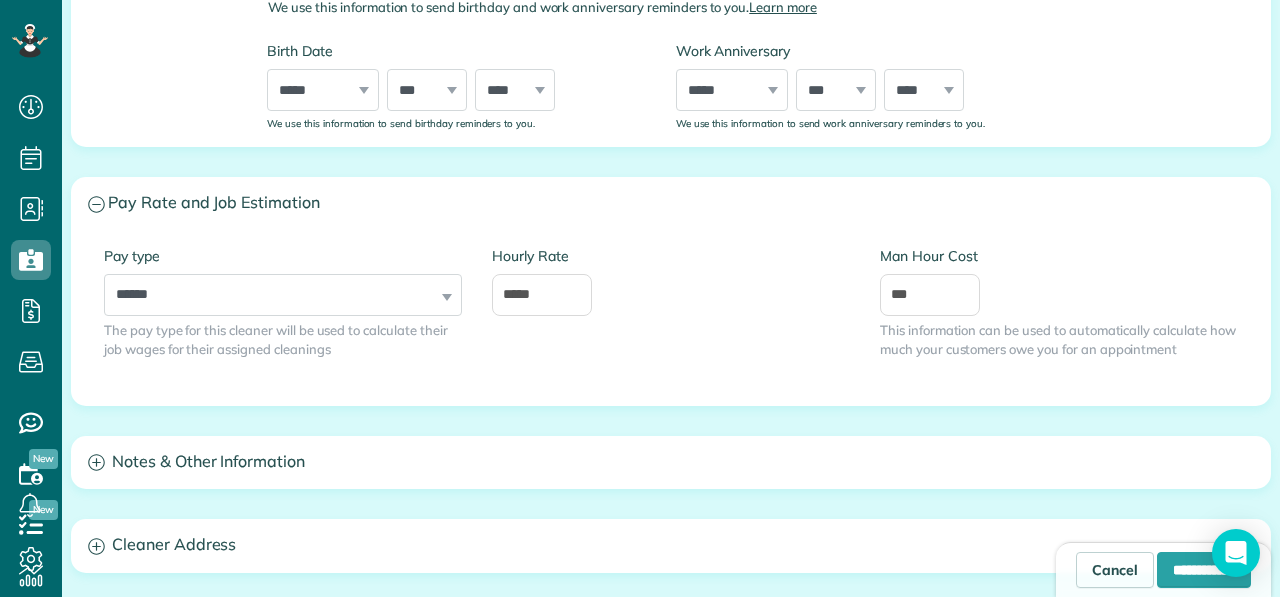 click on "Hourly Rate *****" at bounding box center [671, 281] 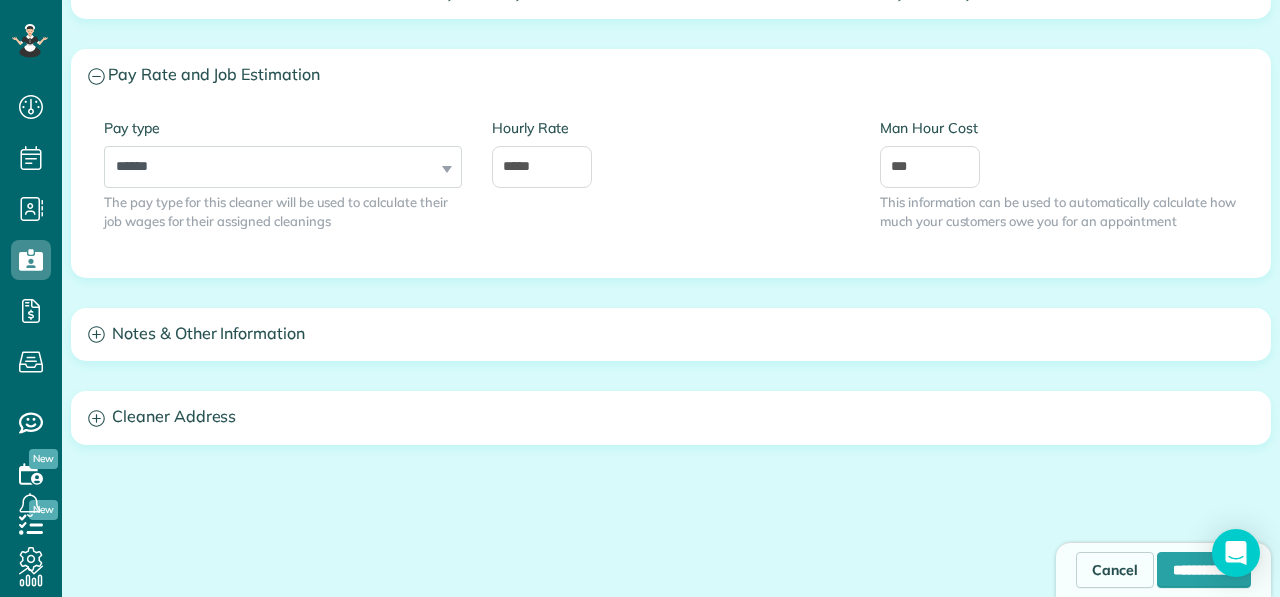 scroll, scrollTop: 905, scrollLeft: 0, axis: vertical 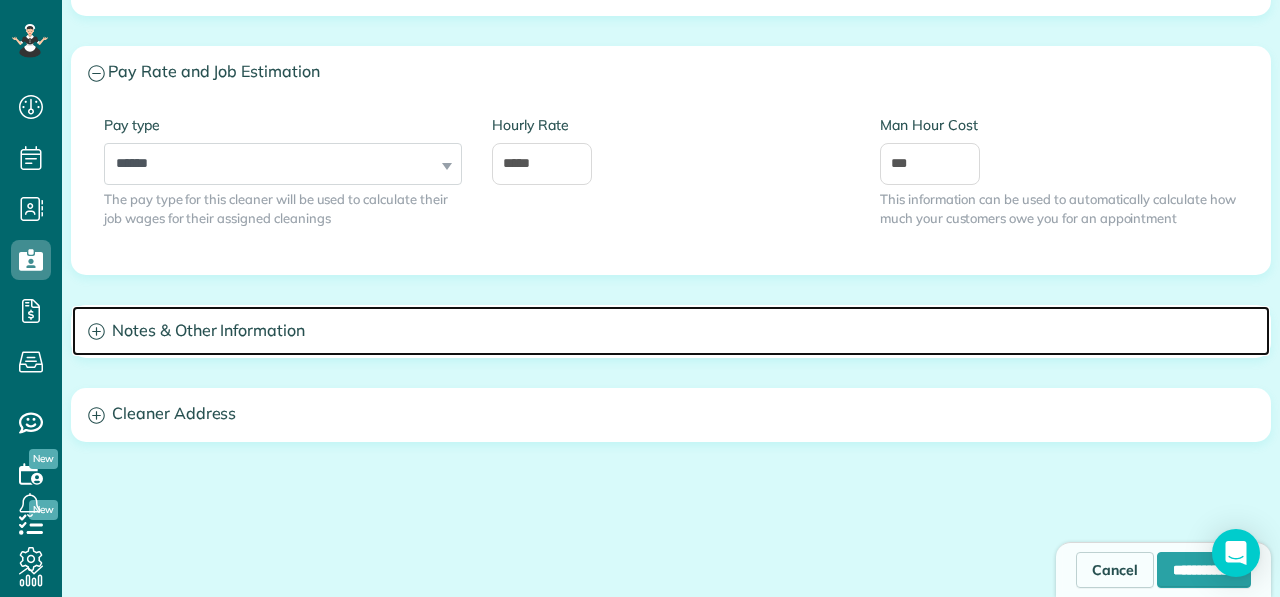 click 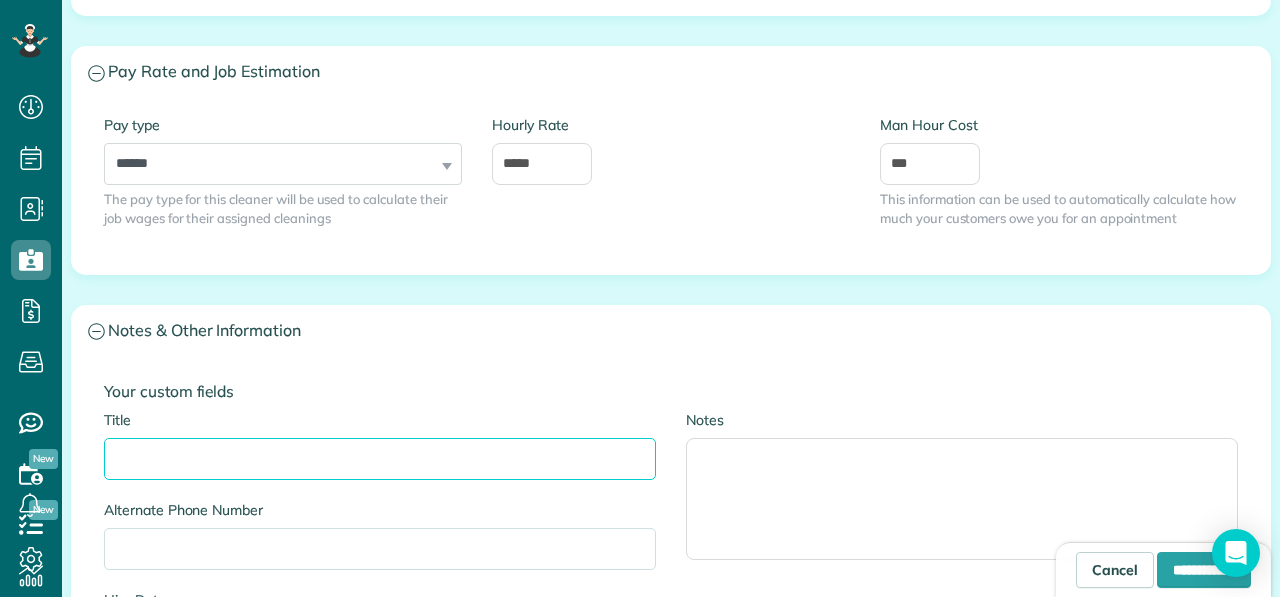 click on "Title" at bounding box center [380, 459] 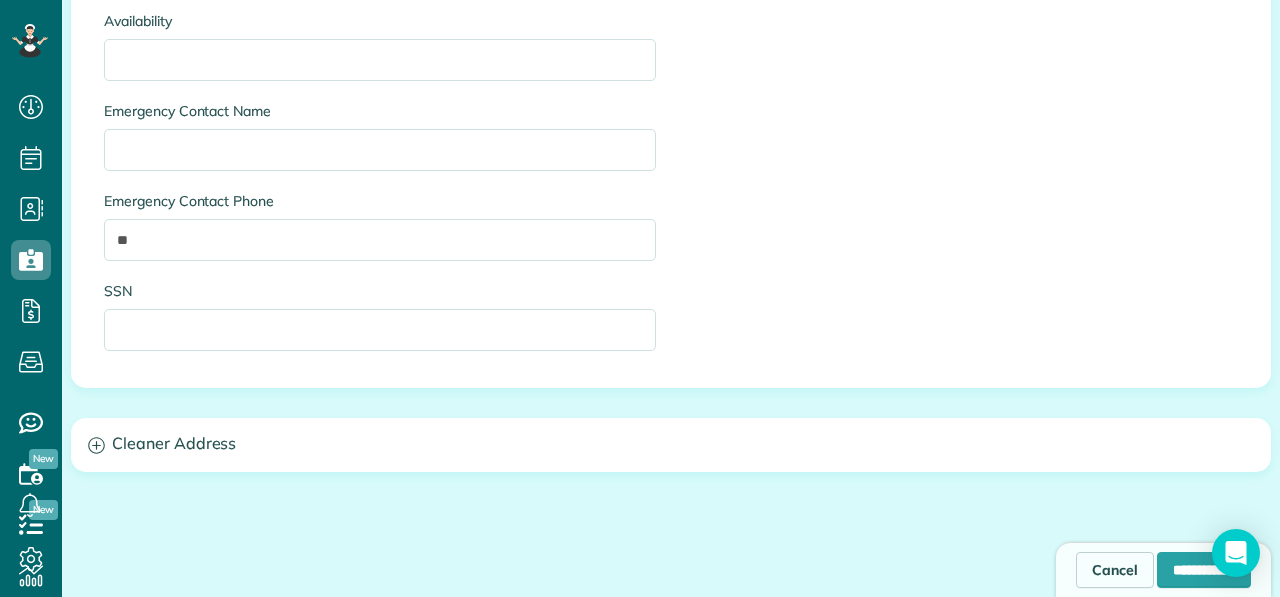 scroll, scrollTop: 1575, scrollLeft: 0, axis: vertical 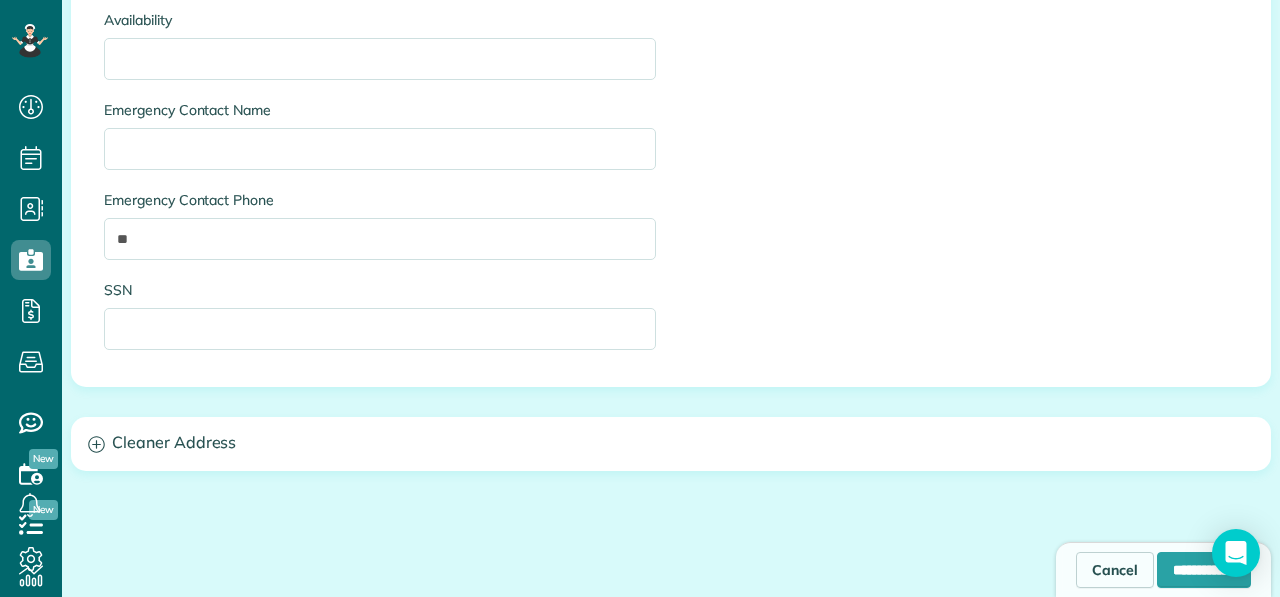 type on "**********" 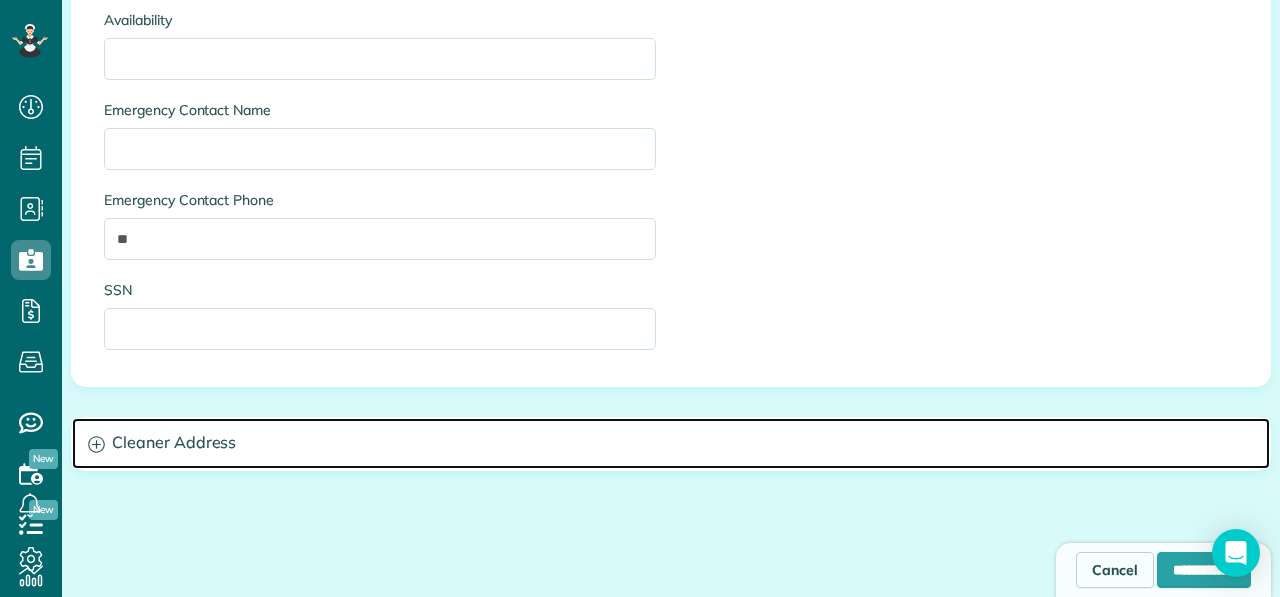 click on "Cleaner Address" at bounding box center (671, 443) 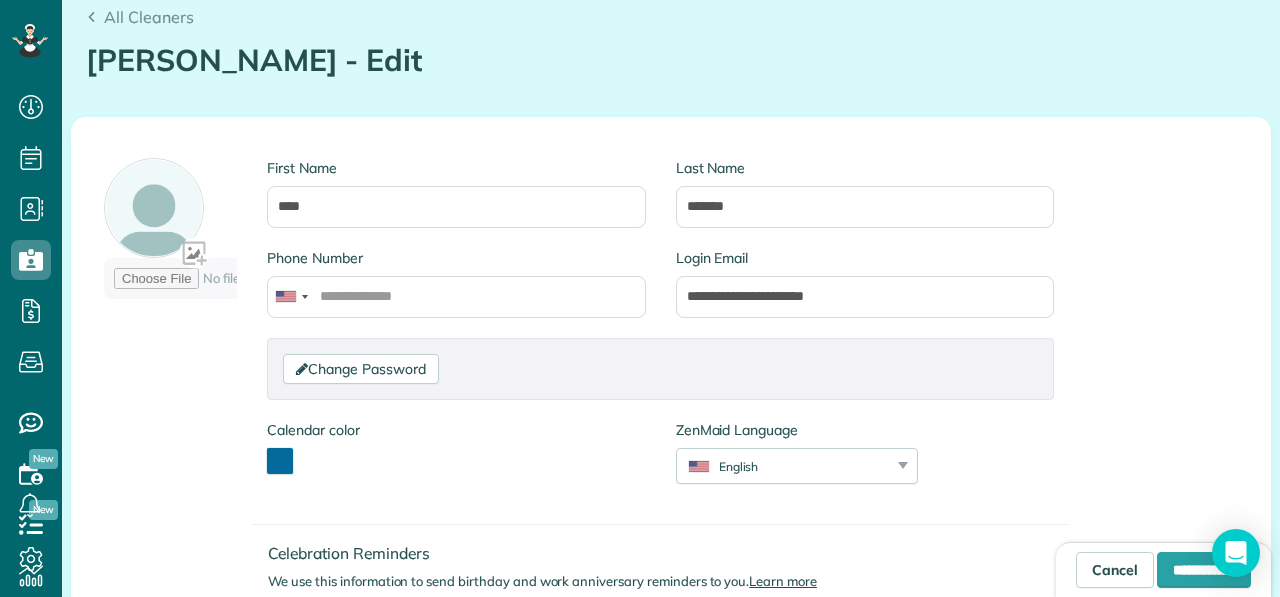 scroll, scrollTop: 279, scrollLeft: 0, axis: vertical 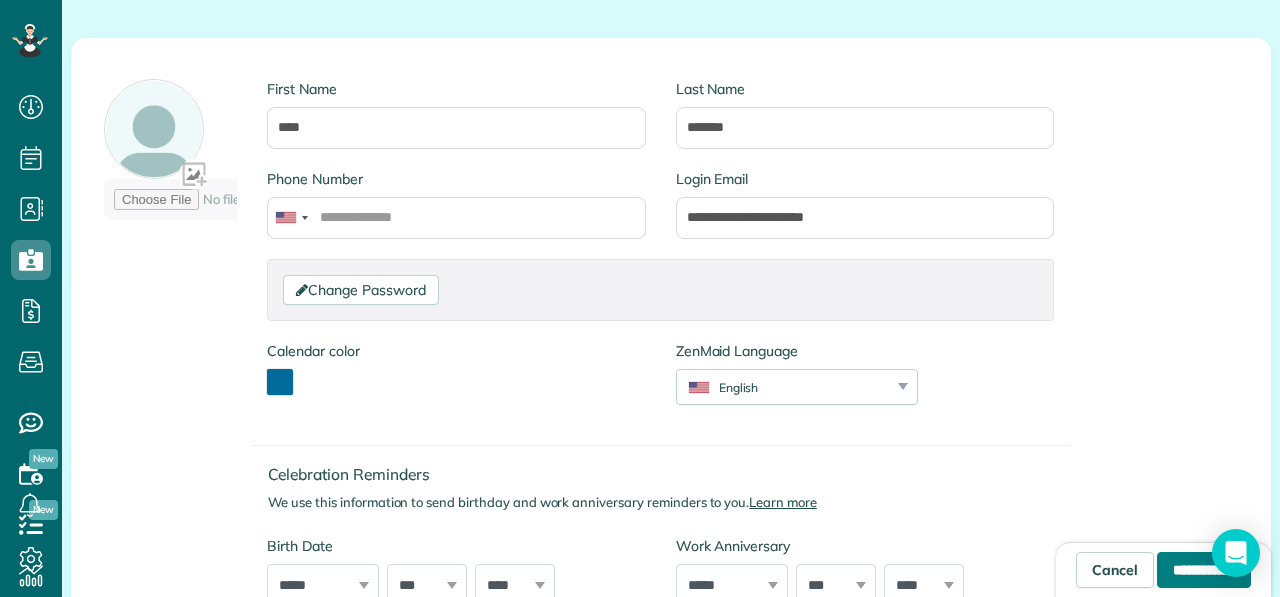click on "**********" at bounding box center [1204, 570] 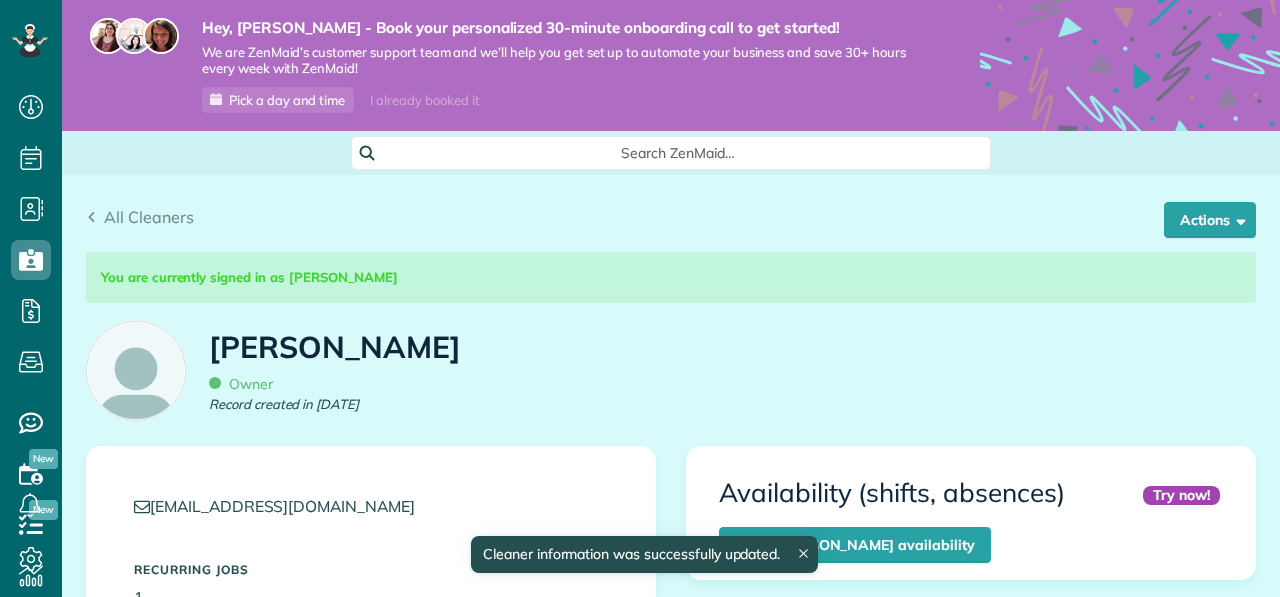 scroll, scrollTop: 0, scrollLeft: 0, axis: both 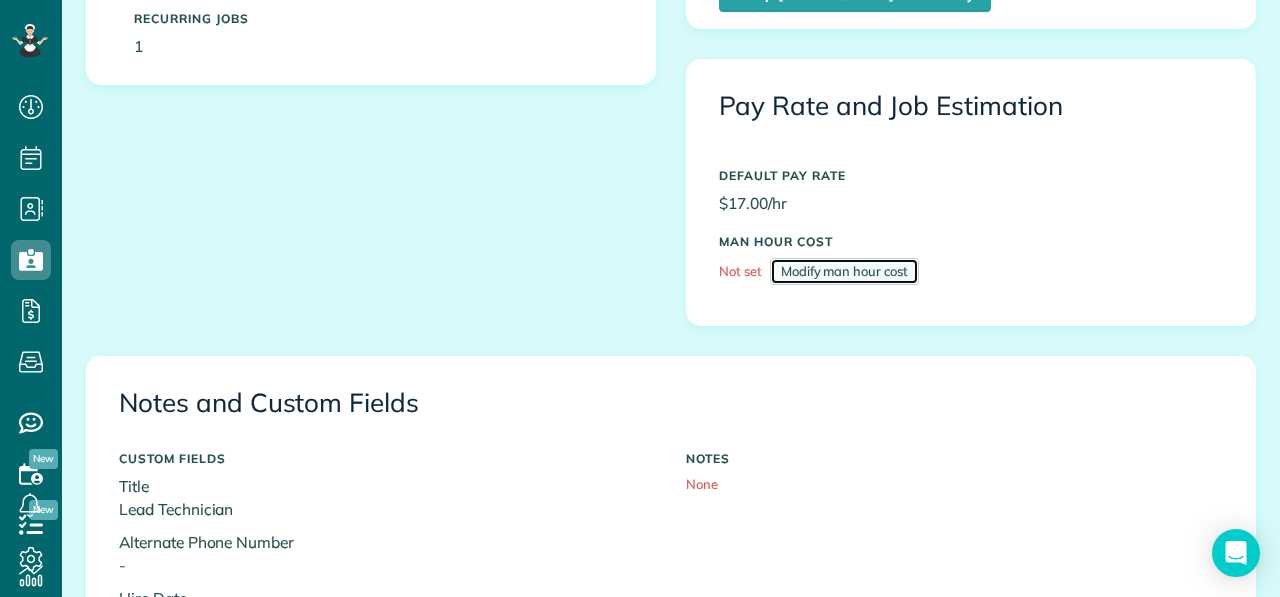 click on "Modify man hour cost" at bounding box center (844, 271) 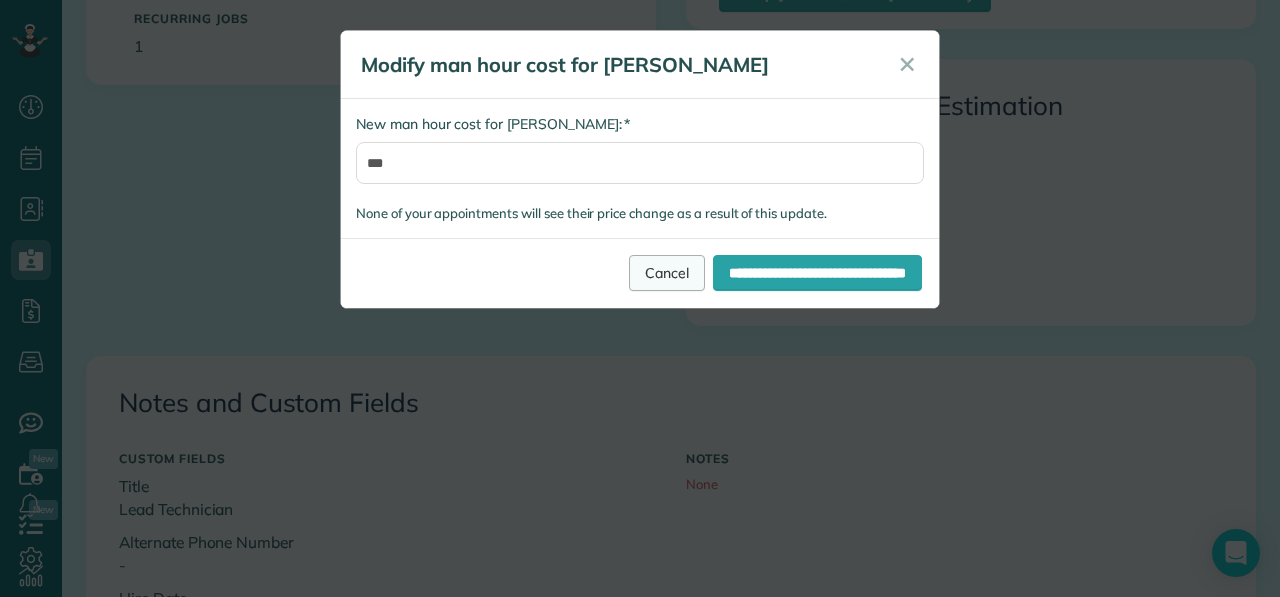 click on "Cancel" at bounding box center [667, 273] 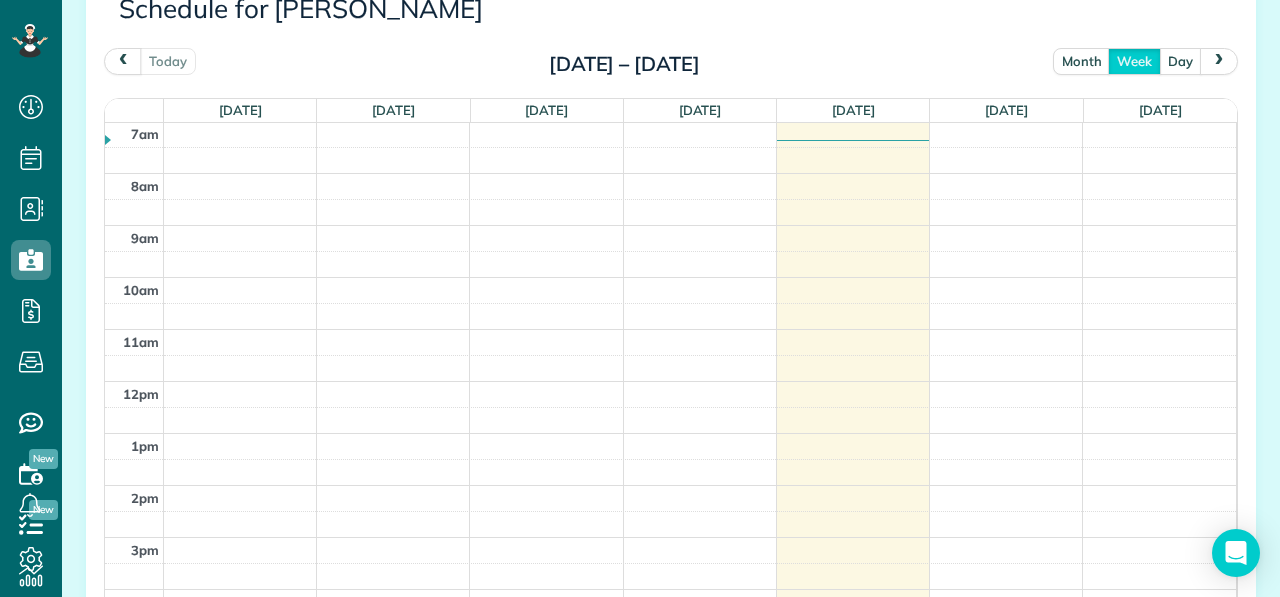scroll, scrollTop: 1525, scrollLeft: 0, axis: vertical 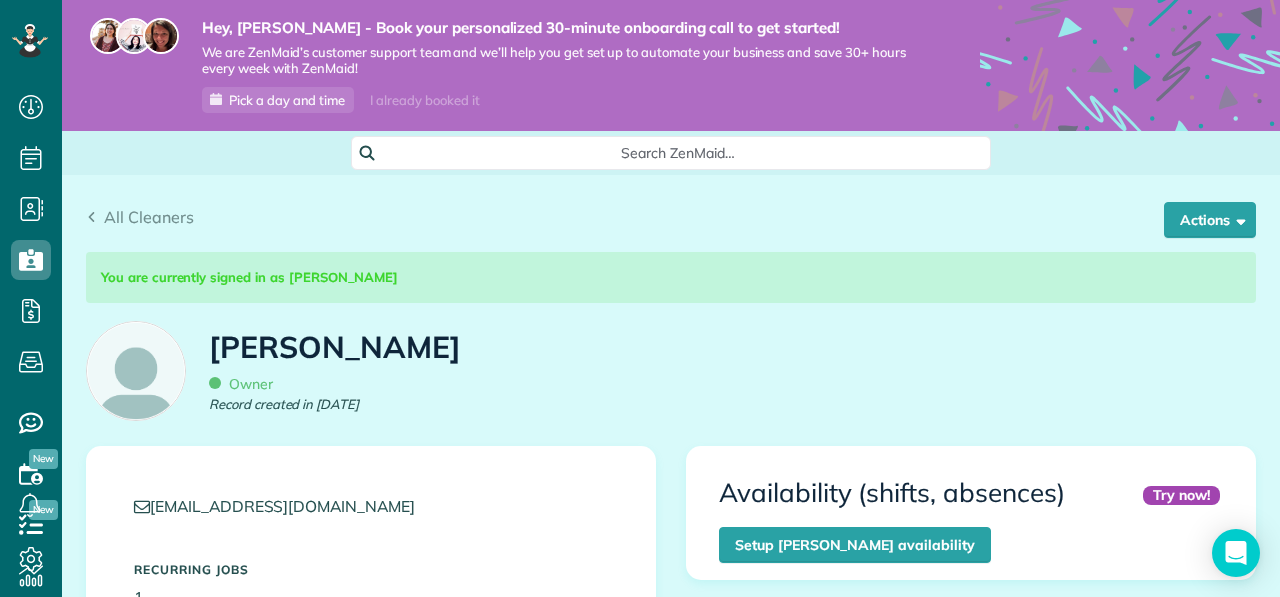 click on "Search ZenMaid…" at bounding box center (678, 153) 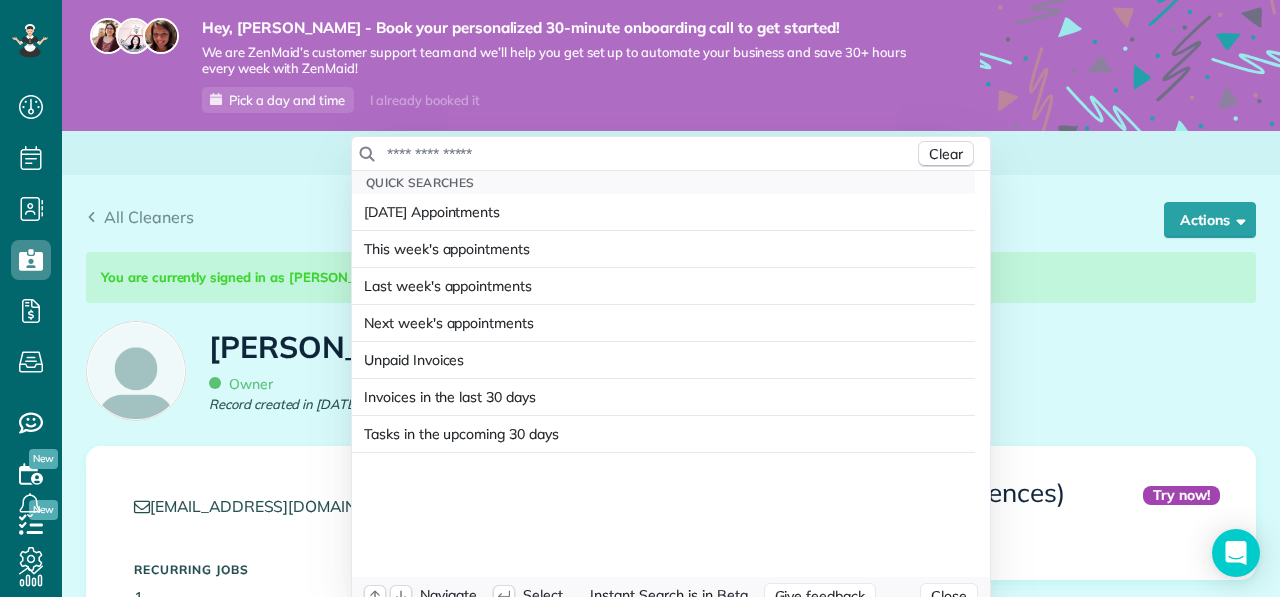 click at bounding box center (650, 154) 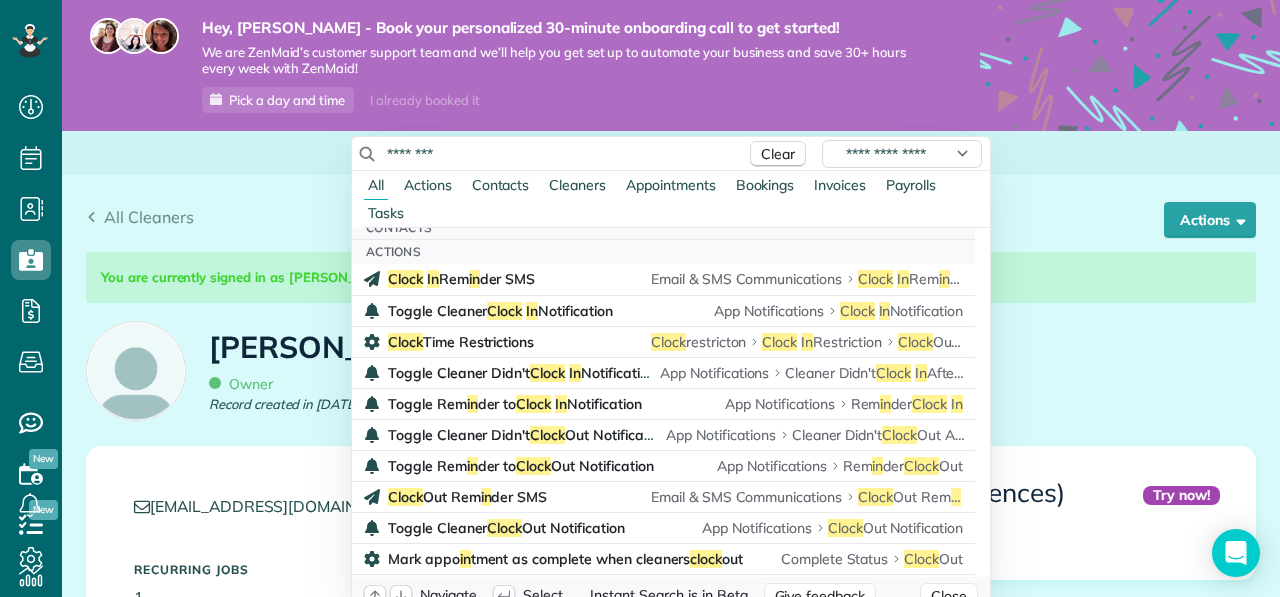 scroll, scrollTop: 0, scrollLeft: 0, axis: both 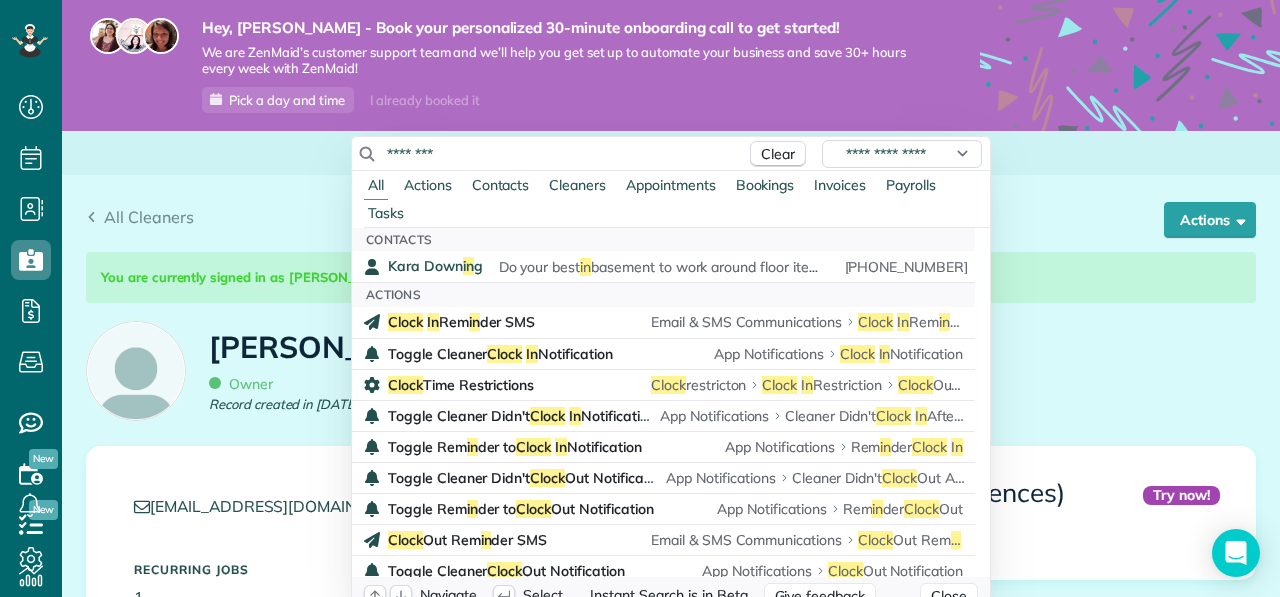 click on "Cleaners" at bounding box center [577, 185] 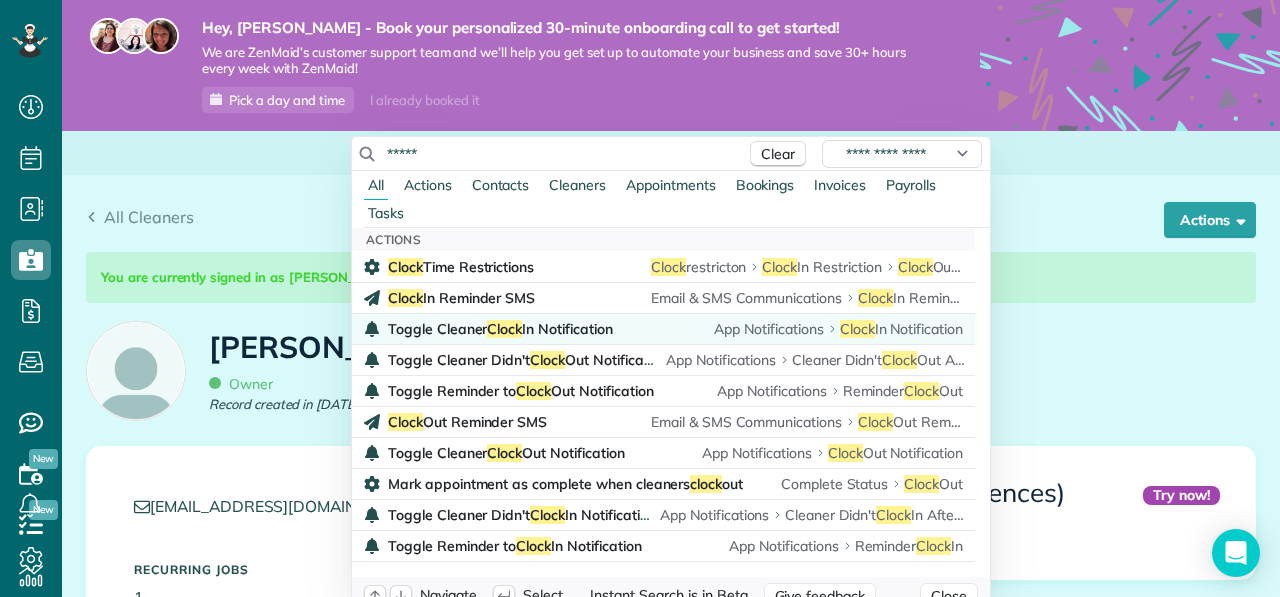 type on "*****" 